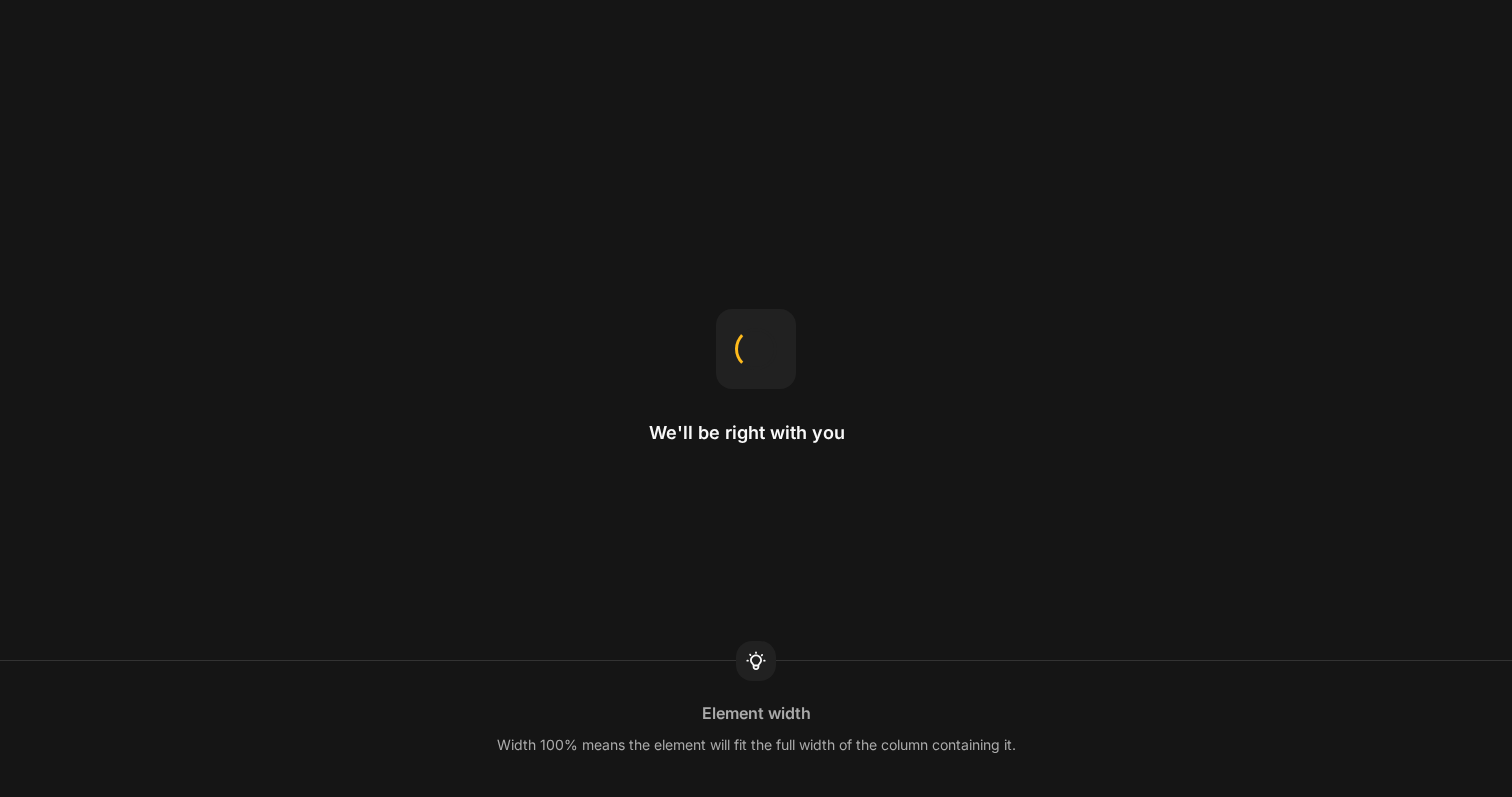 scroll, scrollTop: 0, scrollLeft: 0, axis: both 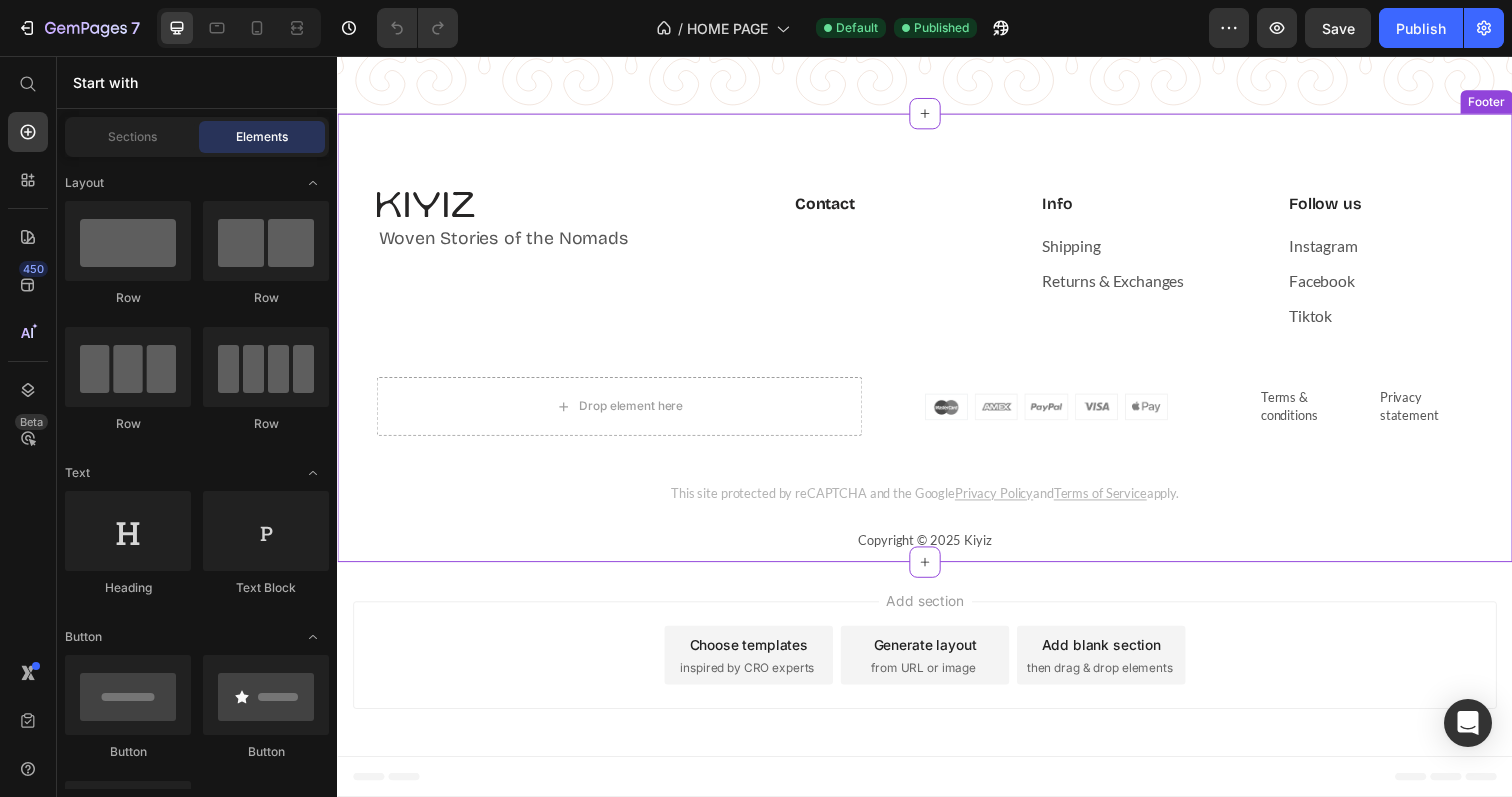 click on "Contact Text block" at bounding box center [881, 265] 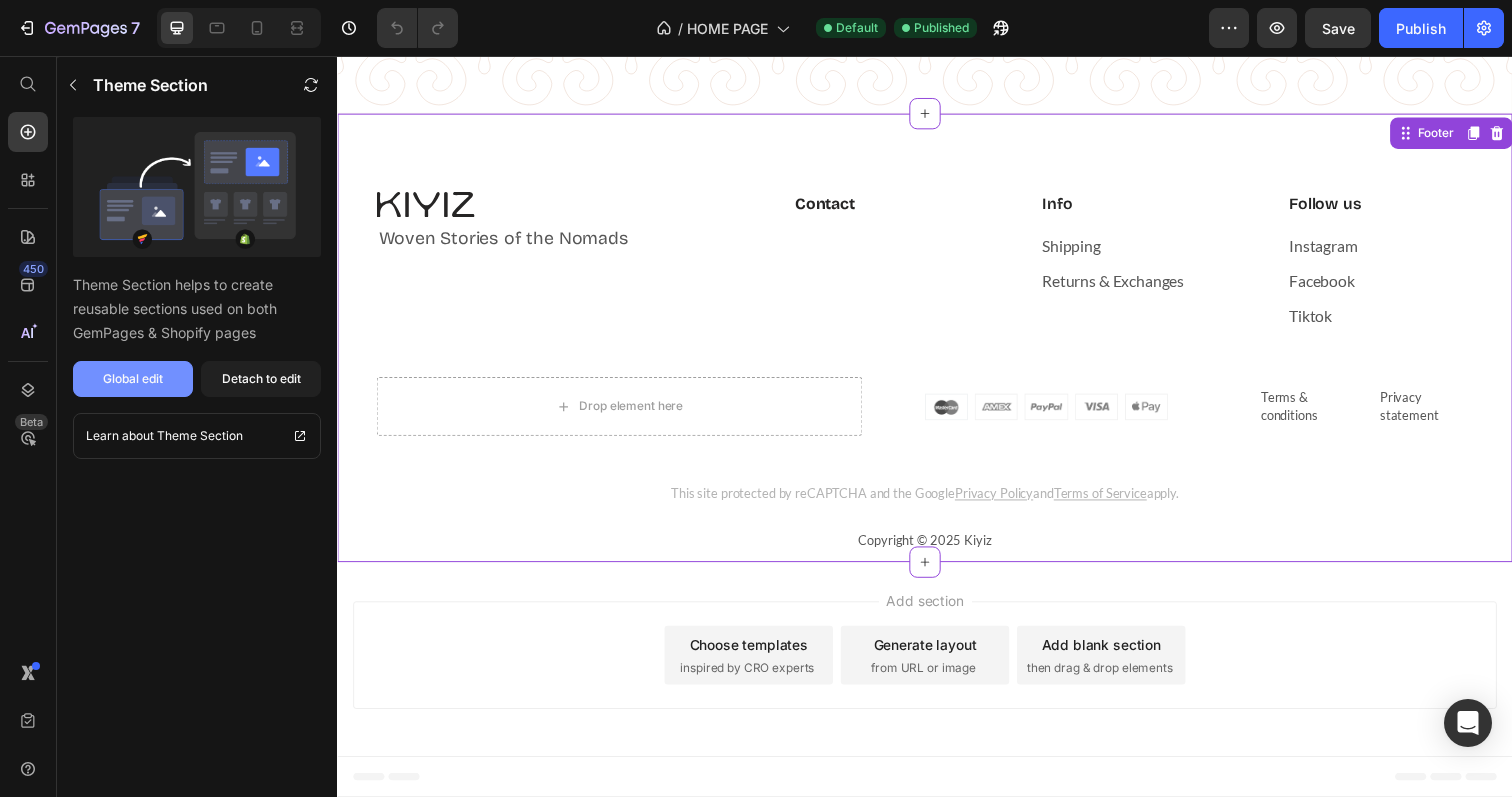 click on "Global edit" at bounding box center (133, 379) 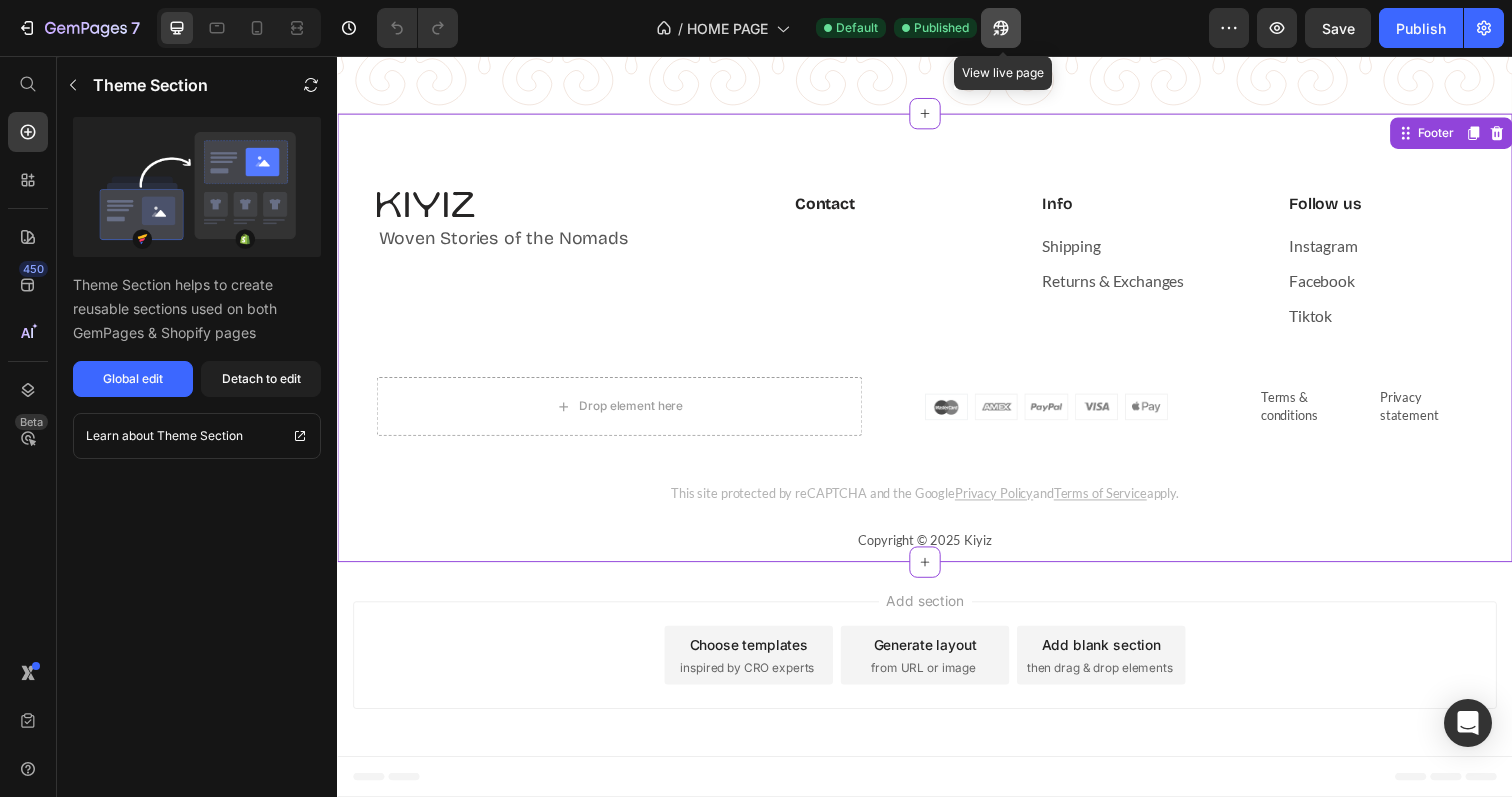 click 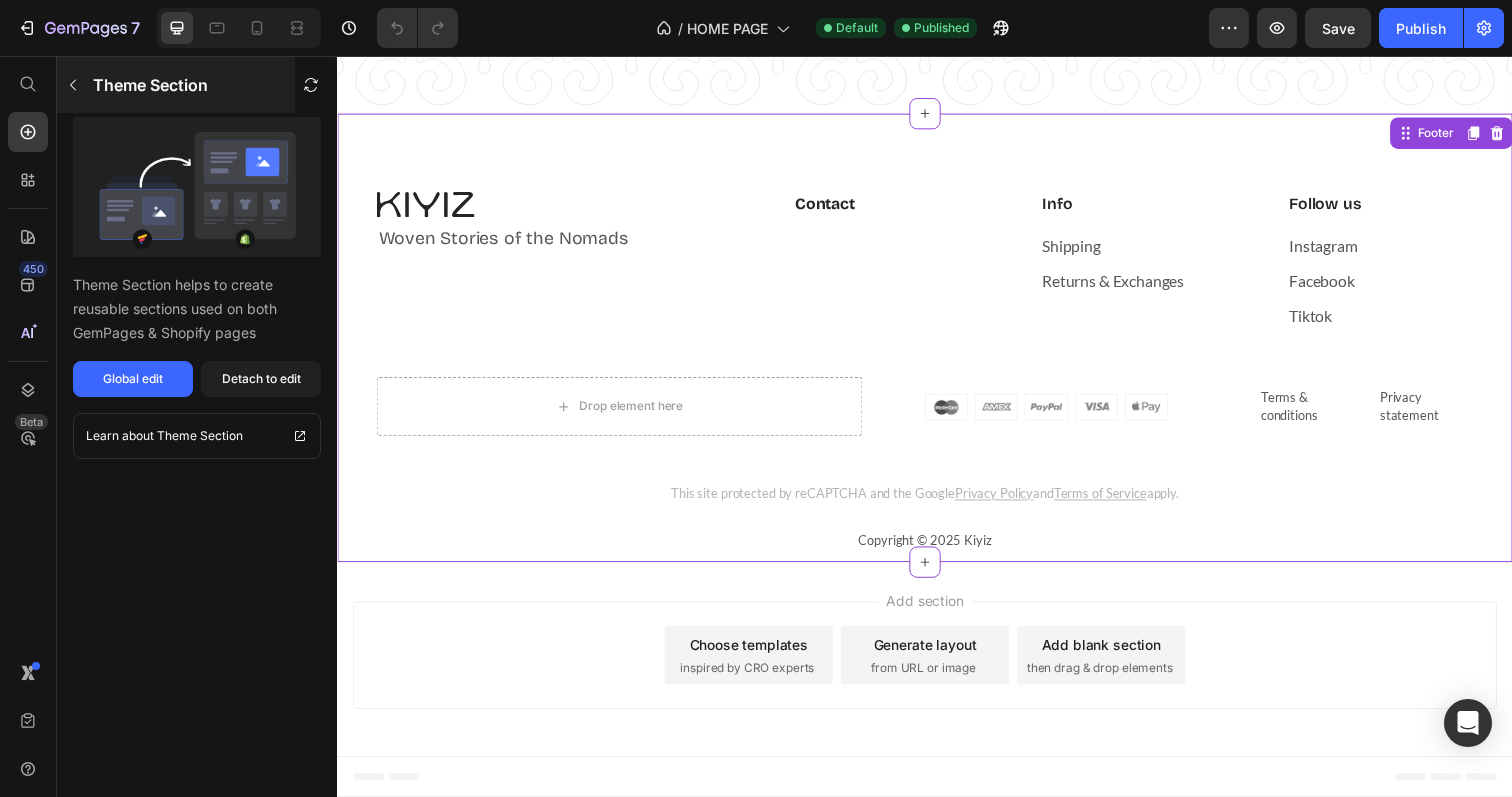 click 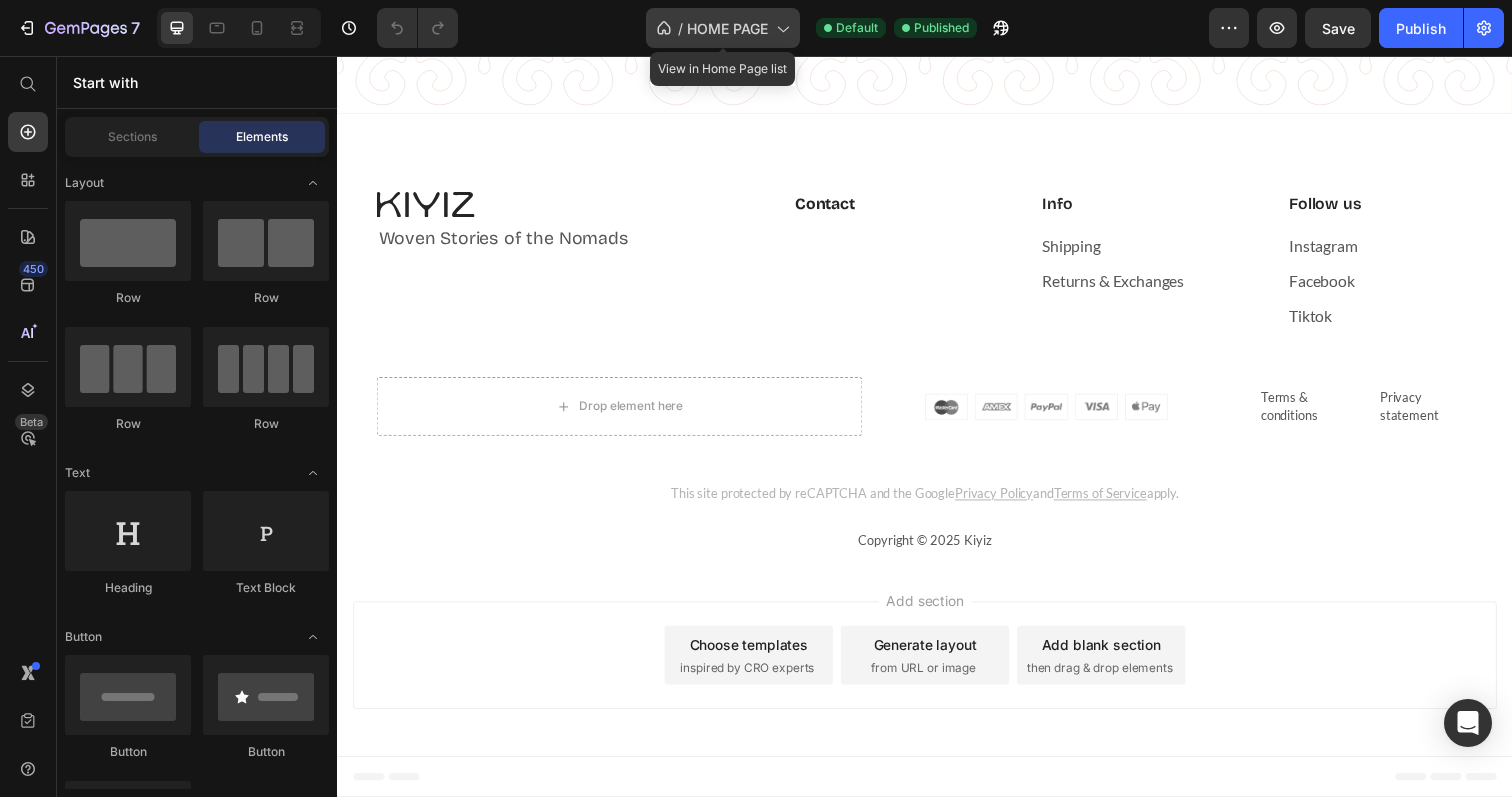 click on "HOME PAGE" at bounding box center (727, 28) 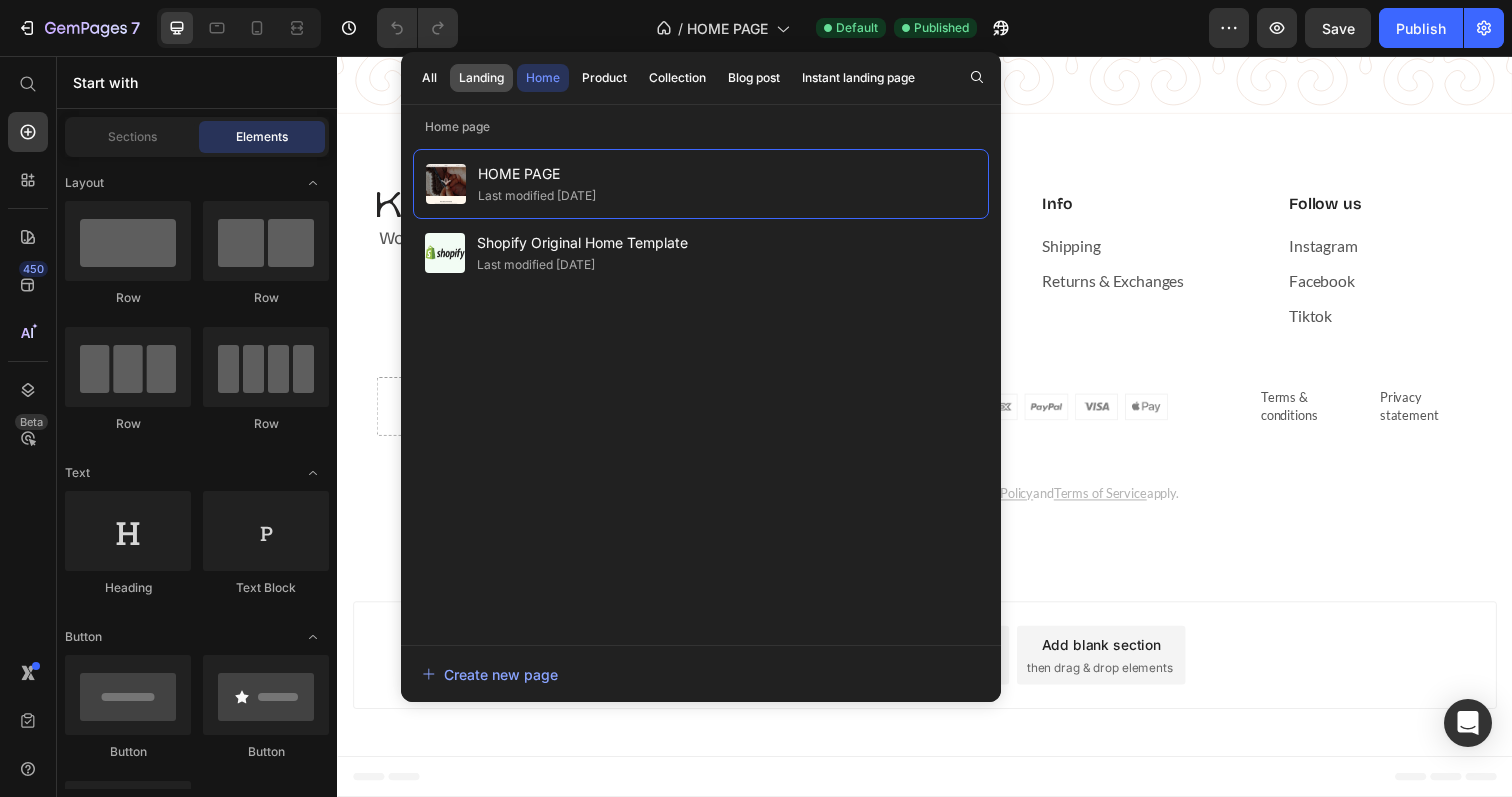 click on "Landing" at bounding box center [481, 78] 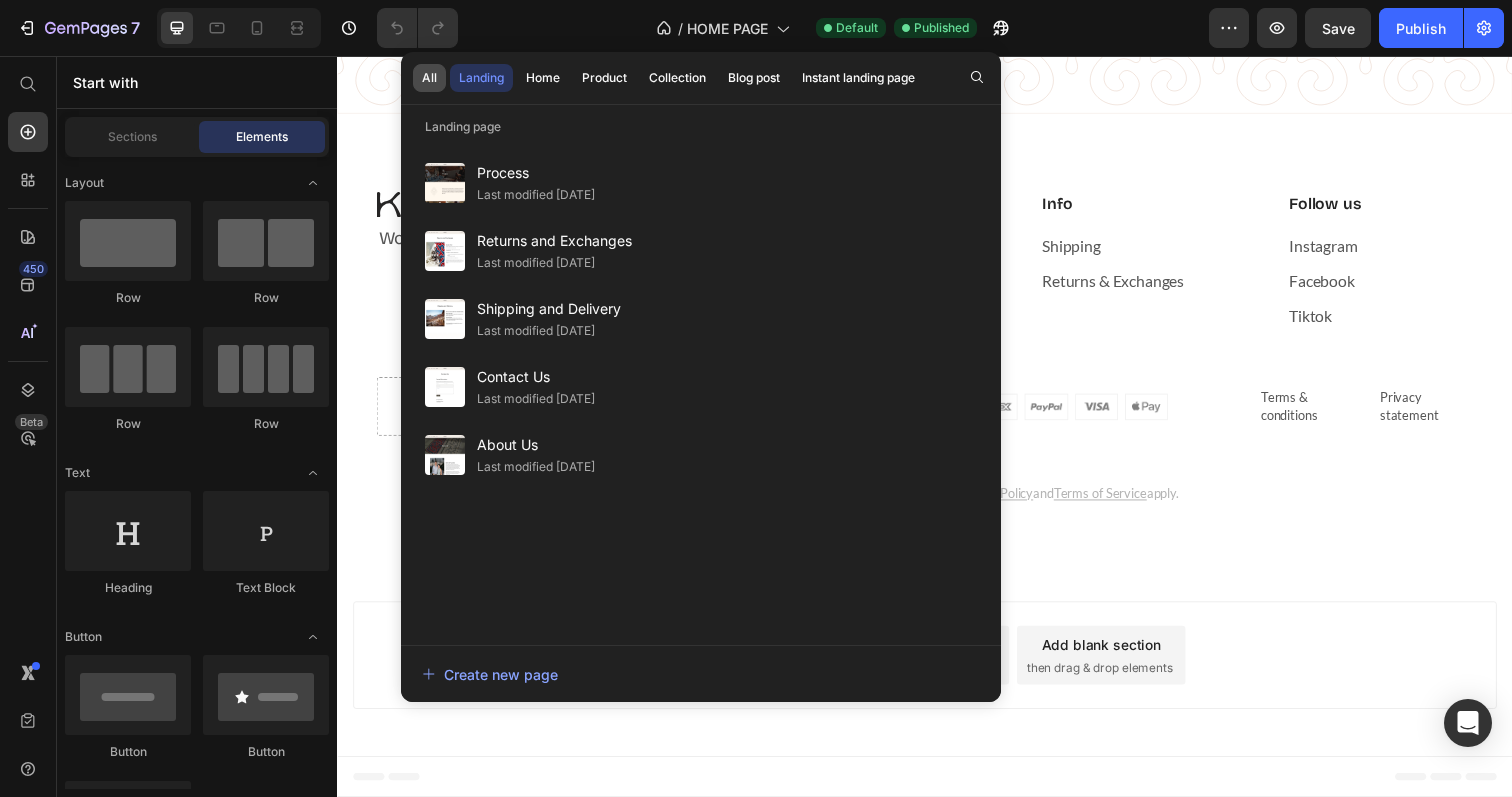 click on "All" at bounding box center (429, 78) 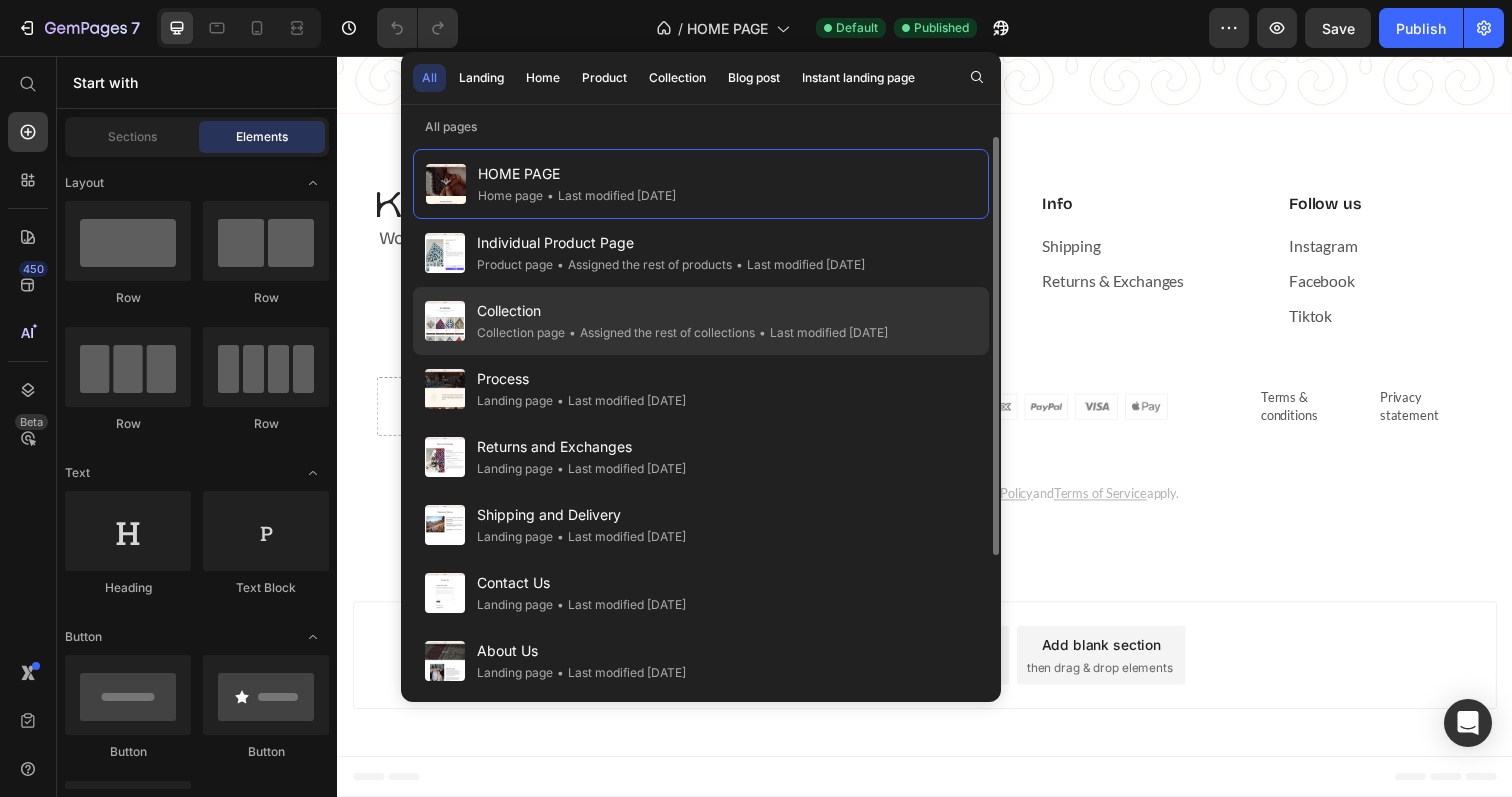 click on "Collection" at bounding box center [682, 311] 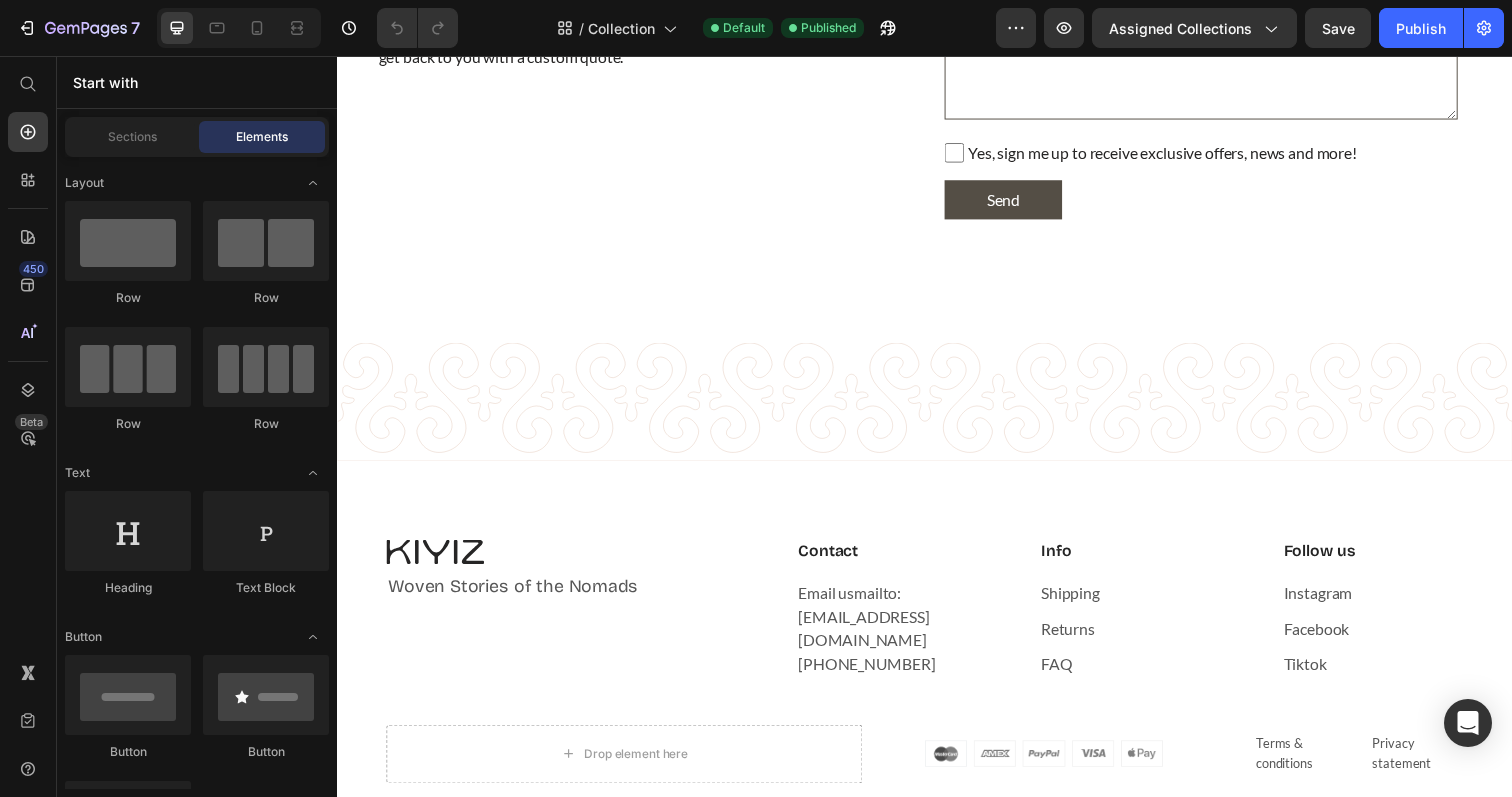 scroll, scrollTop: 2414, scrollLeft: 0, axis: vertical 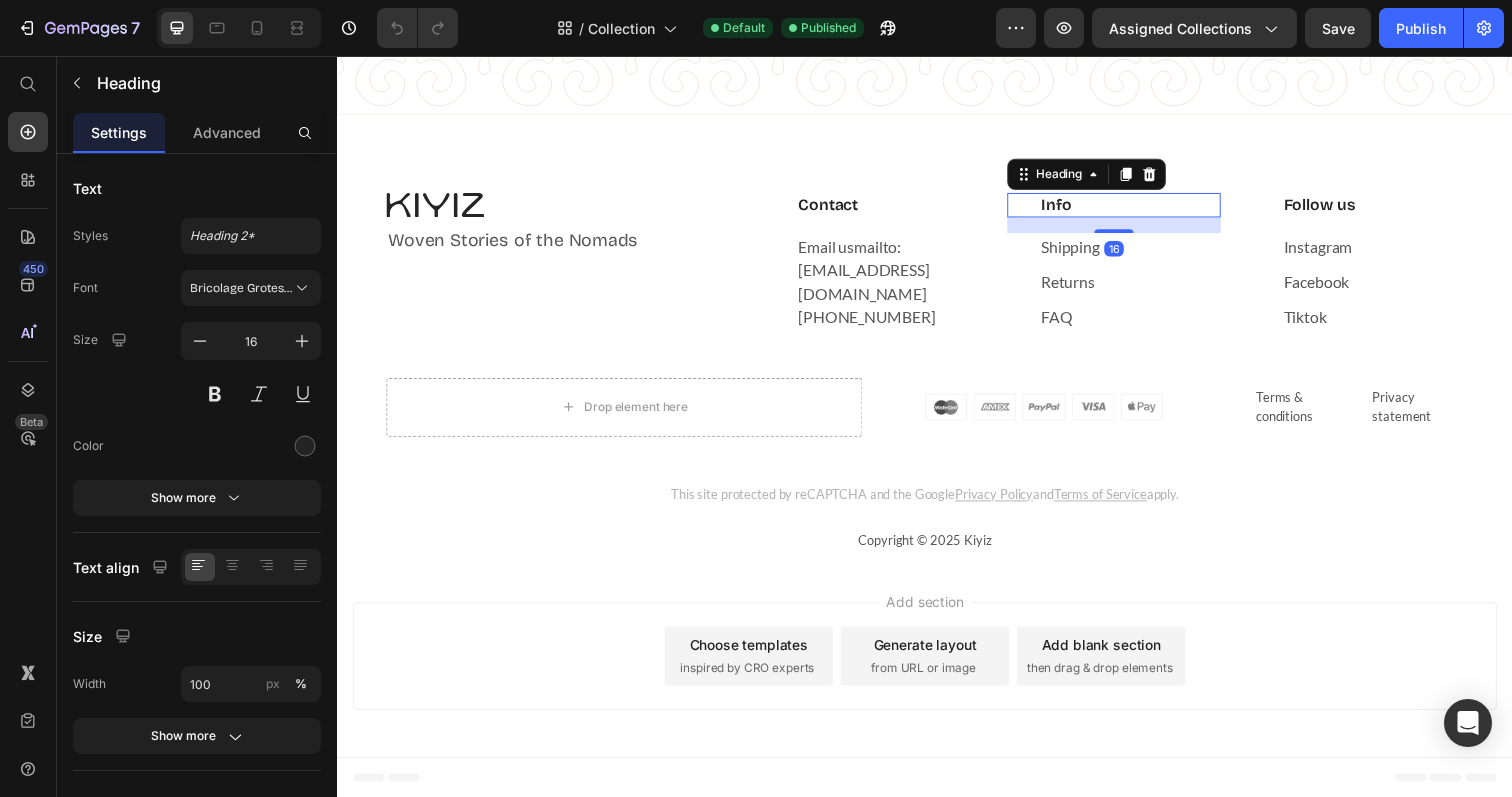 click on "Info" at bounding box center [1146, 208] 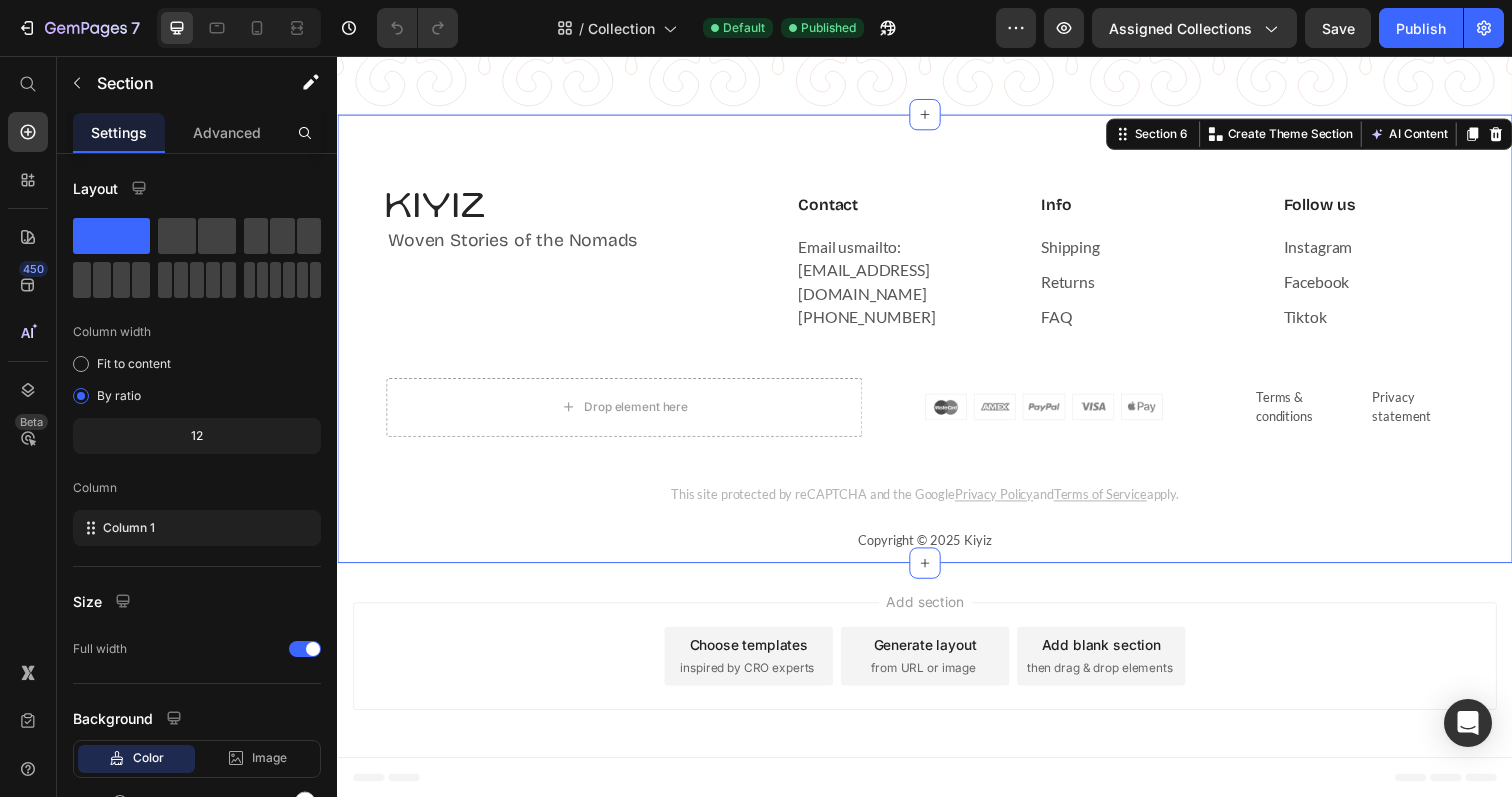 click on "Image Woven Stories of the Nomads Text block Contact Heading Email usmailto:[EMAIL_ADDRESS][DOMAIN_NAME] [PHONE_NUMBER] Text block Info Heading Shipping Text block Returns Text block FAQ Text block Follow us Heading Instagram Text block Facebook Text block Tiktok Text block Row Row
Drop element here Image Terms & conditions Text block Privacy statement Text block [GEOGRAPHIC_DATA] This site protected by reCAPTCHA and the Google  Privacy Policy  and  Terms of Service  apply. Text block Copyright © 2025 Kiyiz Text block Section 6   You can create reusable sections Create Theme Section AI Content Write with GemAI What would you like to describe here? Tone and Voice Persuasive Product Getting products... Show more Generate" at bounding box center [937, 345] 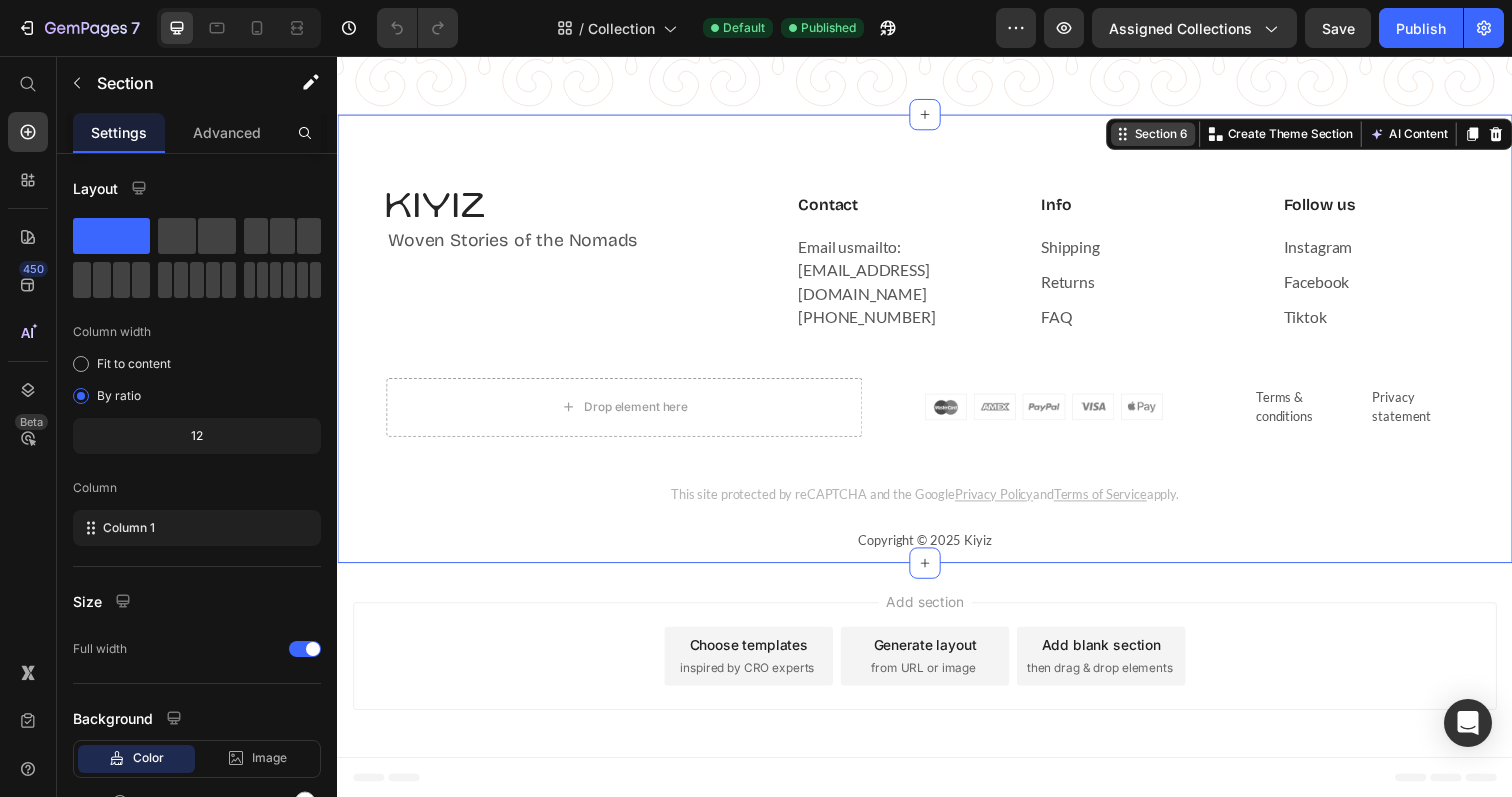 click on "Section 6" at bounding box center [1178, 136] 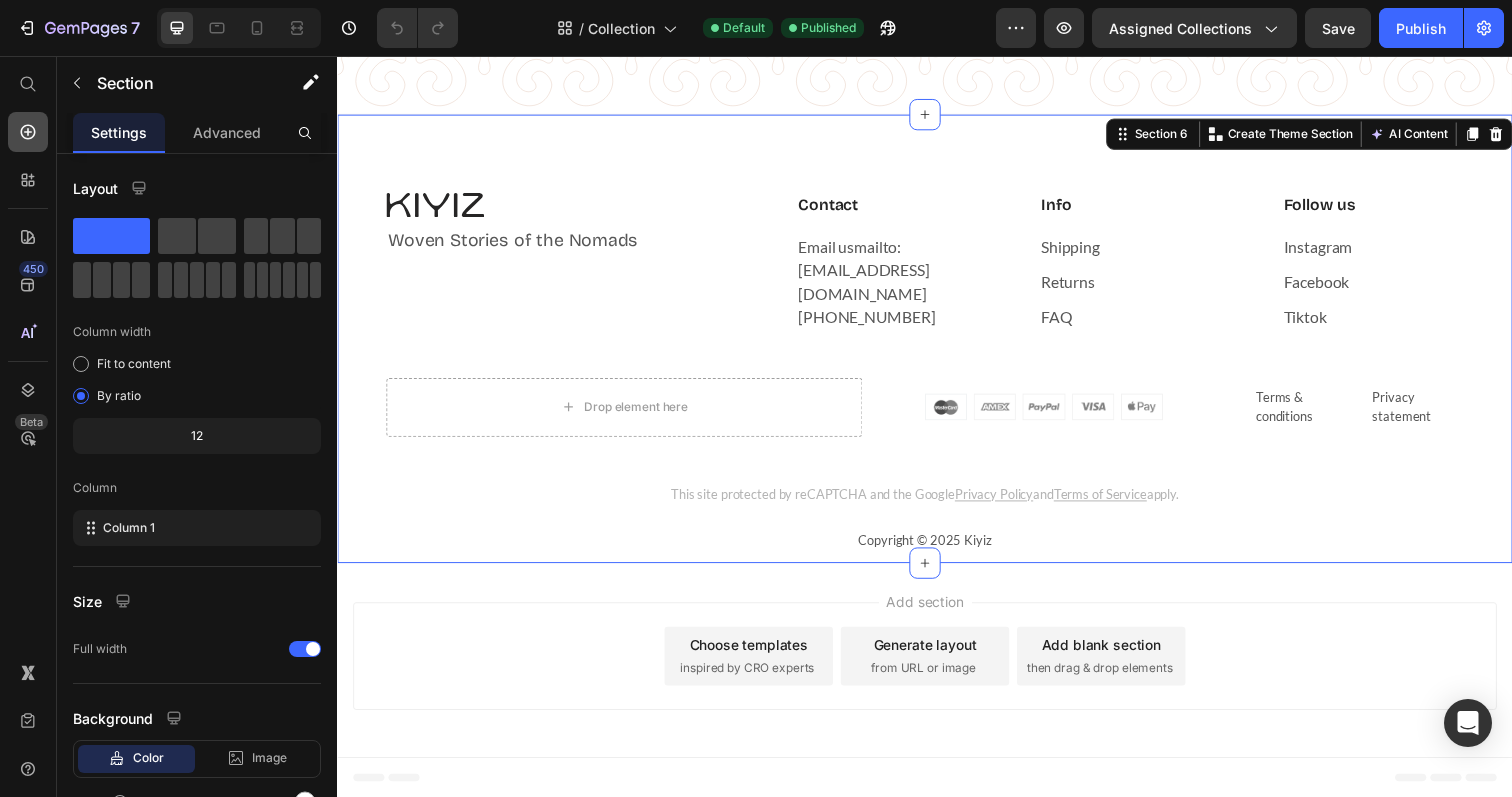 click 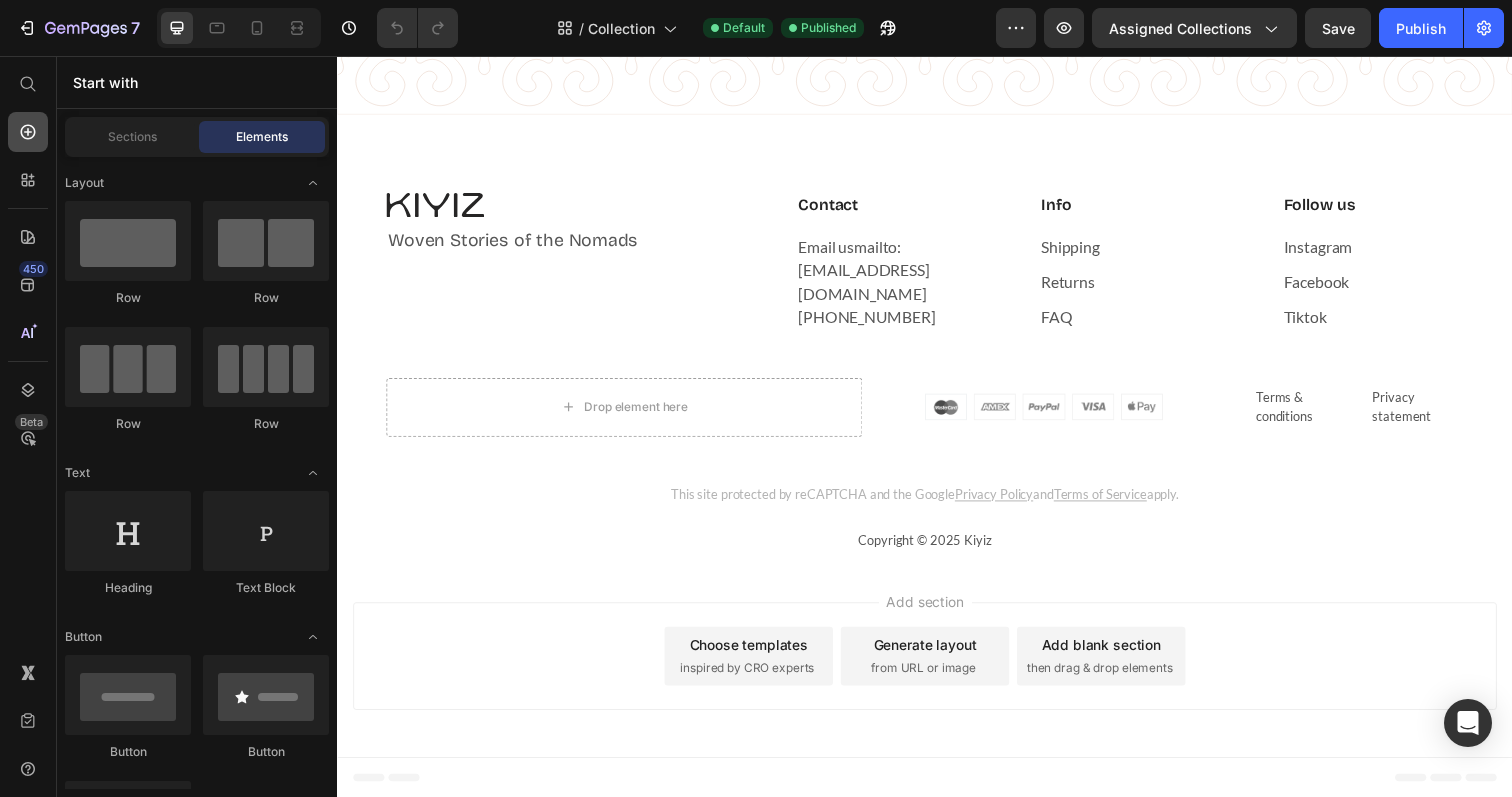 click 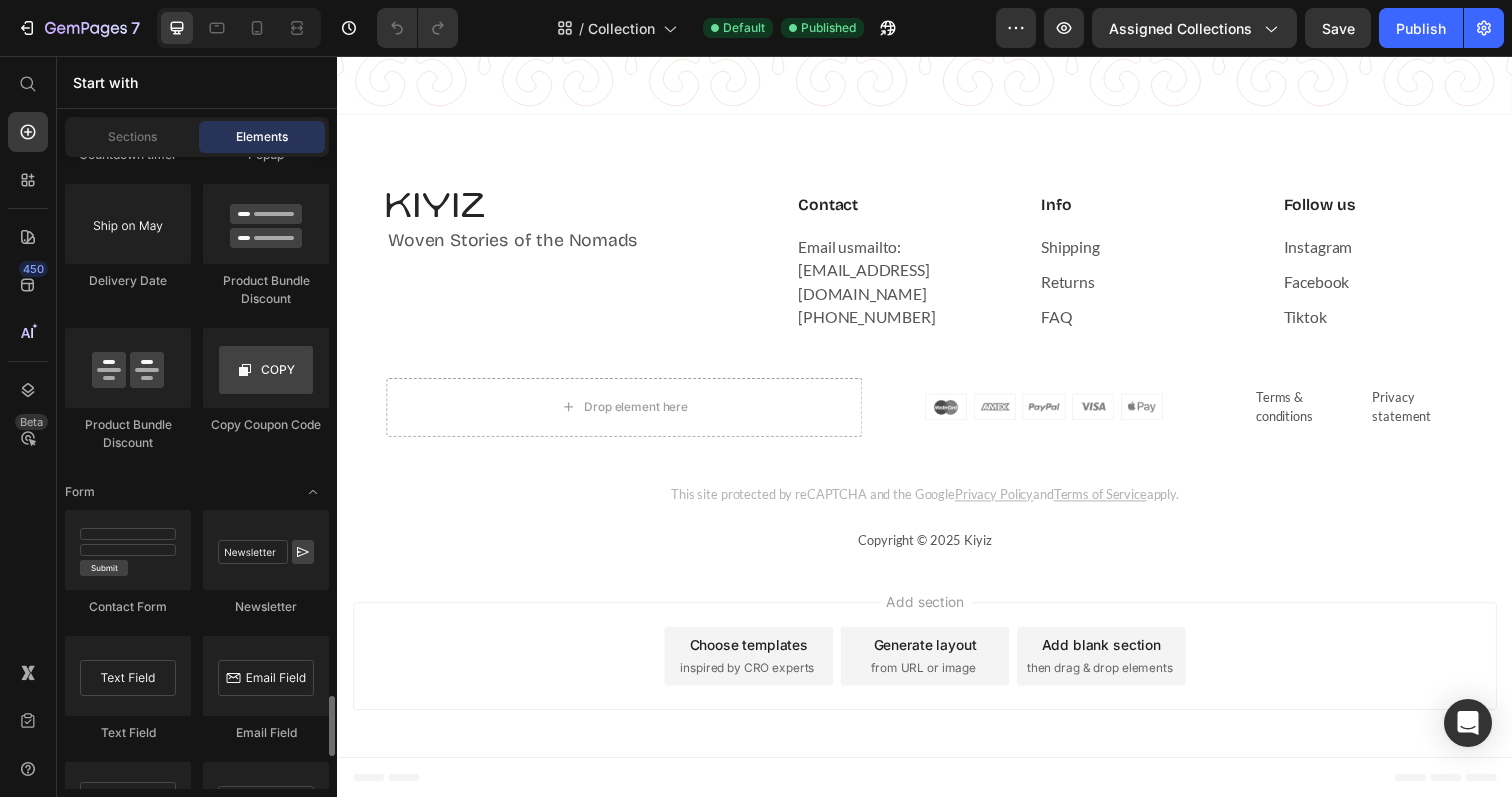 scroll, scrollTop: 4688, scrollLeft: 0, axis: vertical 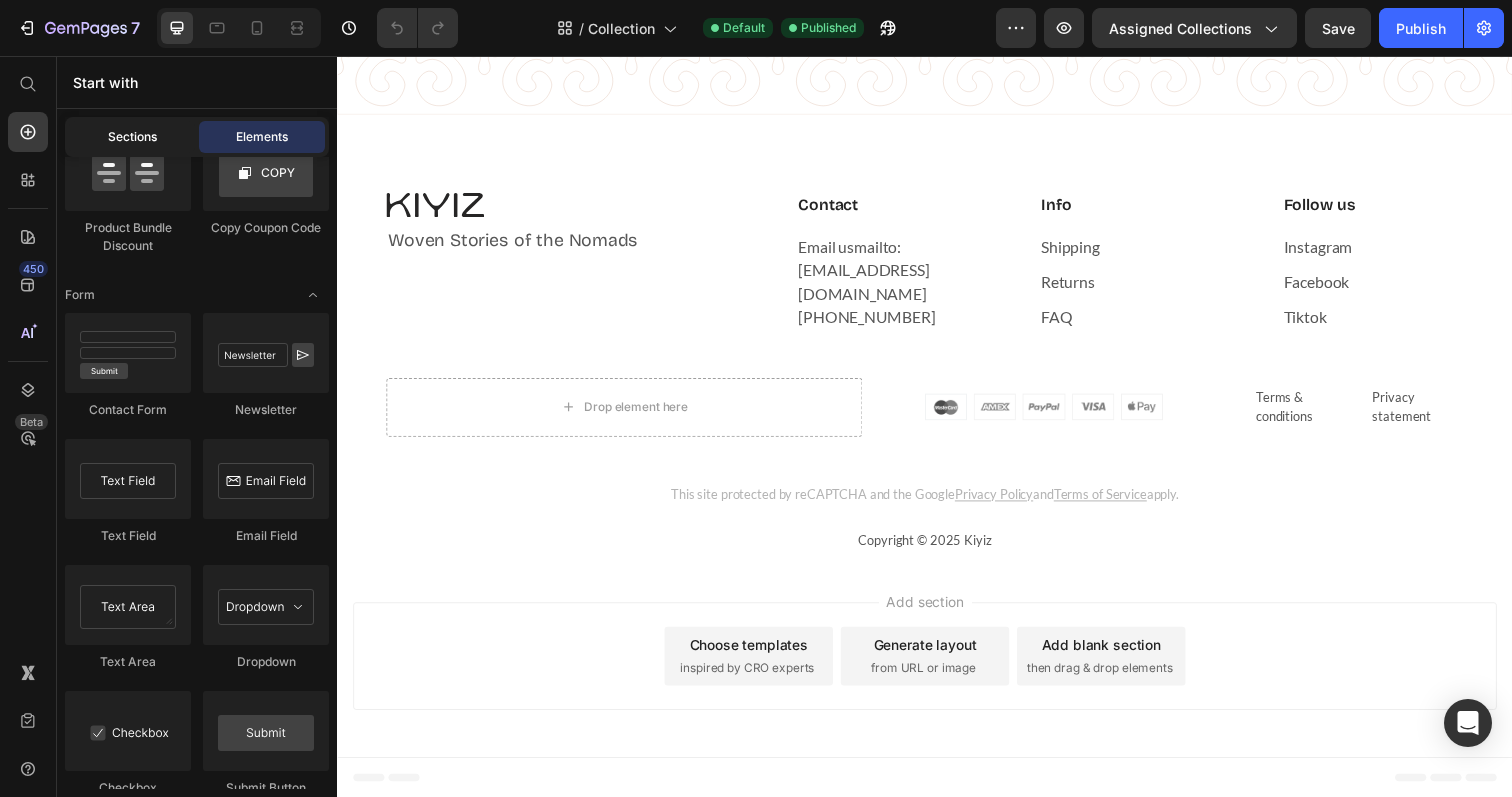 click on "Sections" at bounding box center (132, 137) 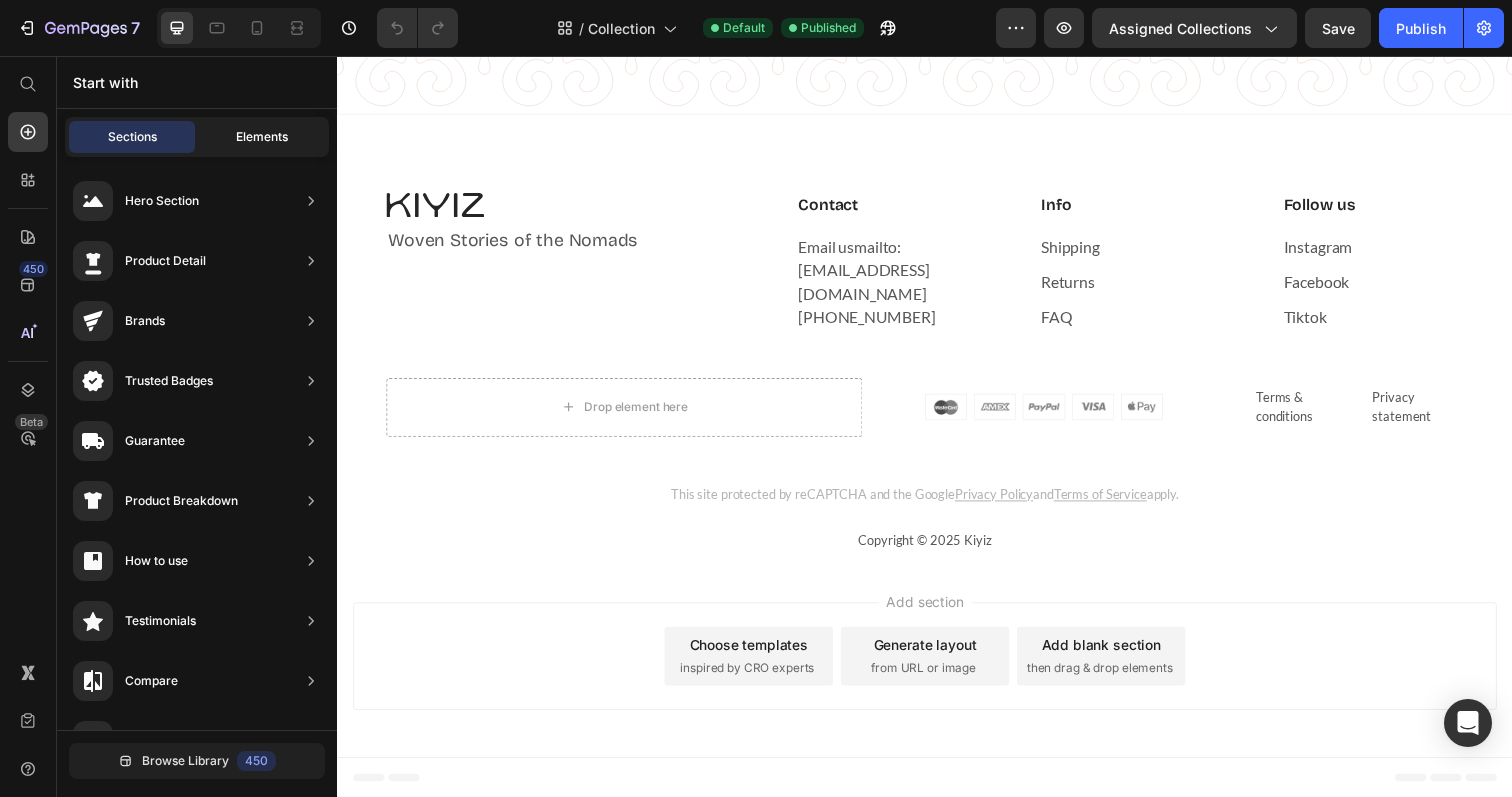 click on "Elements" 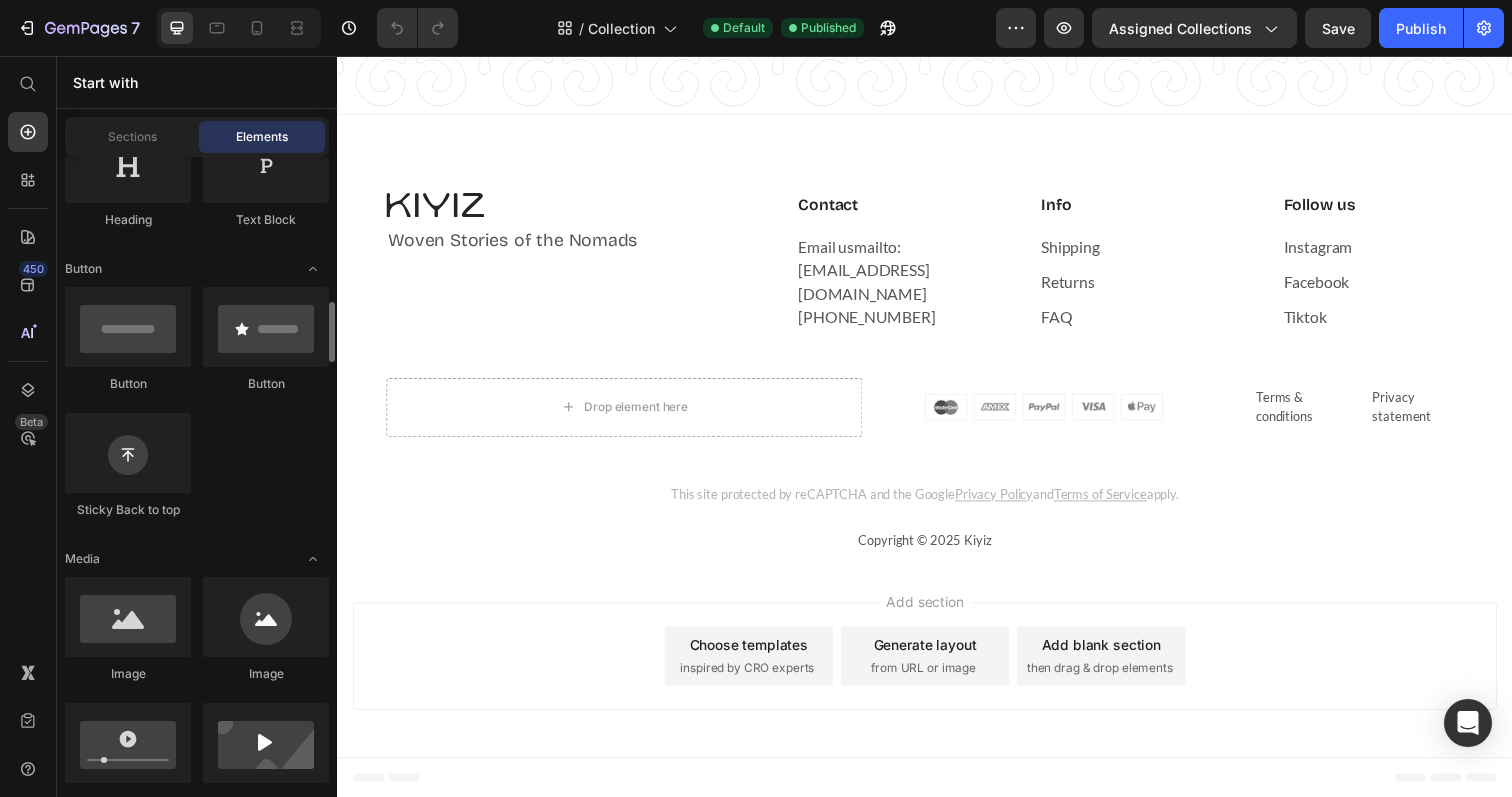 scroll, scrollTop: 0, scrollLeft: 0, axis: both 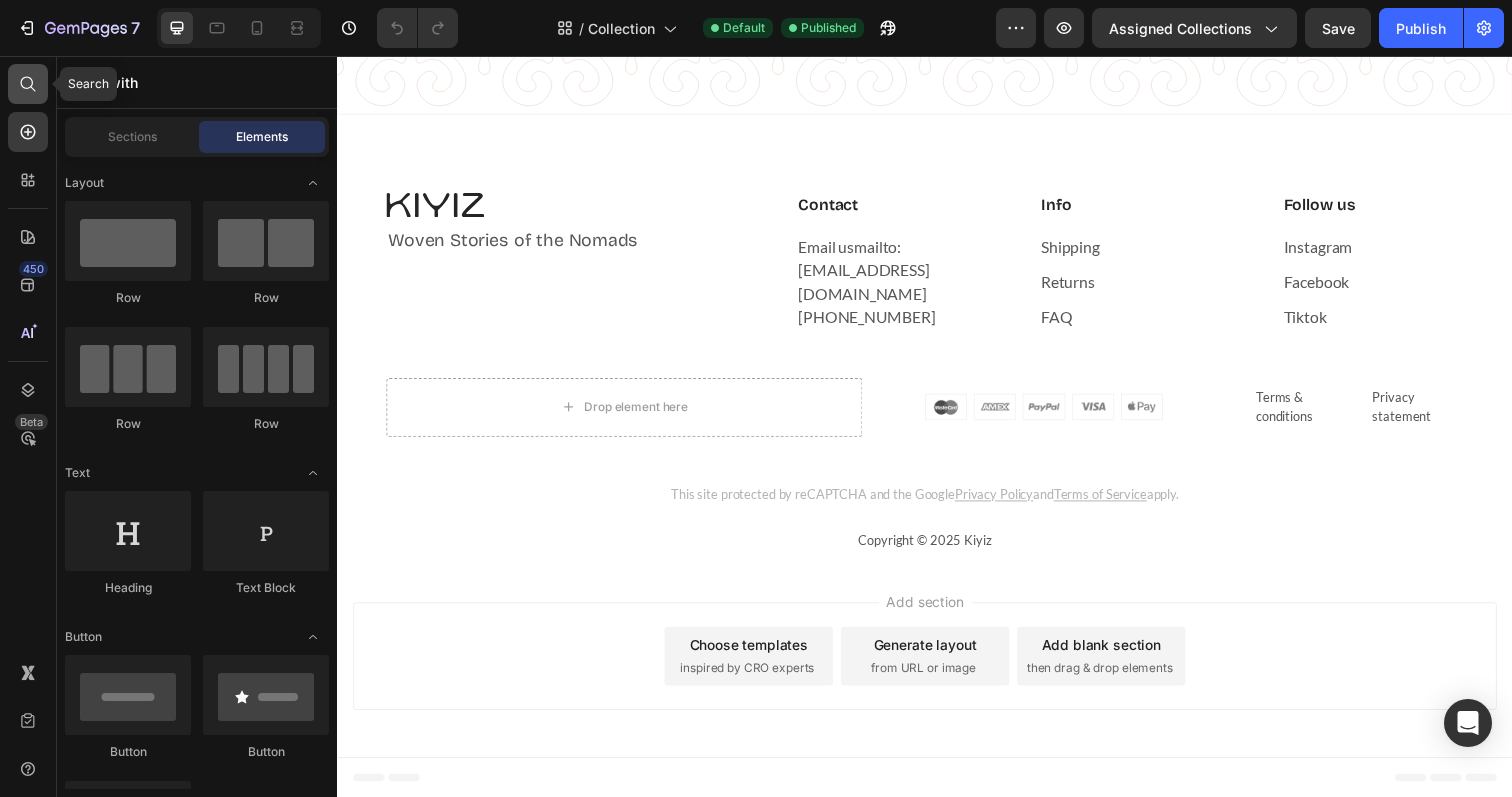 click 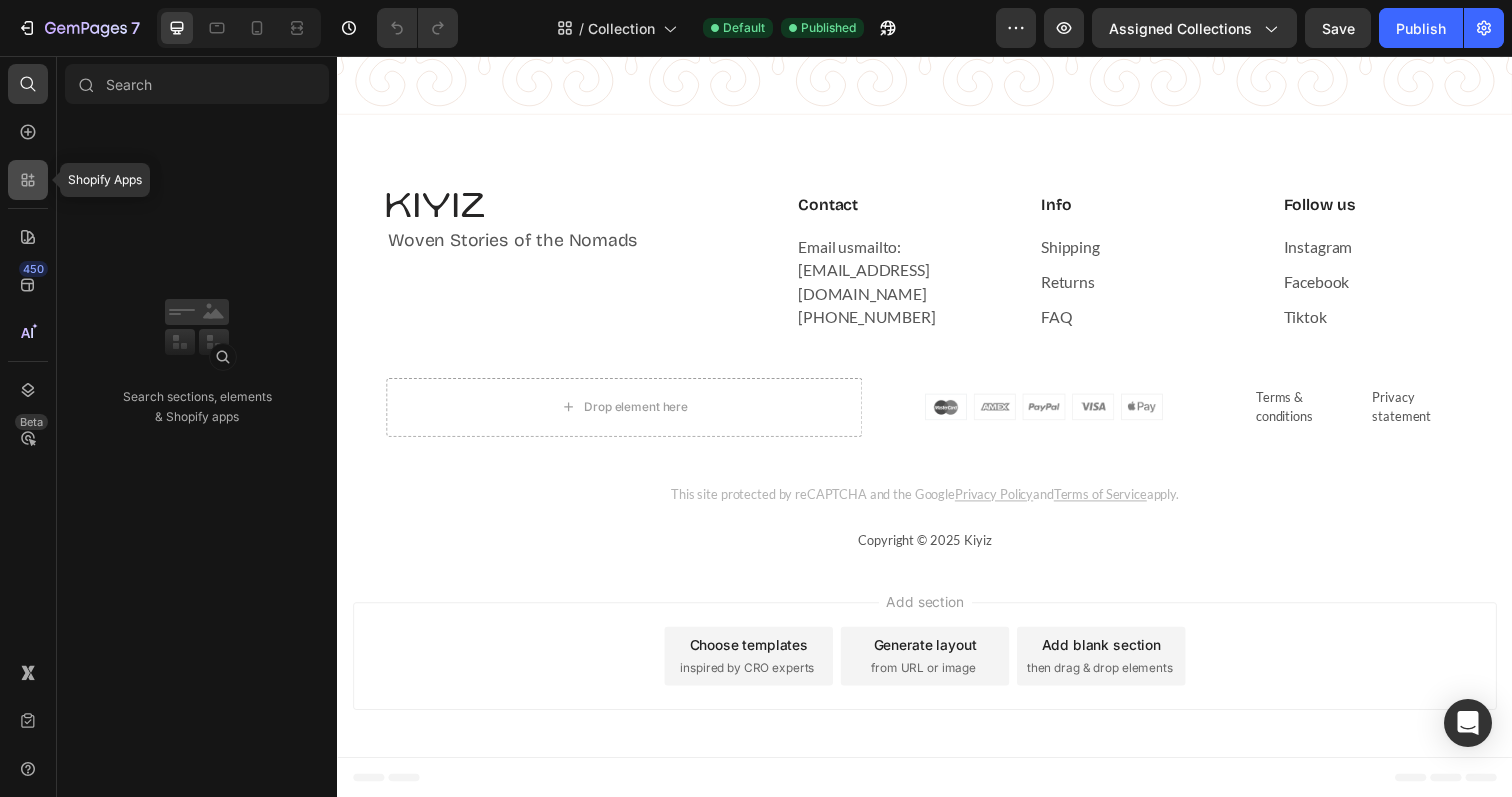 click 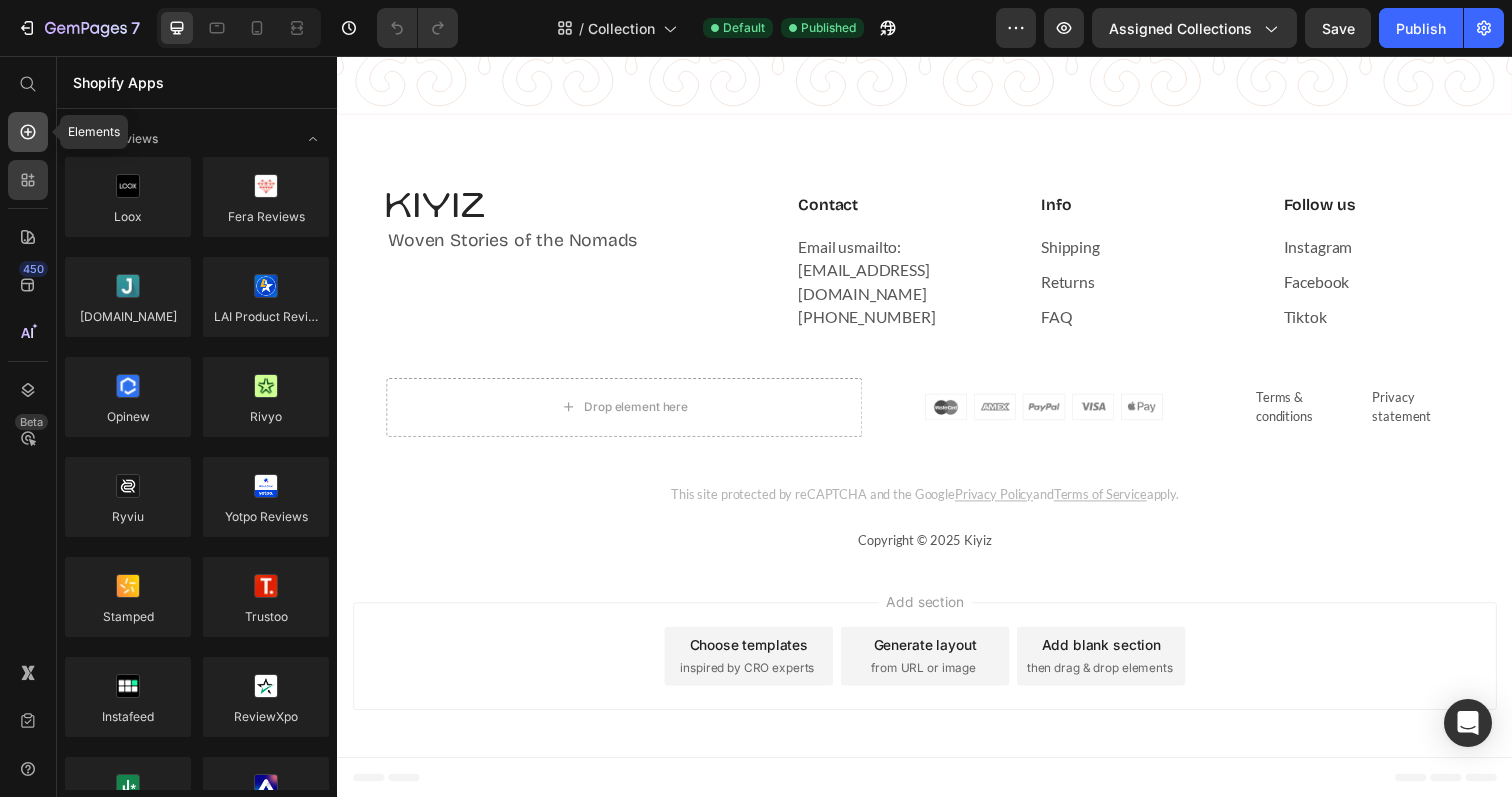click 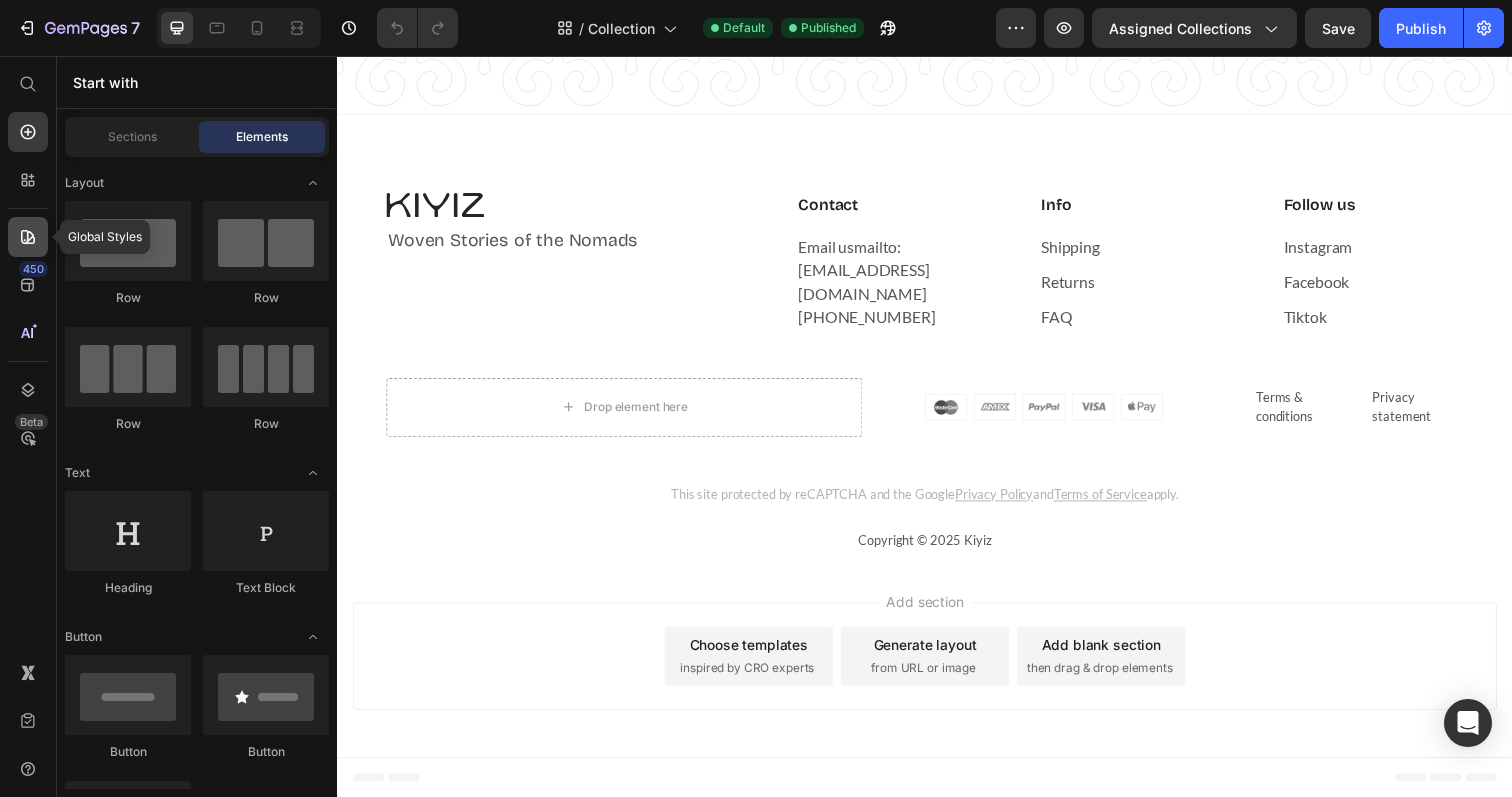 click 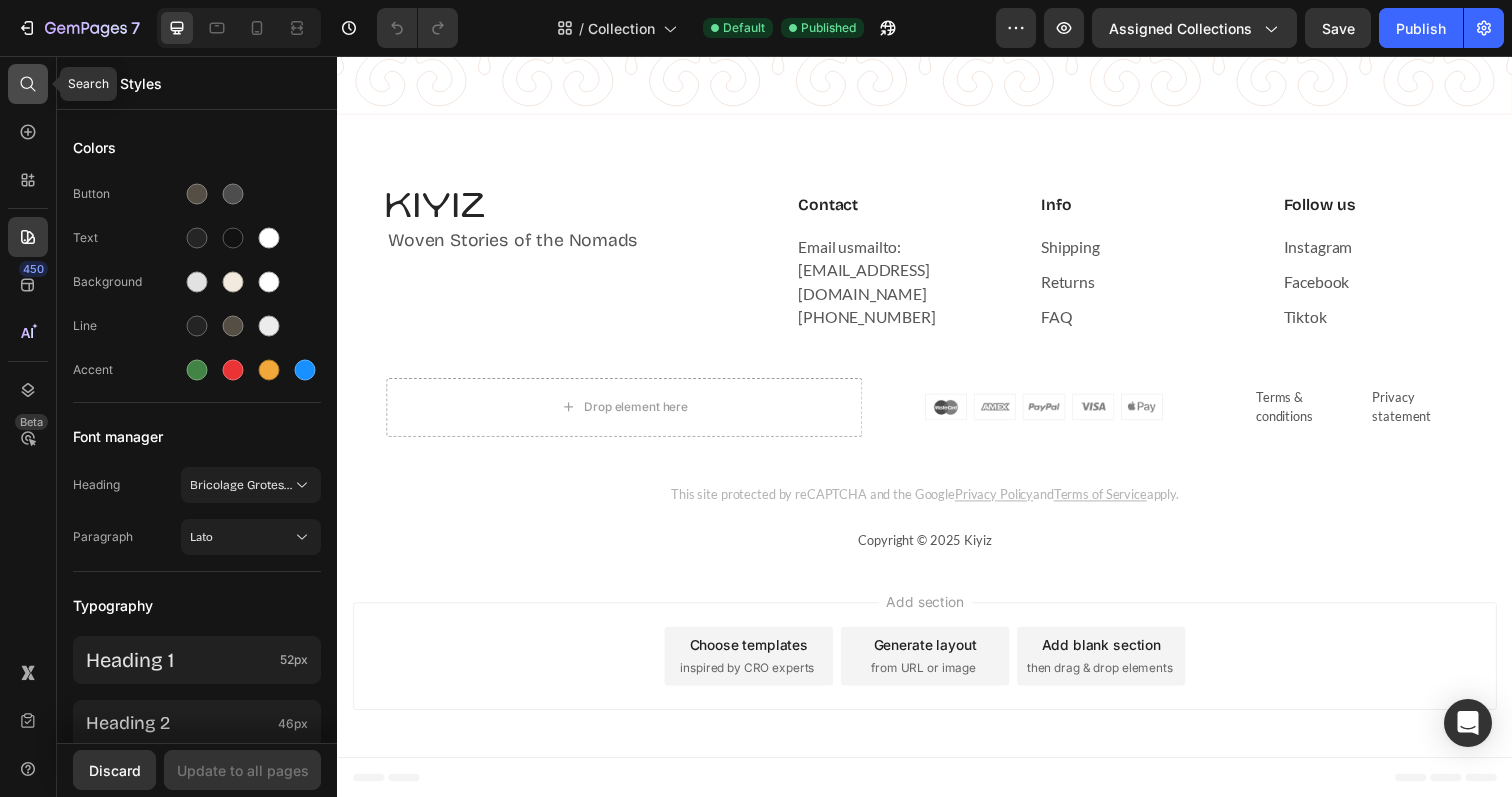 click 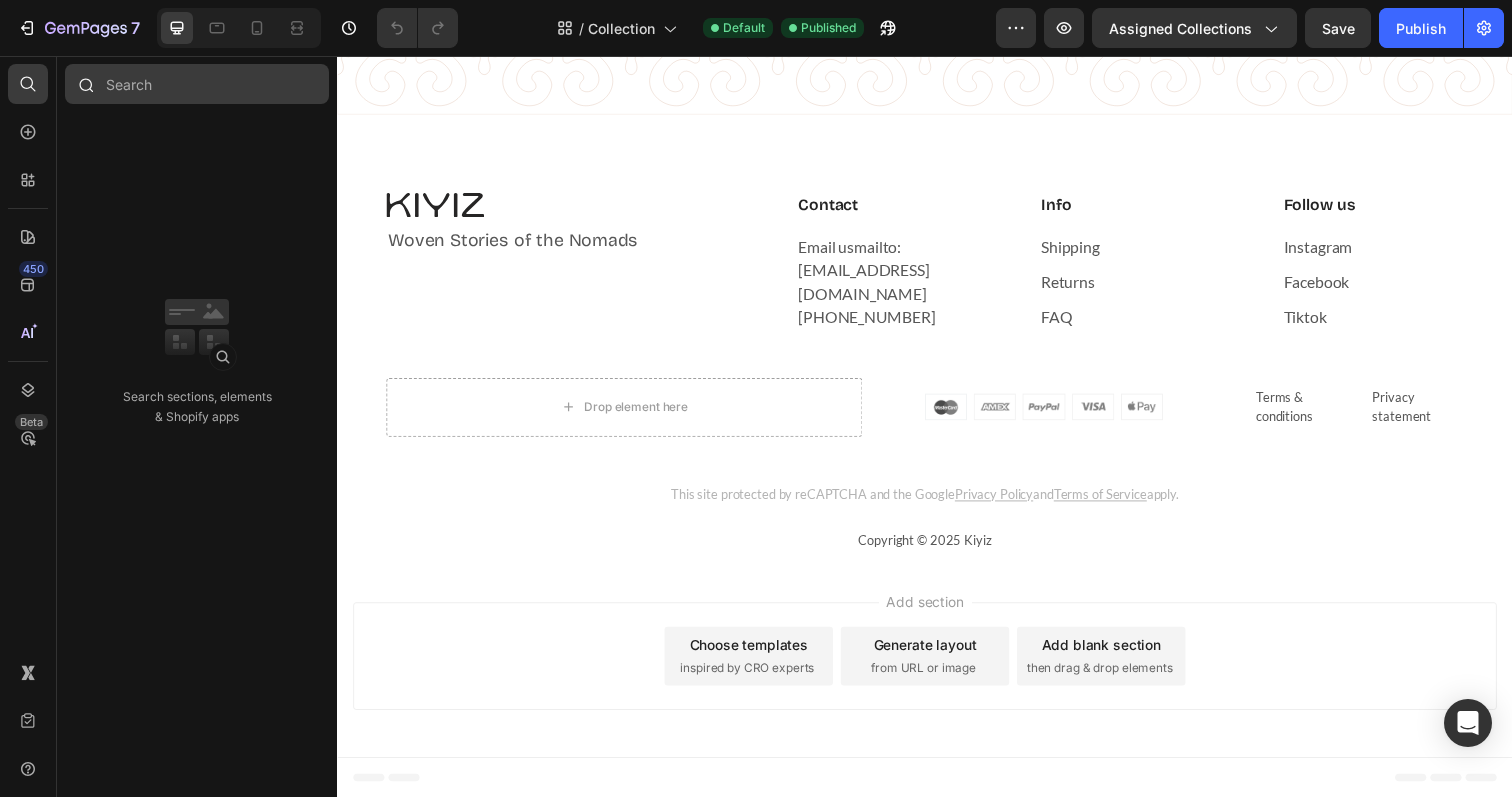 click at bounding box center [197, 84] 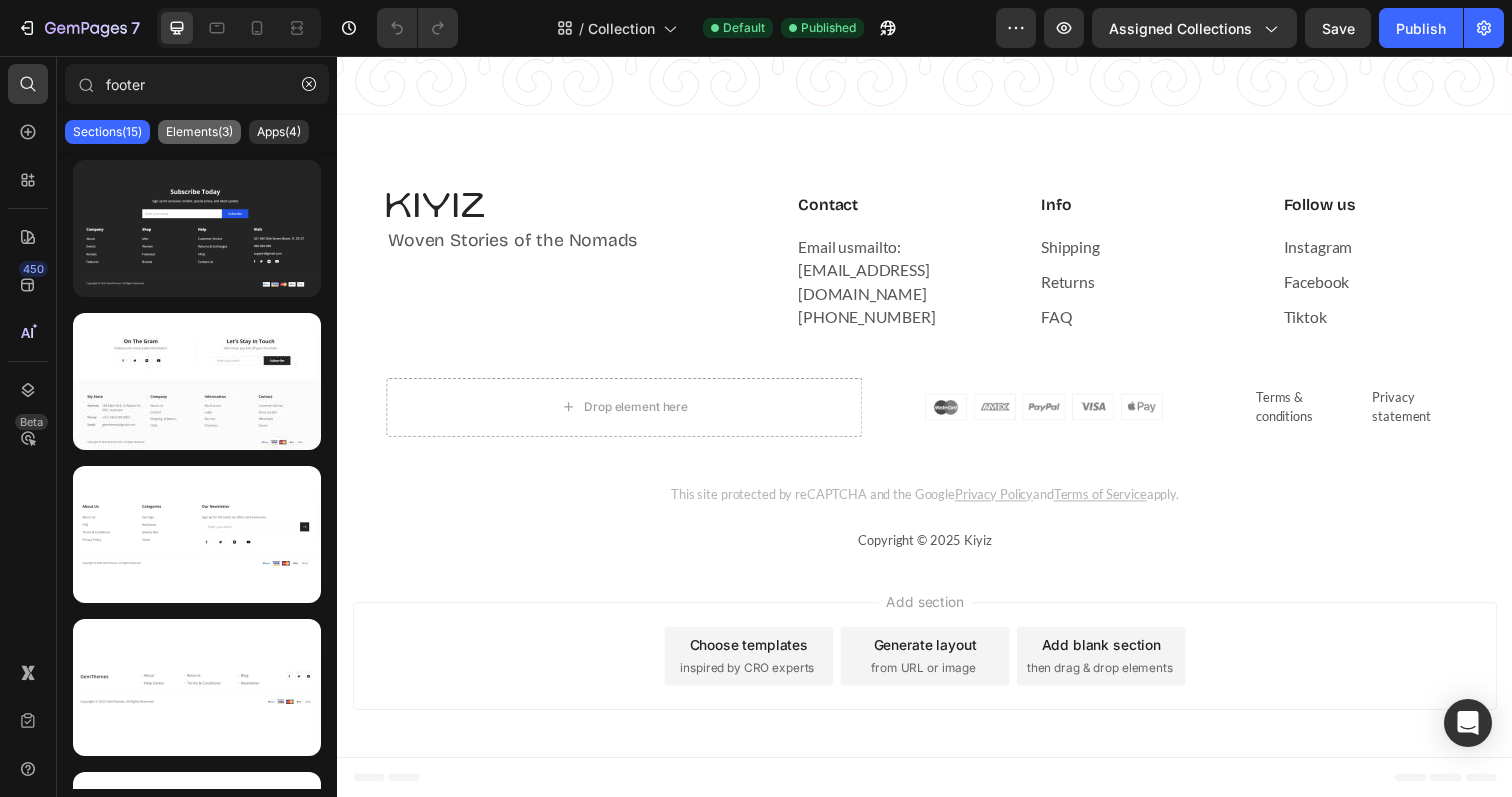 type on "footer" 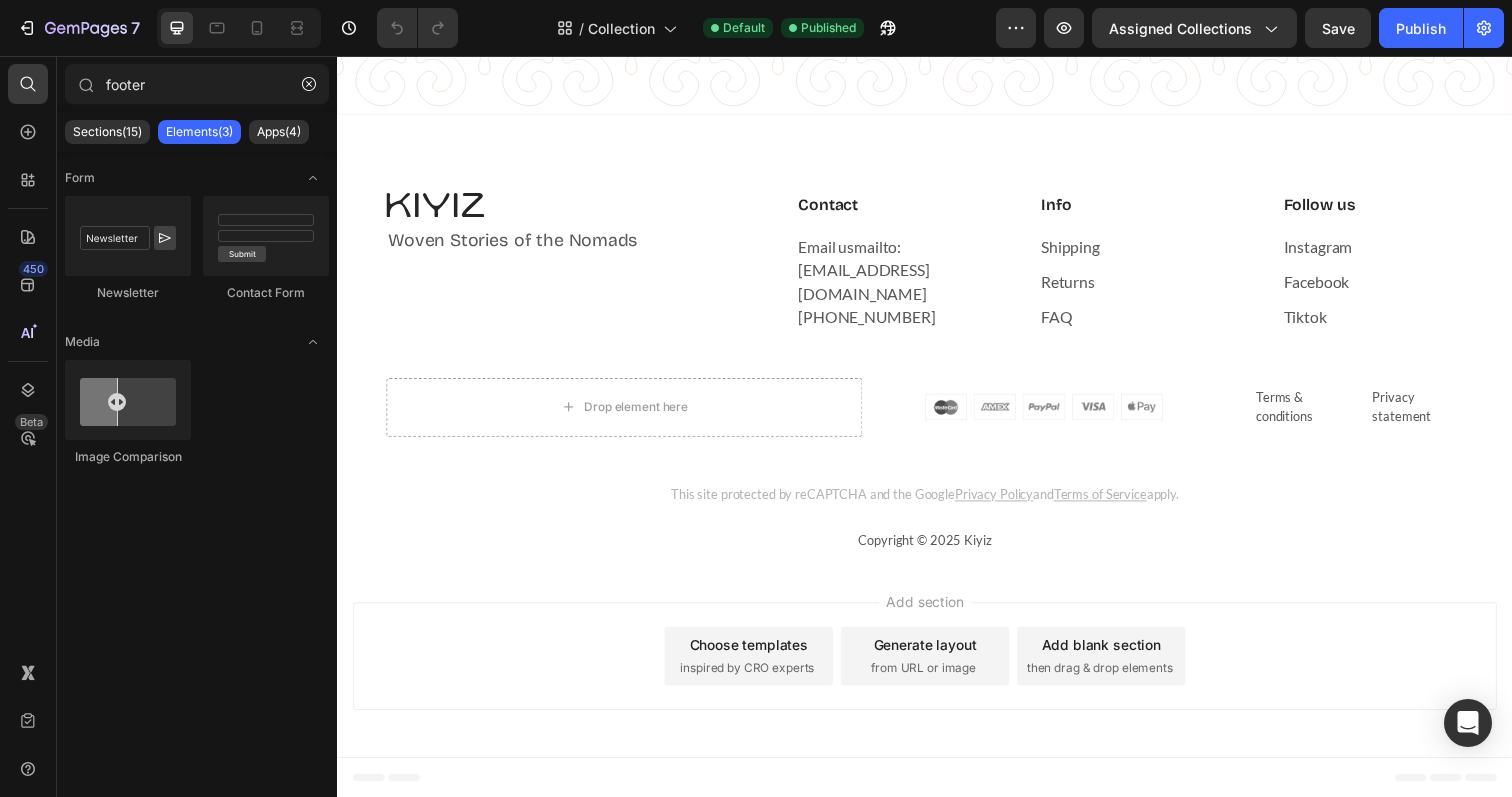 click on "450 Beta" at bounding box center (28, 358) 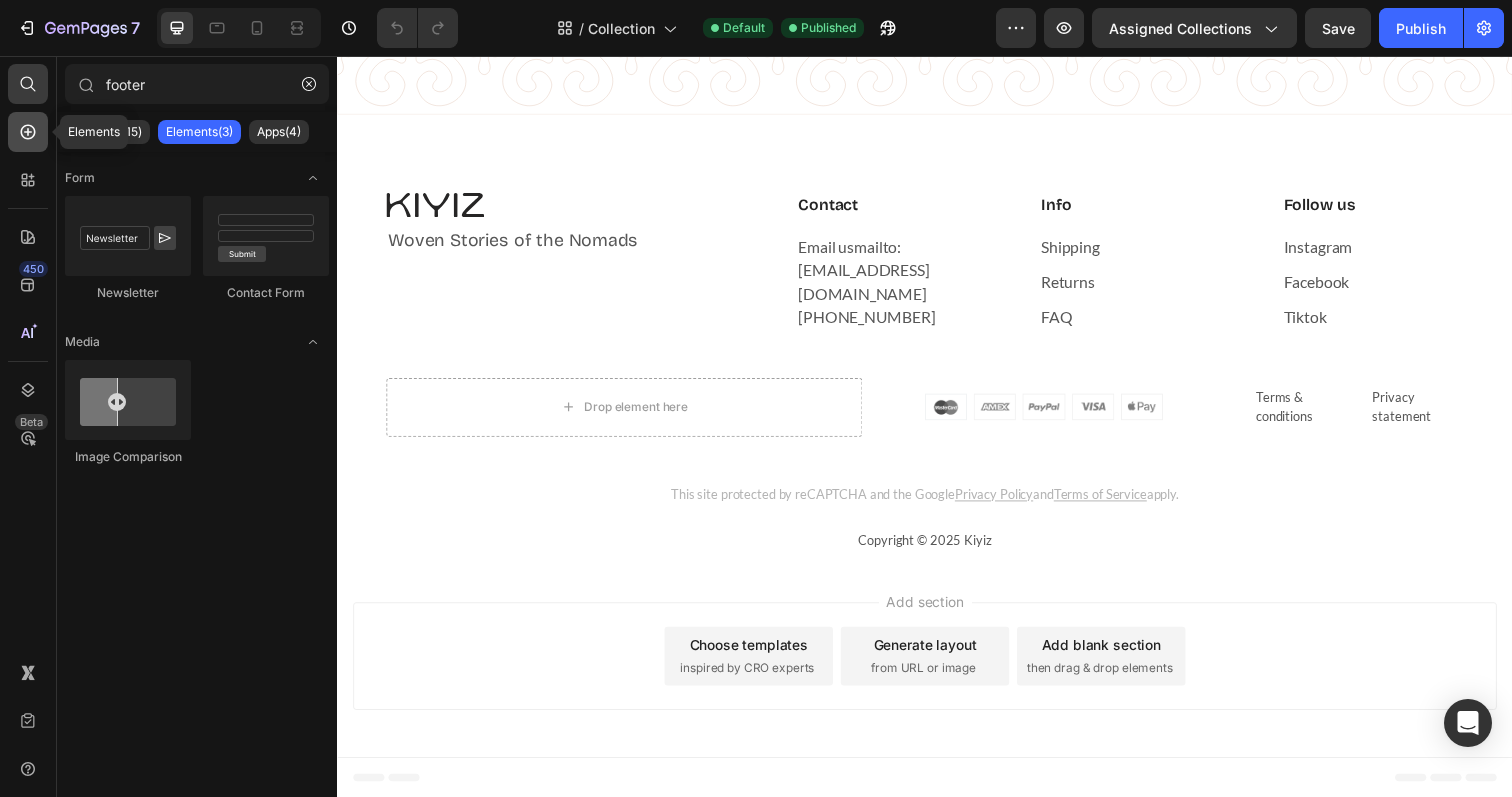 click 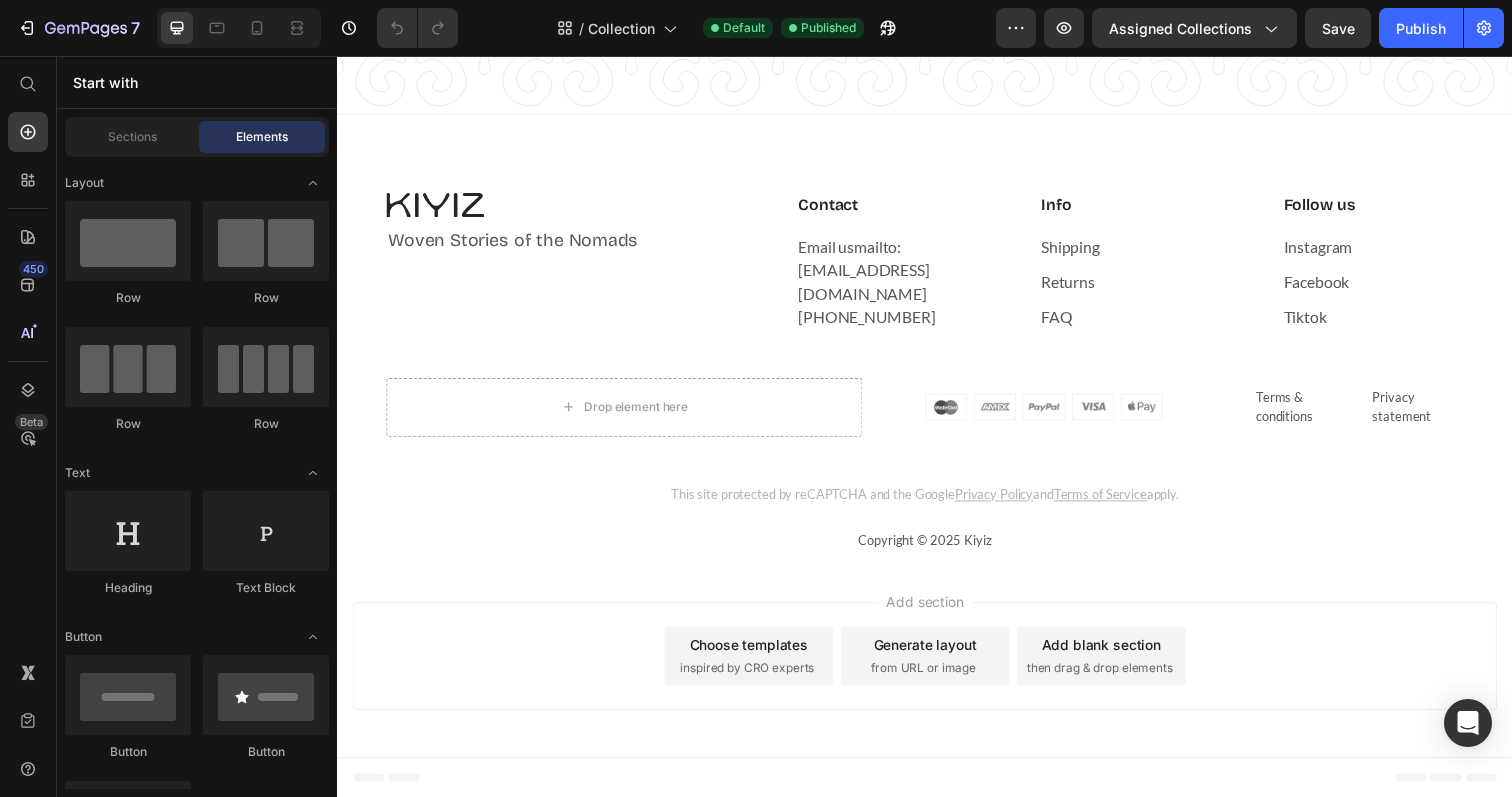 click on "Start with" at bounding box center (197, 82) 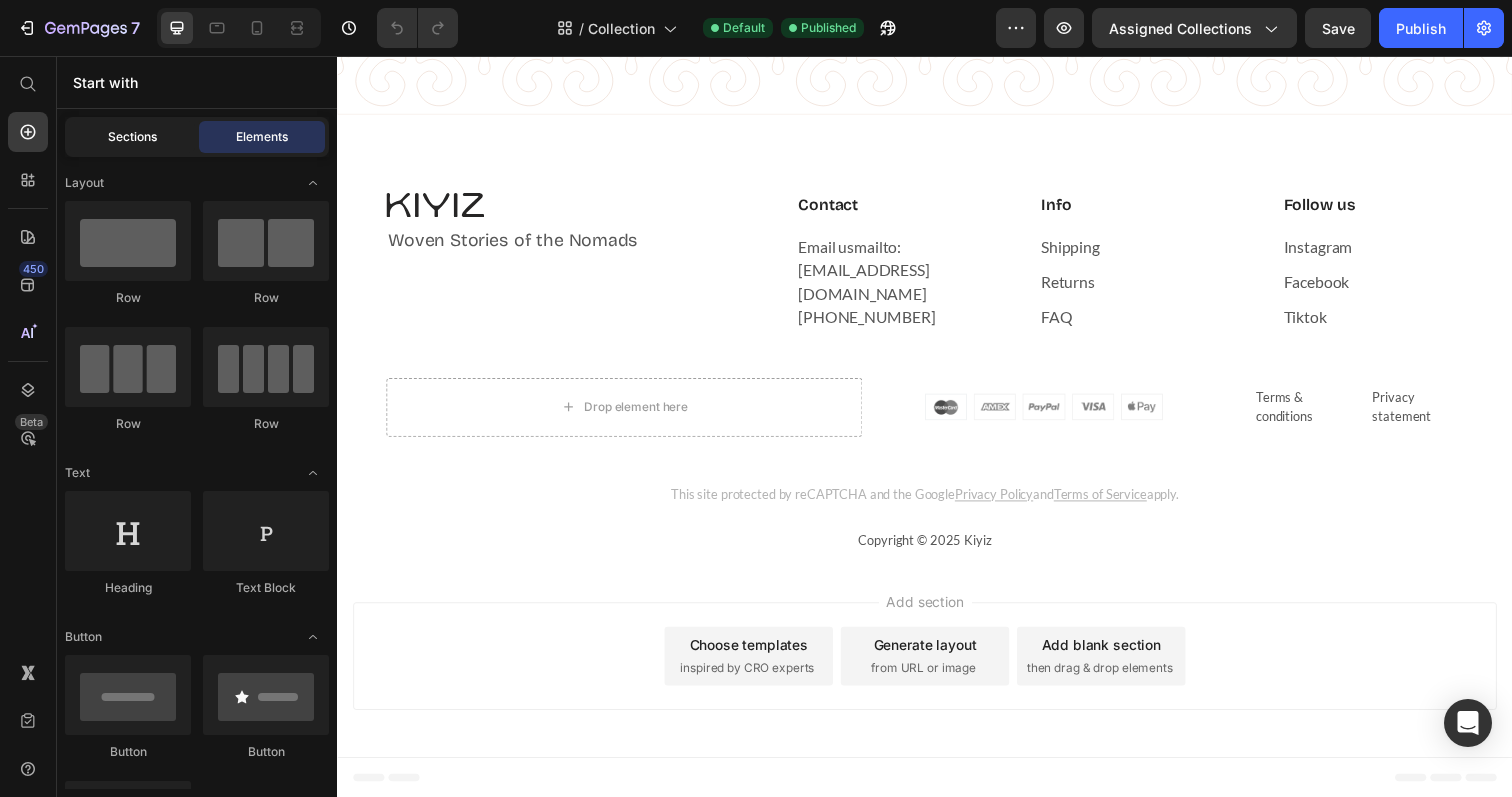 click on "Sections" at bounding box center (132, 137) 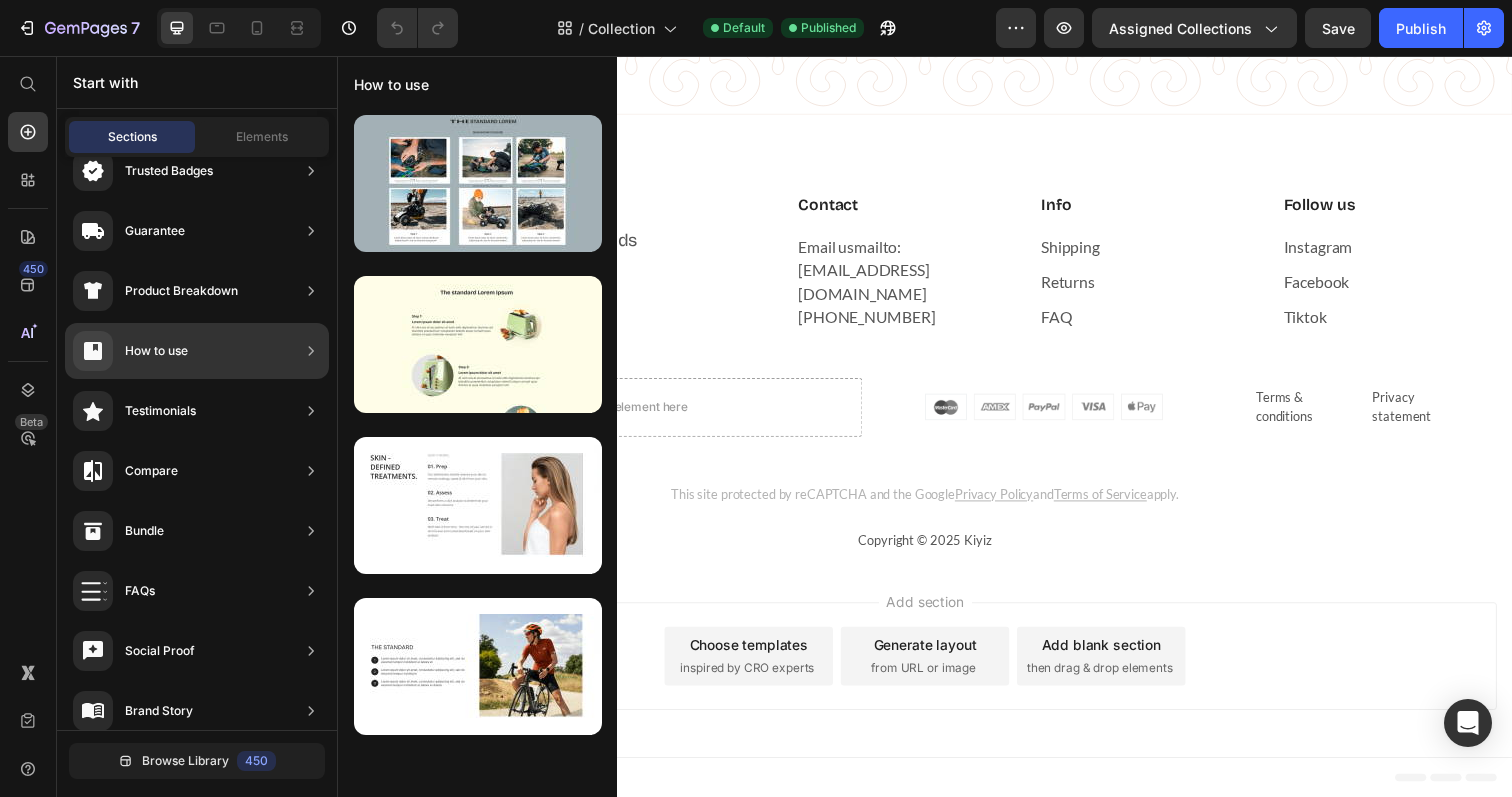 scroll, scrollTop: 587, scrollLeft: 0, axis: vertical 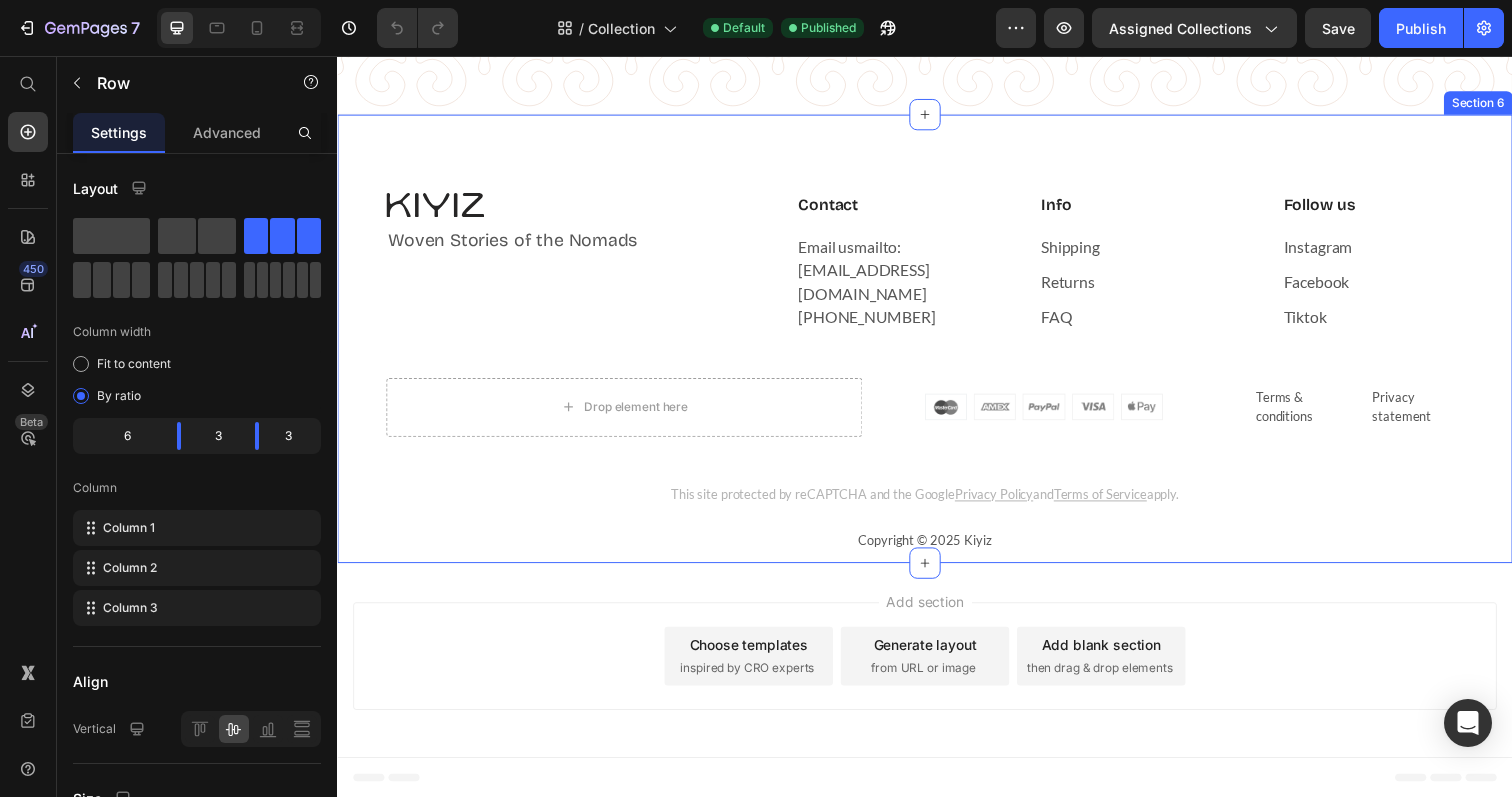 click on "Drop element here Image Terms & conditions Text block Privacy [STREET_ADDRESS]" at bounding box center [937, 415] 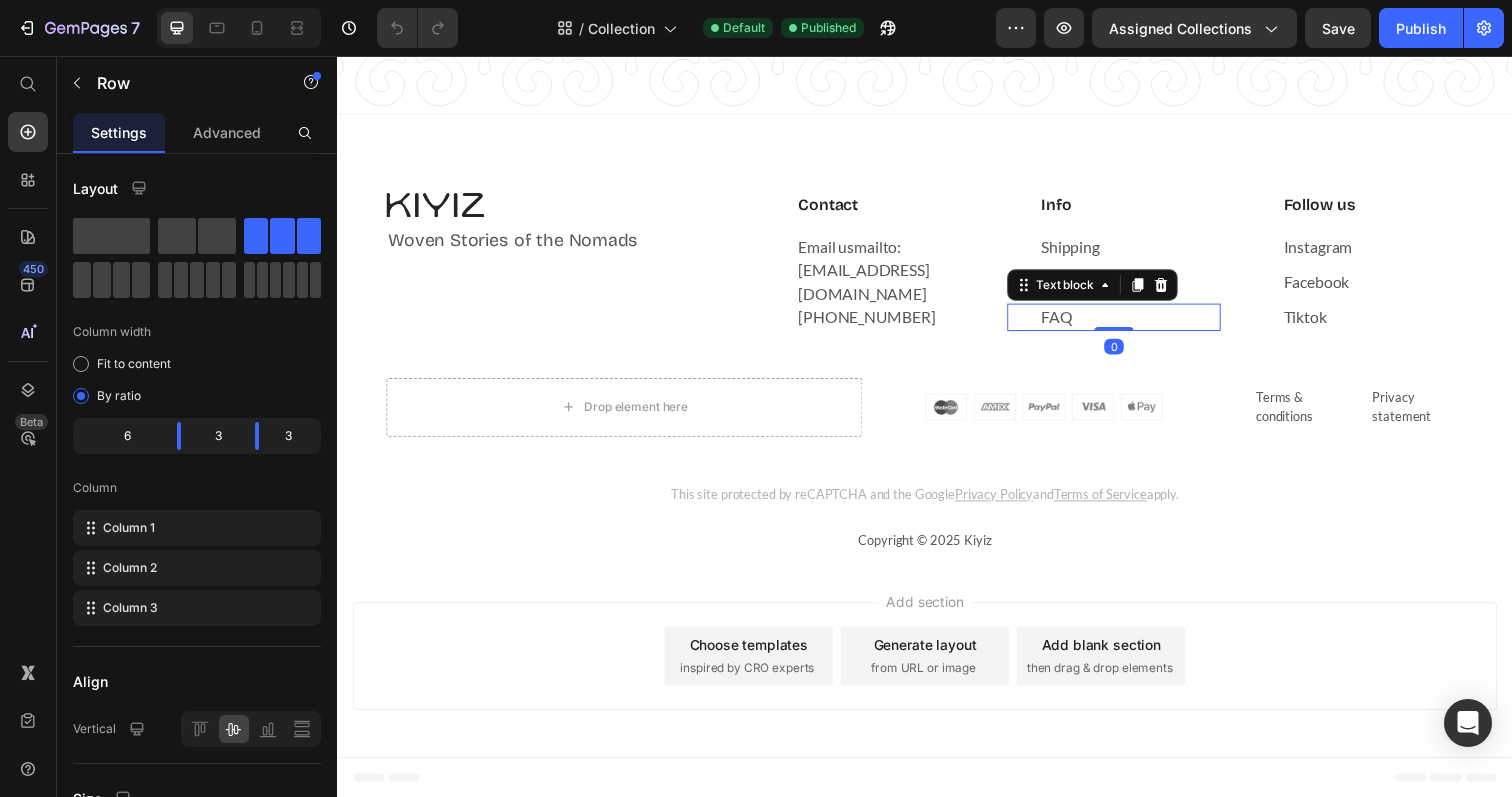 click on "FAQ" at bounding box center [1146, 323] 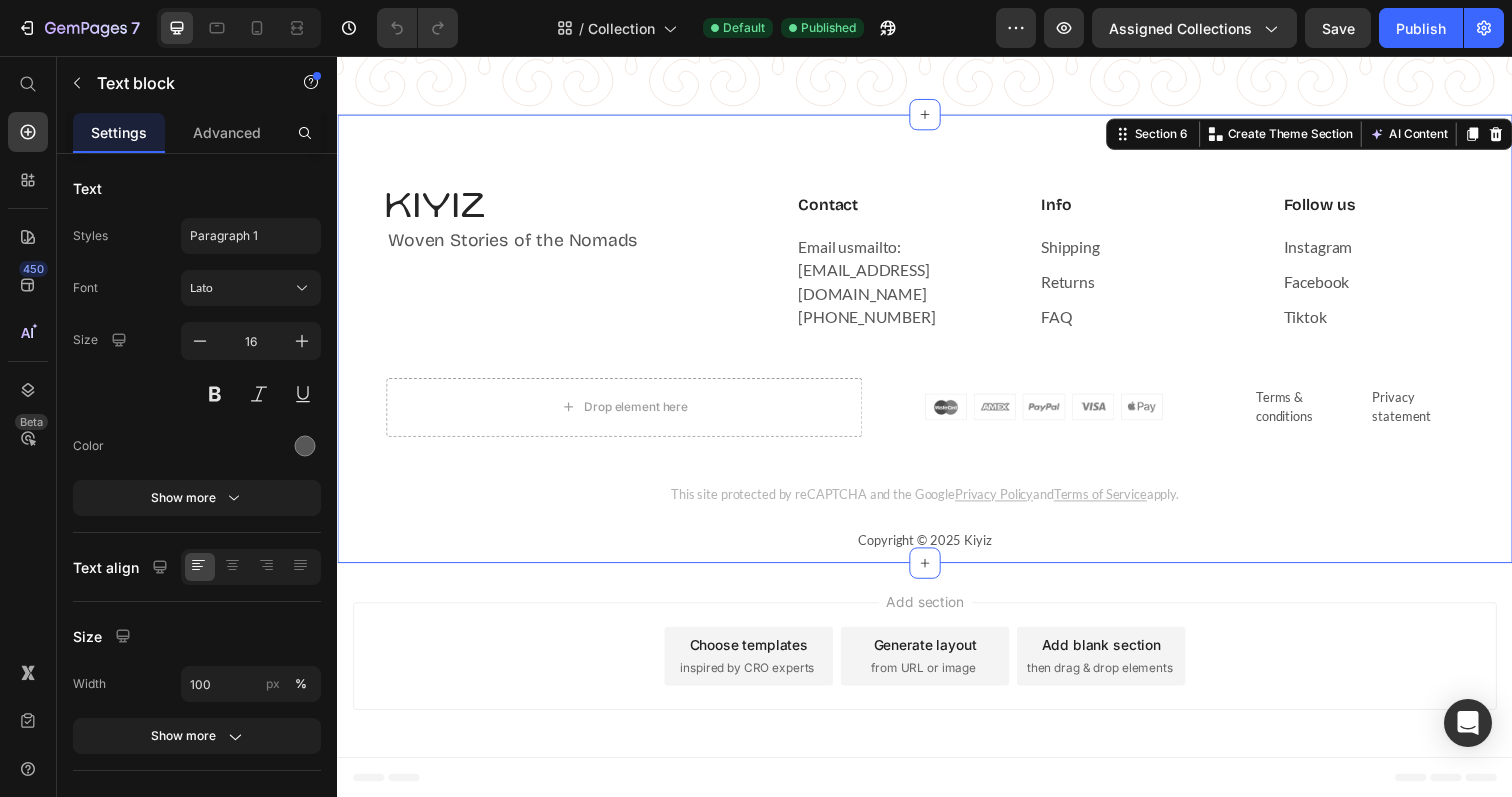 click on "Image Woven Stories of the Nomads Text block Contact Heading Email usmailto:[EMAIL_ADDRESS][DOMAIN_NAME] [PHONE_NUMBER] Text block Info Heading Shipping Text block Returns Text block FAQ Text block Follow us Heading Instagram Text block Facebook Text block Tiktok Text block Row Row
Drop element here Image Terms & conditions Text block Privacy statement Text block [GEOGRAPHIC_DATA] This site protected by reCAPTCHA and the Google  Privacy Policy  and  Terms of Service  apply. Text block Copyright © 2025 Kiyiz Text block Section 6   You can create reusable sections Create Theme Section AI Content Write with GemAI What would you like to describe here? Tone and Voice Persuasive Product Felt Pillowcase | 16 x 16 in Show more Generate" at bounding box center [937, 345] 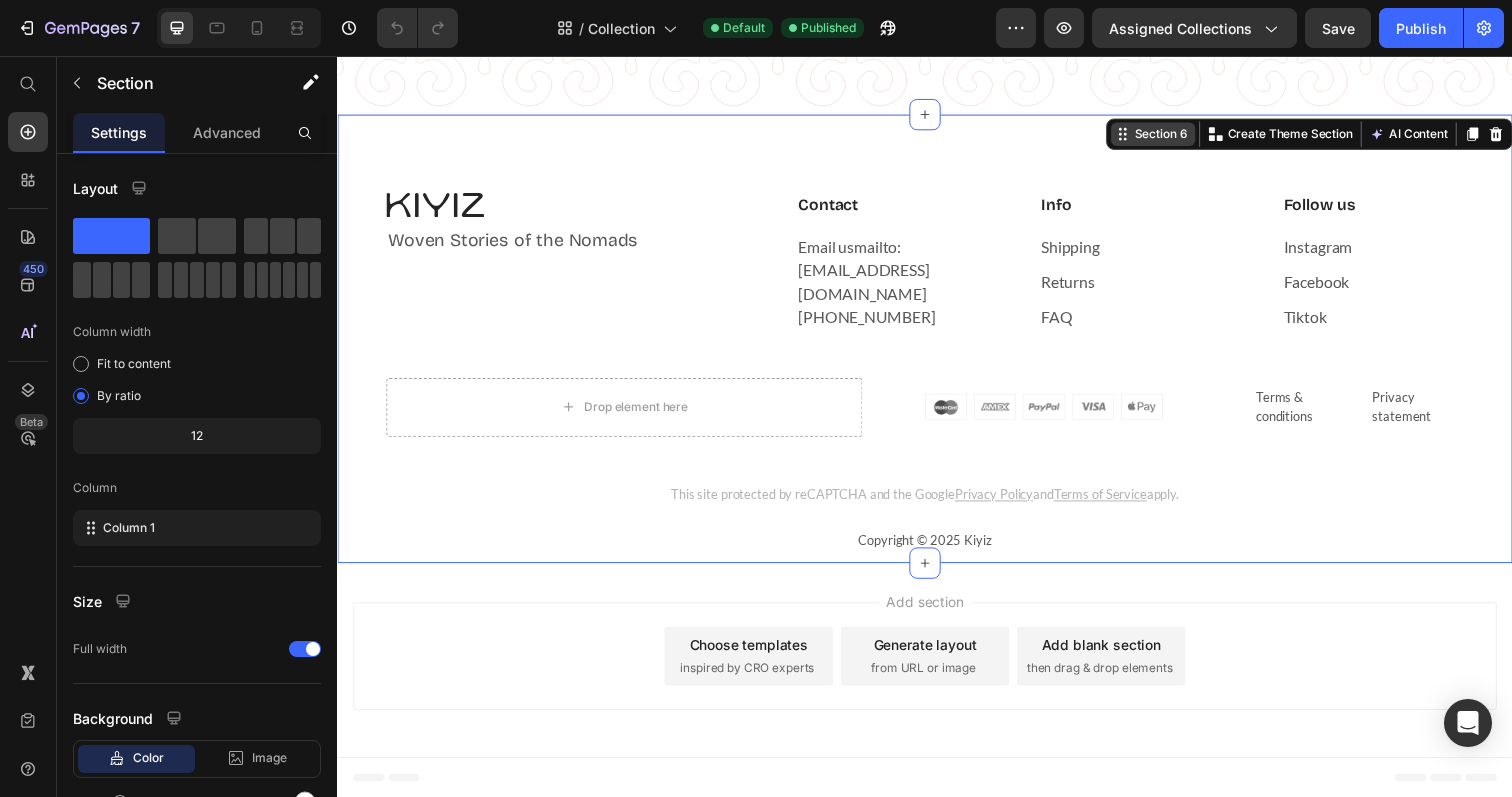 click on "Section 6" at bounding box center [1178, 136] 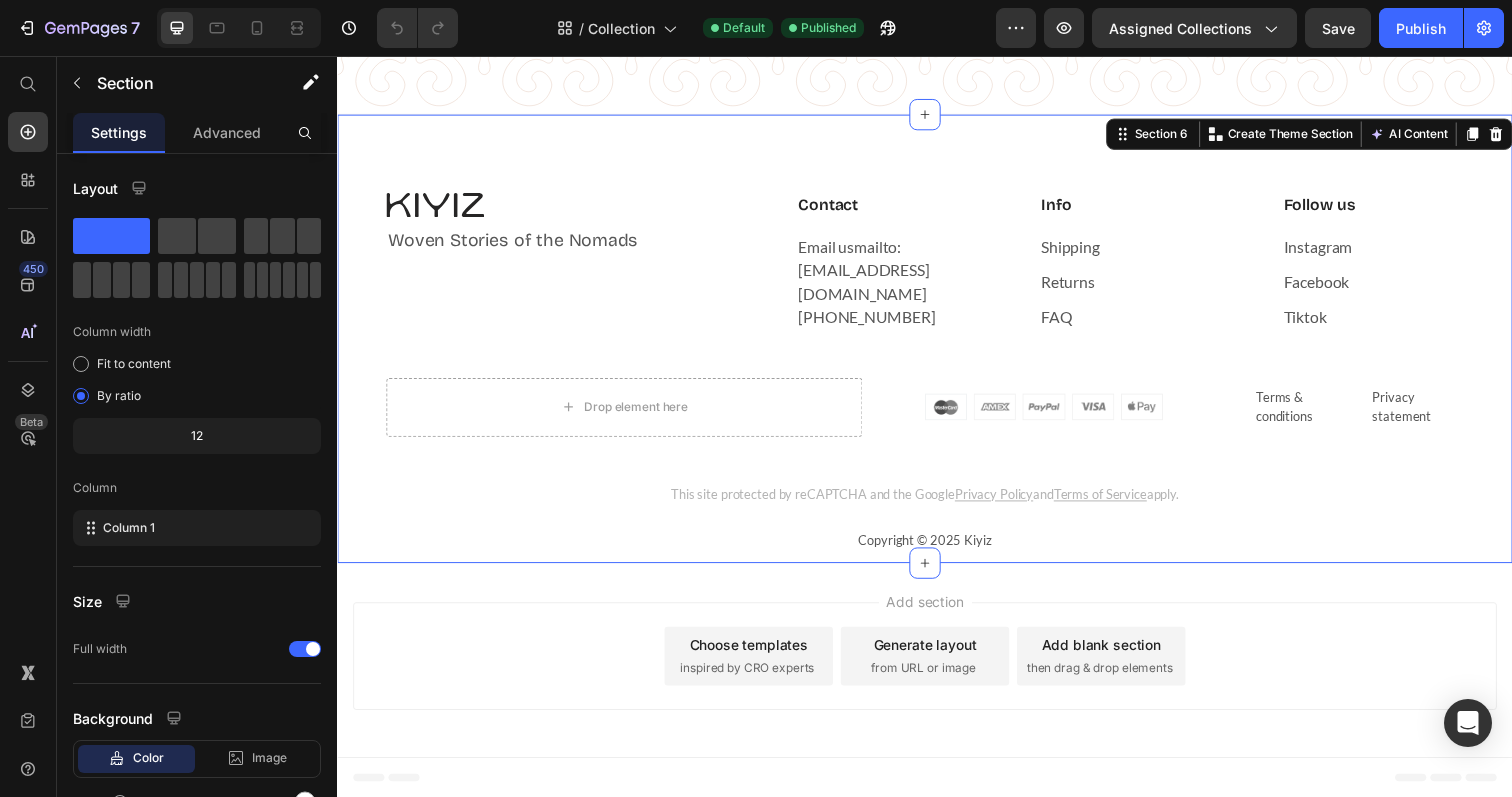 click on "Image Woven Stories of the Nomads Text block Contact Heading Email usmailto:[EMAIL_ADDRESS][DOMAIN_NAME] [PHONE_NUMBER] Text block Info Heading Shipping Text block Returns Text block FAQ Text block Follow us Heading Instagram Text block Facebook Text block Tiktok Text block Row Row
Drop element here Image Terms & conditions Text block Privacy statement Text block [GEOGRAPHIC_DATA] This site protected by reCAPTCHA and the Google  Privacy Policy  and  Terms of Service  apply. Text block Copyright © 2025 Kiyiz Text block Section 6   You can create reusable sections Create Theme Section AI Content Write with GemAI What would you like to describe here? Tone and Voice Persuasive Product Felt Pillowcase | 16 x 16 in Show more Generate" at bounding box center (937, 345) 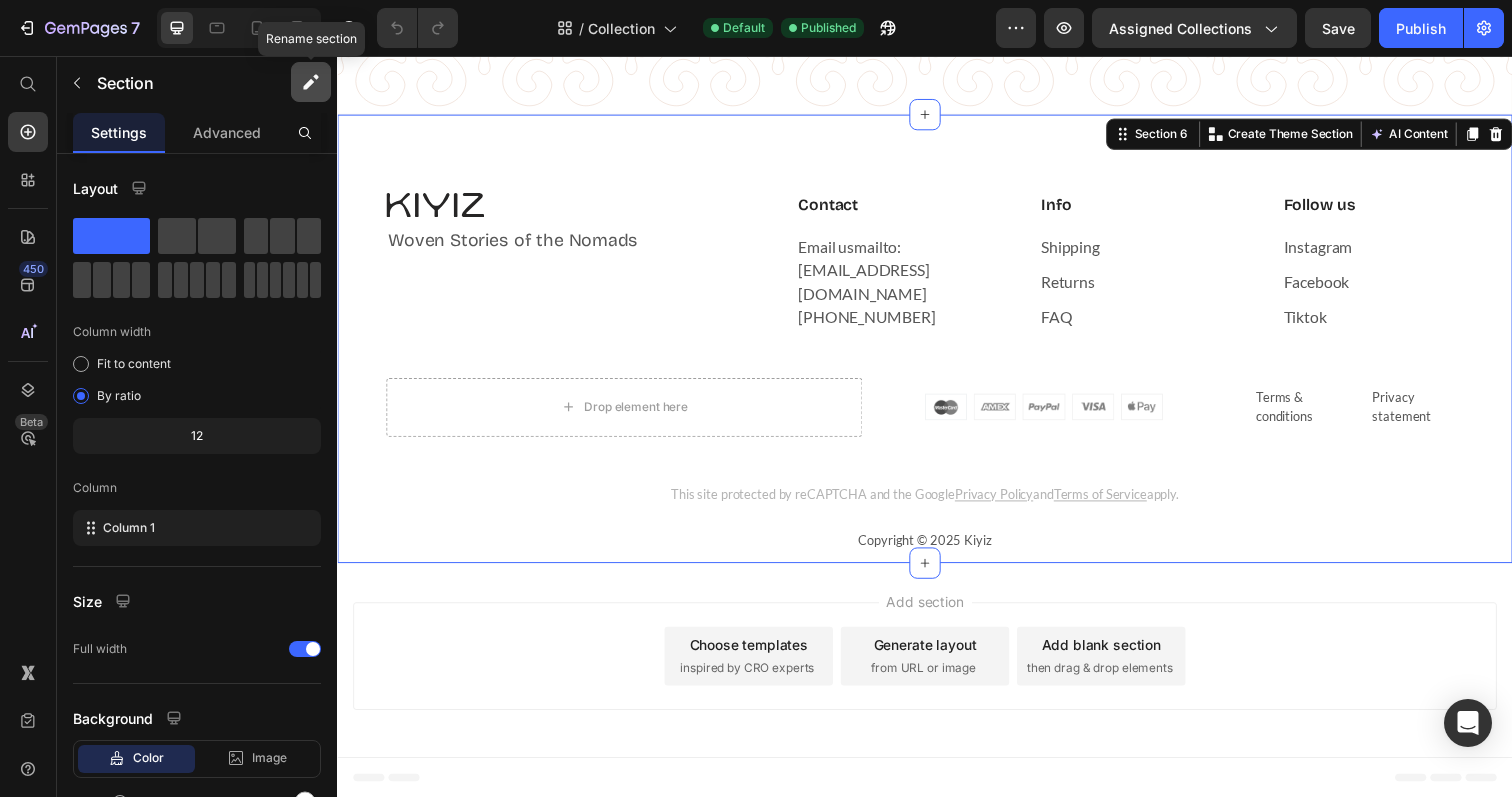 click 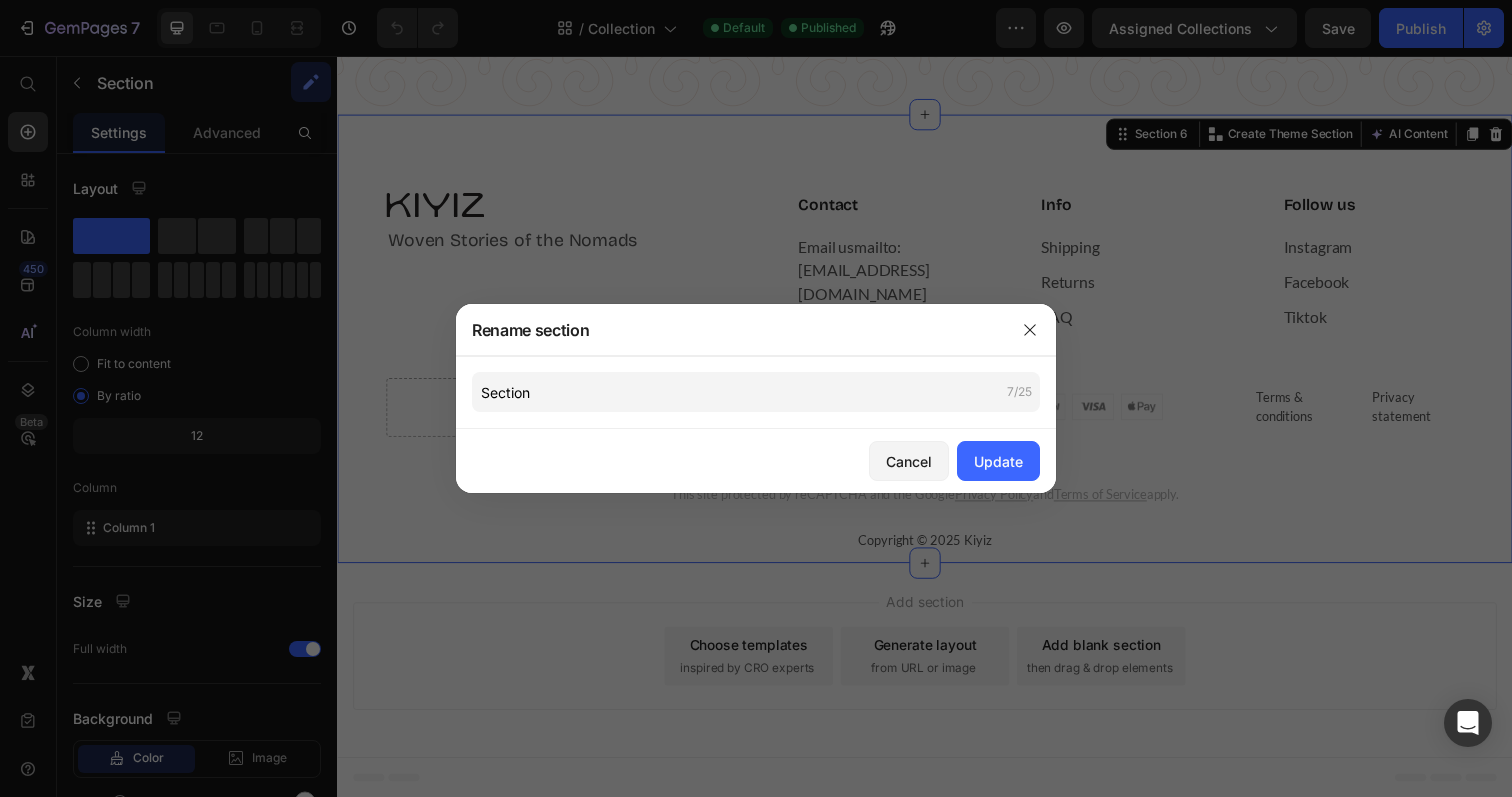 type 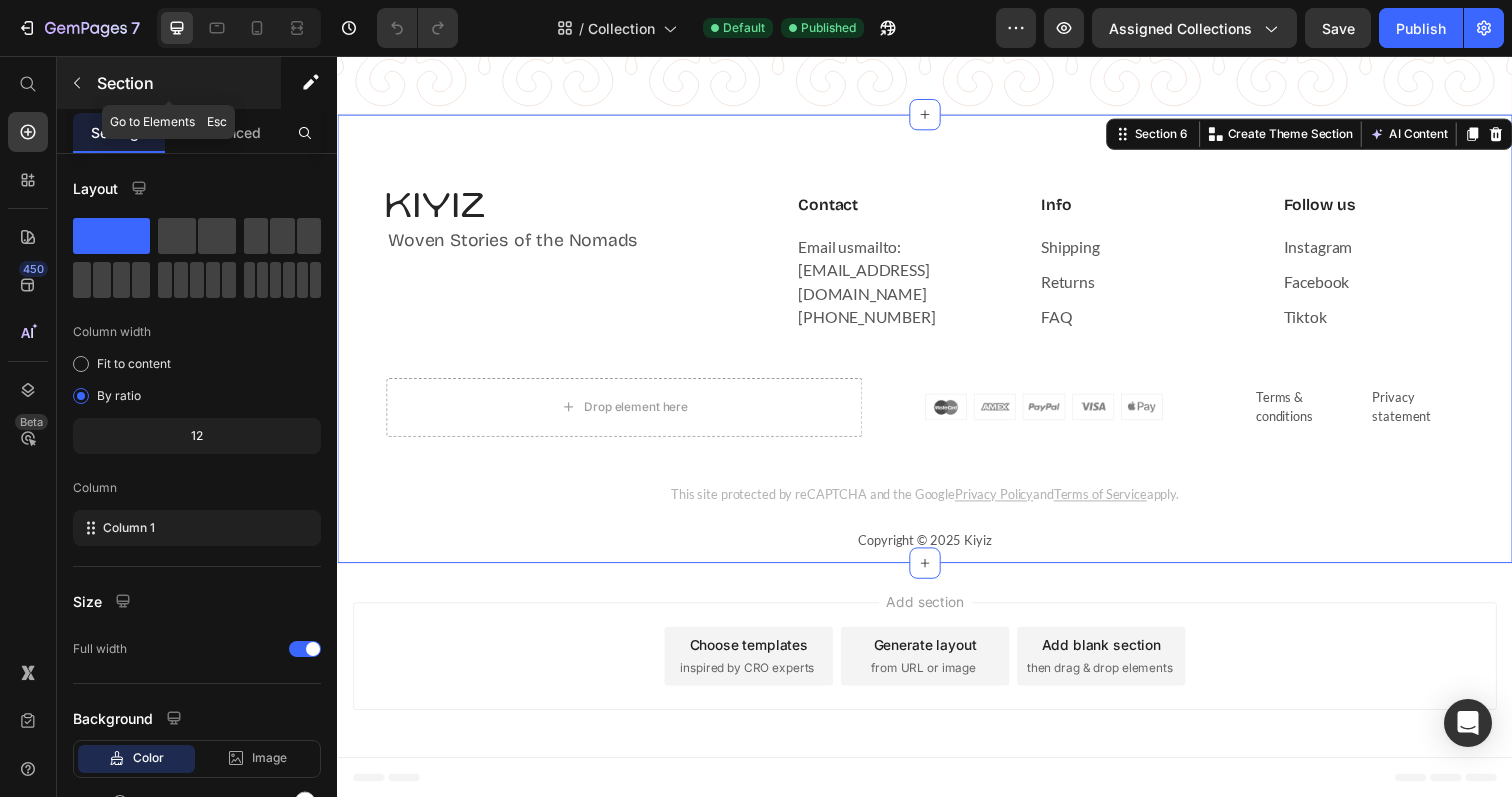 click 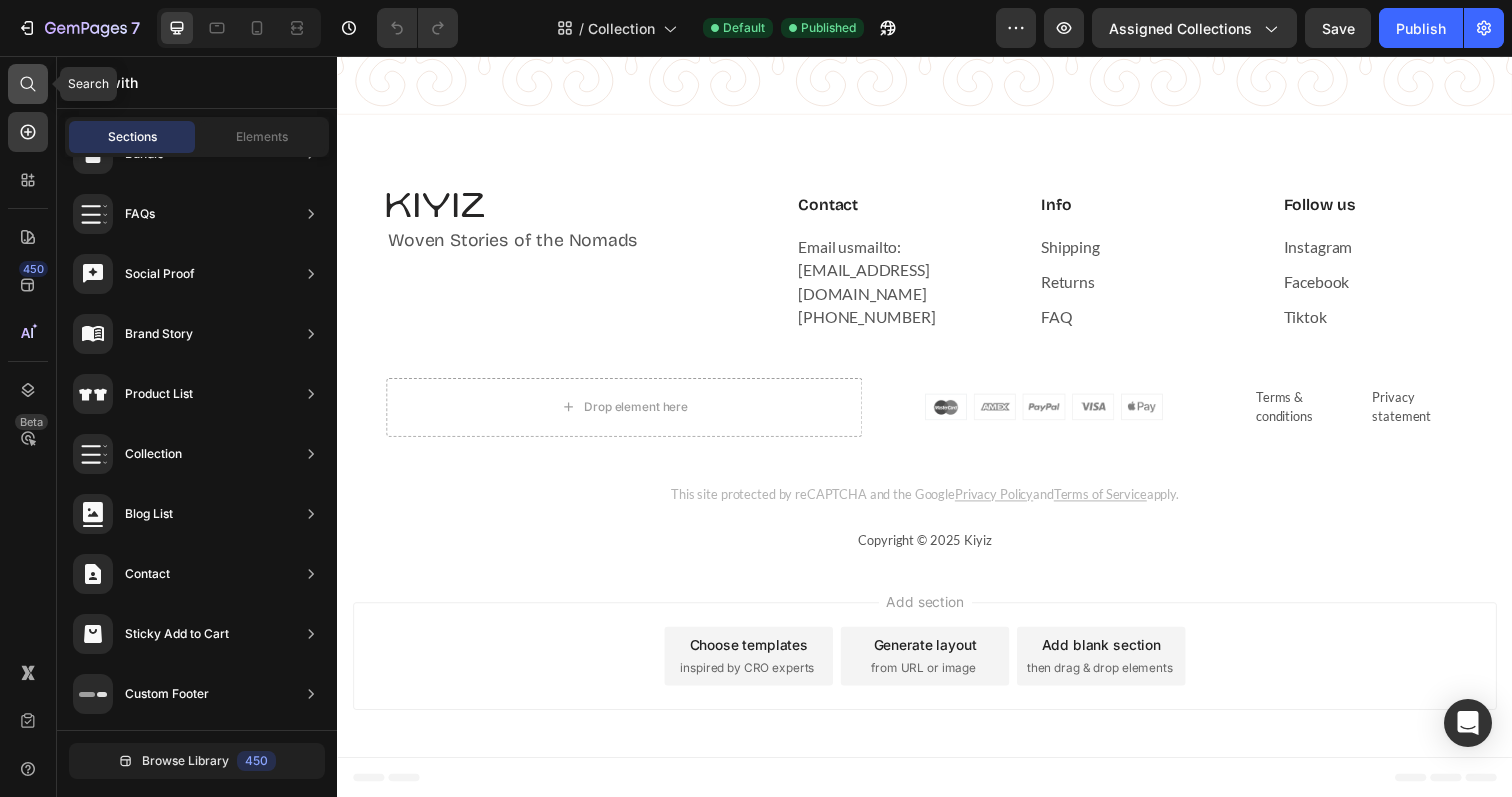 click 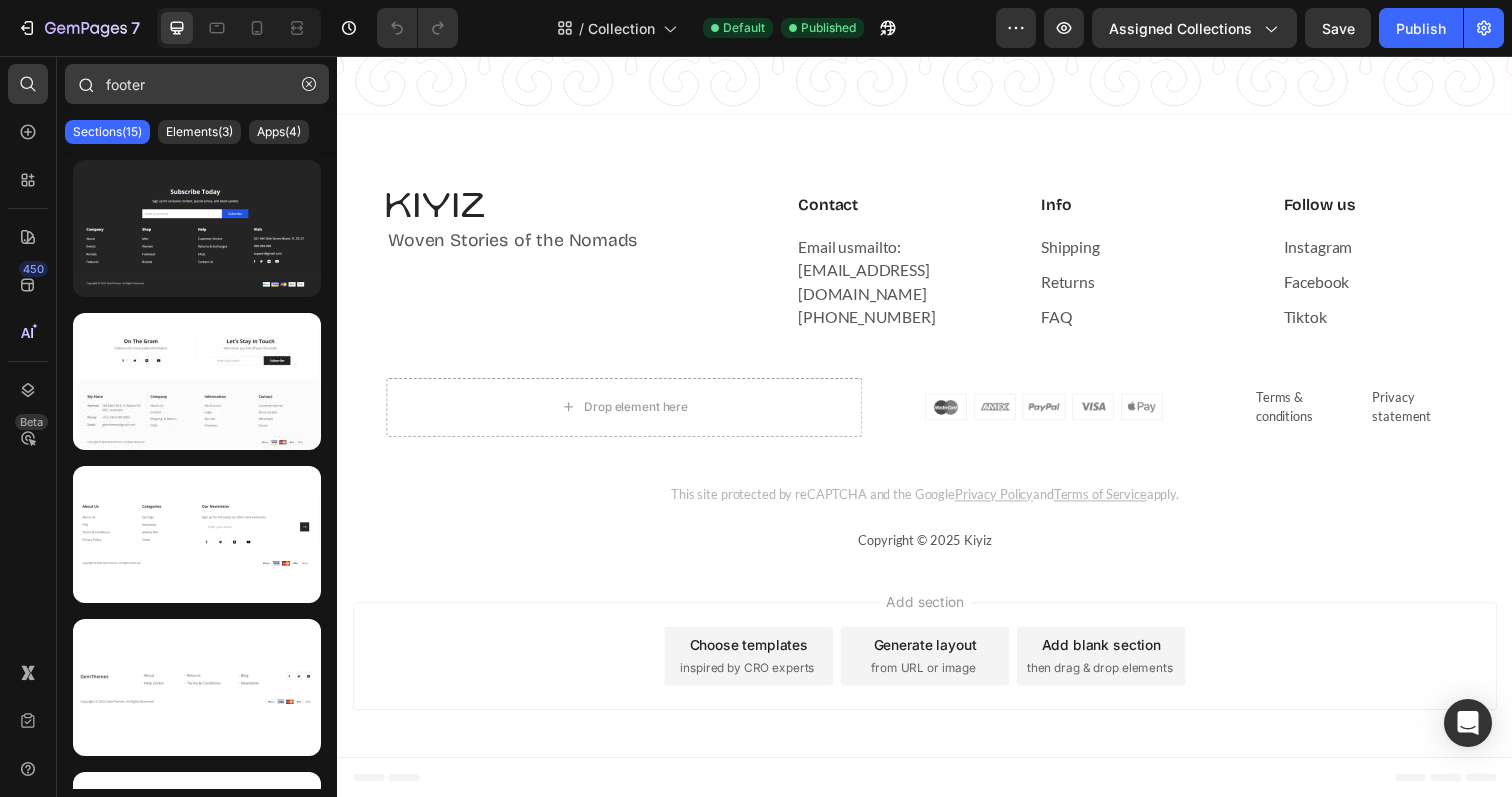 click on "footer" at bounding box center [197, 84] 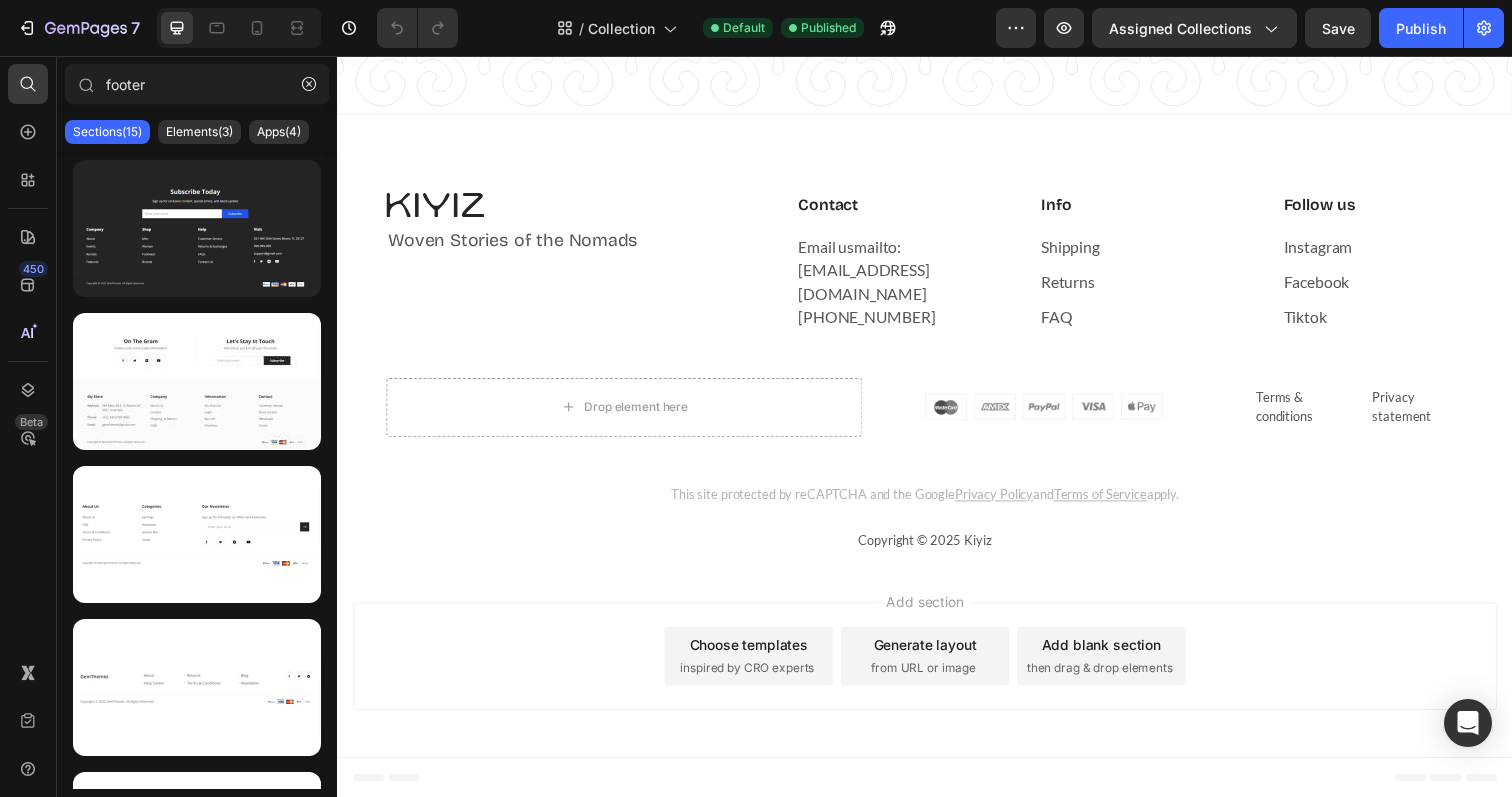 click on "Sections(15) Elements(3) Apps(4)" 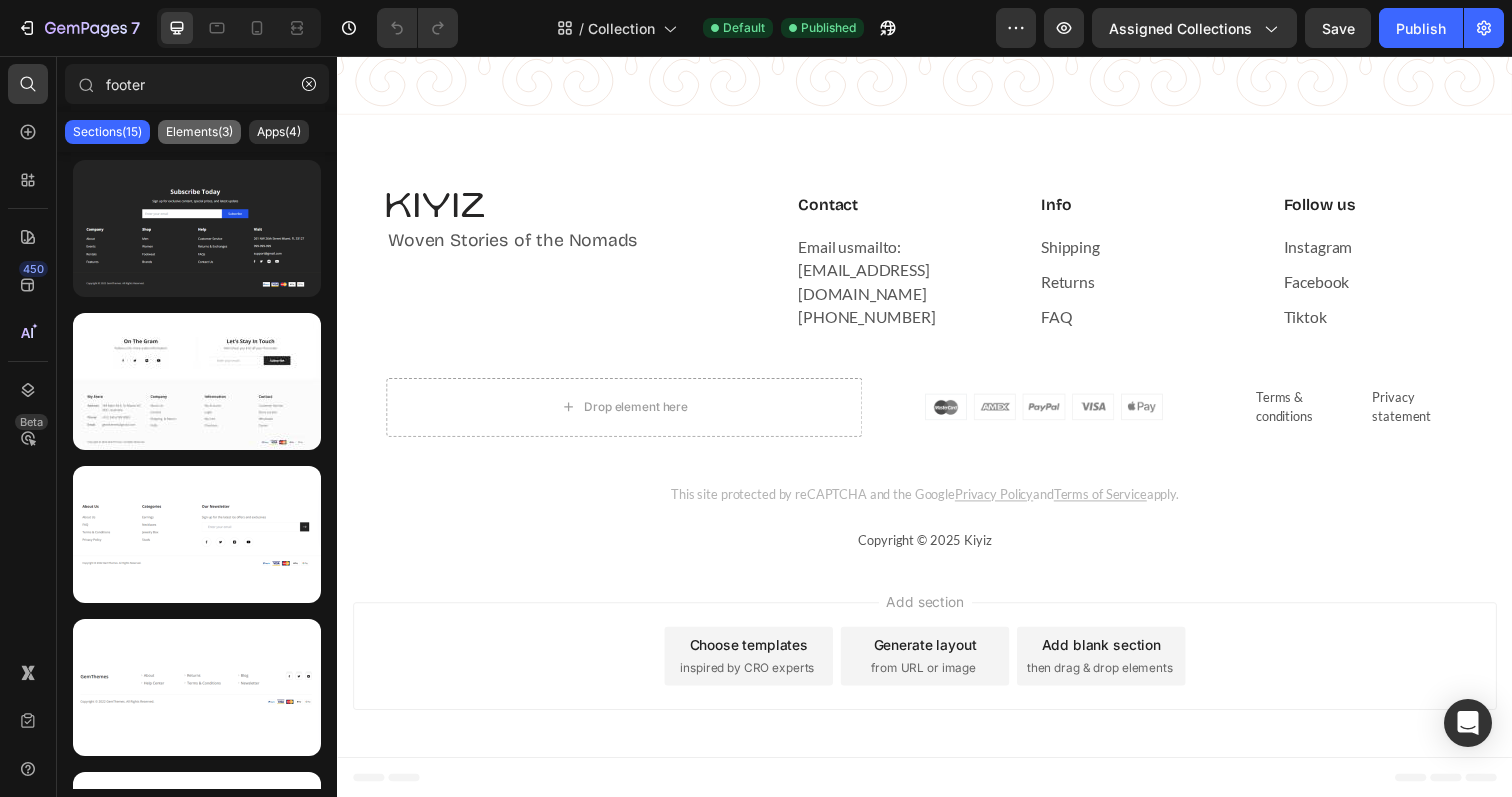 click on "Elements(3)" at bounding box center (199, 132) 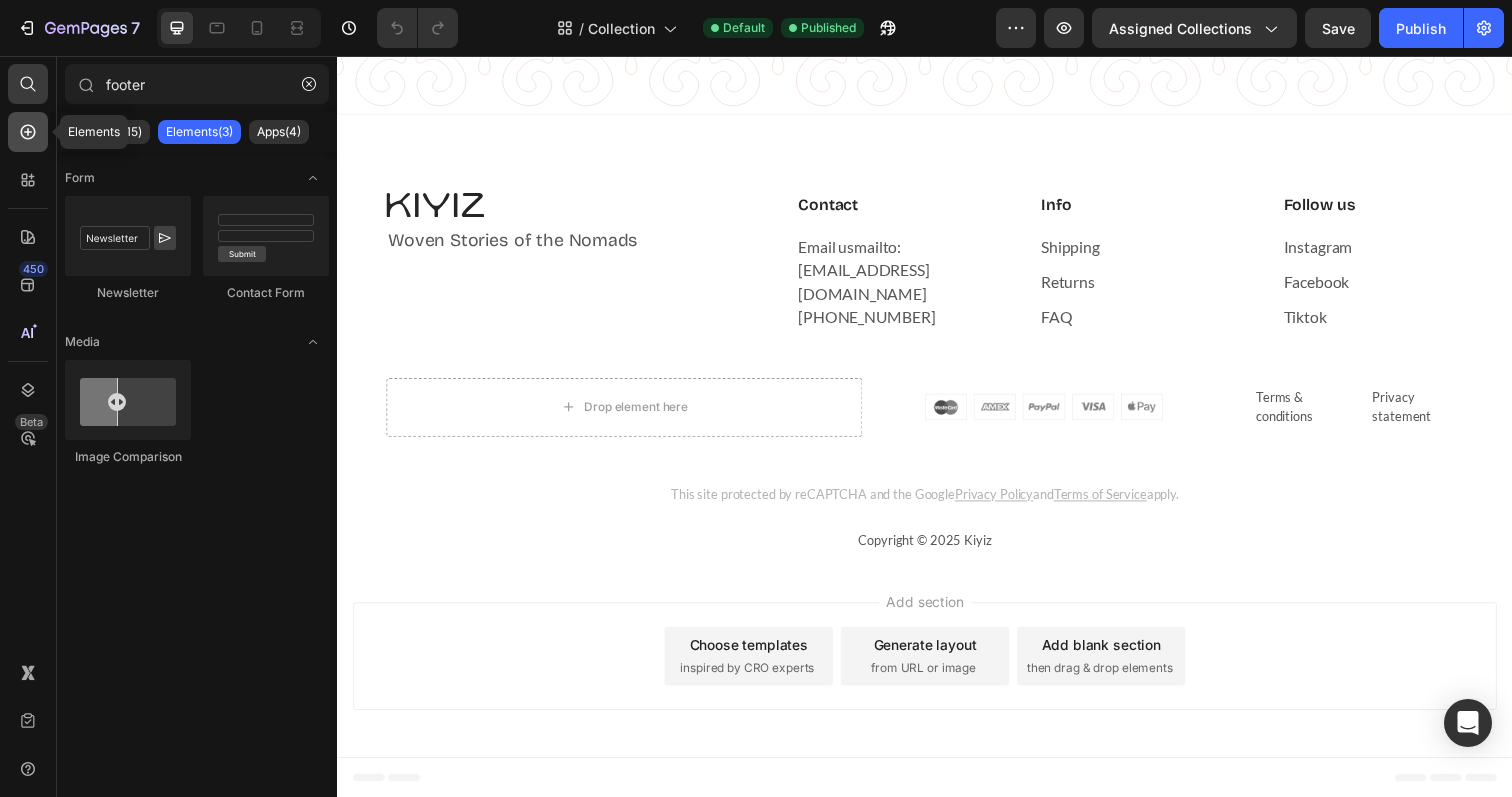 click 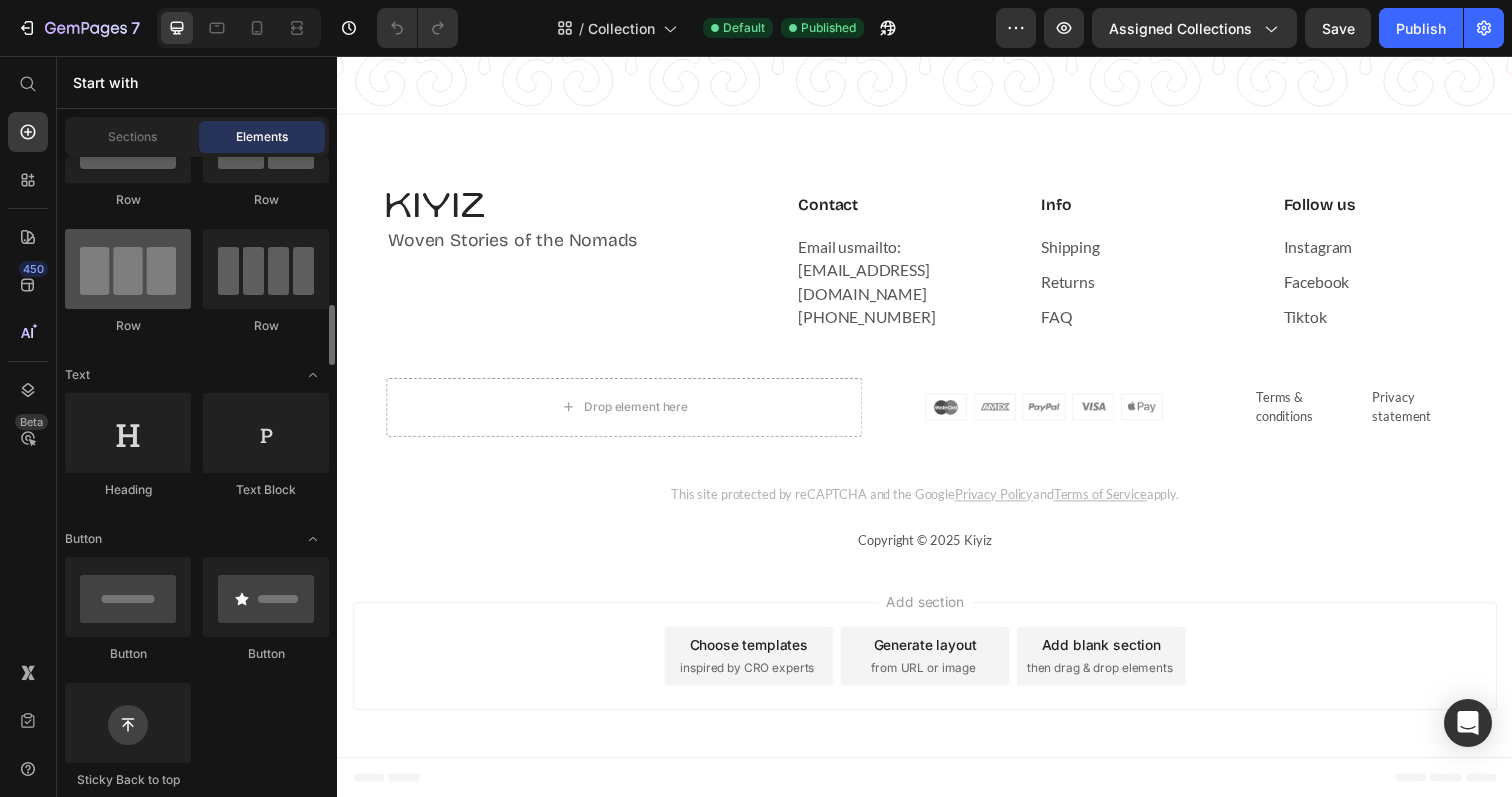 scroll, scrollTop: 0, scrollLeft: 0, axis: both 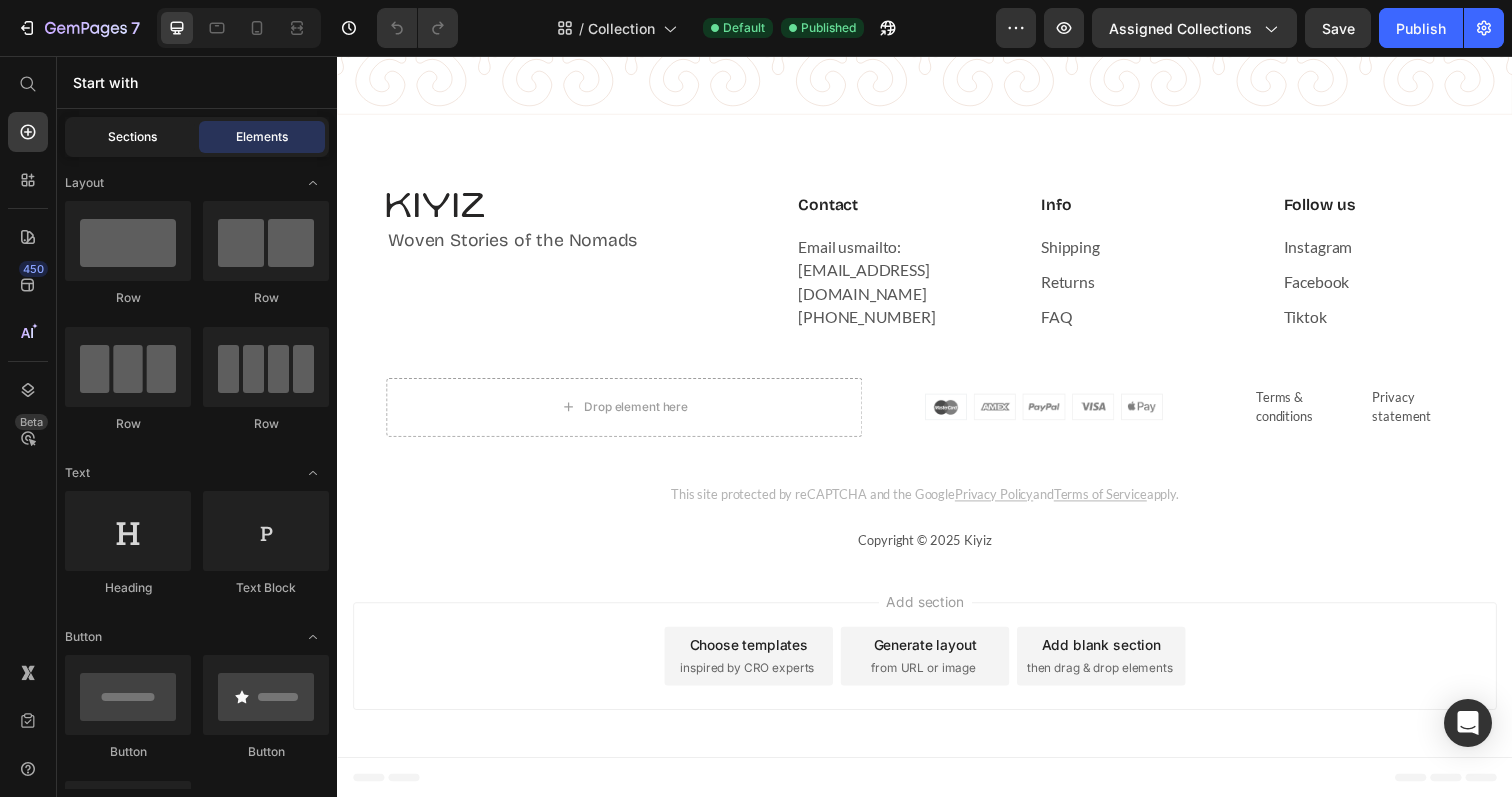 click on "Sections" 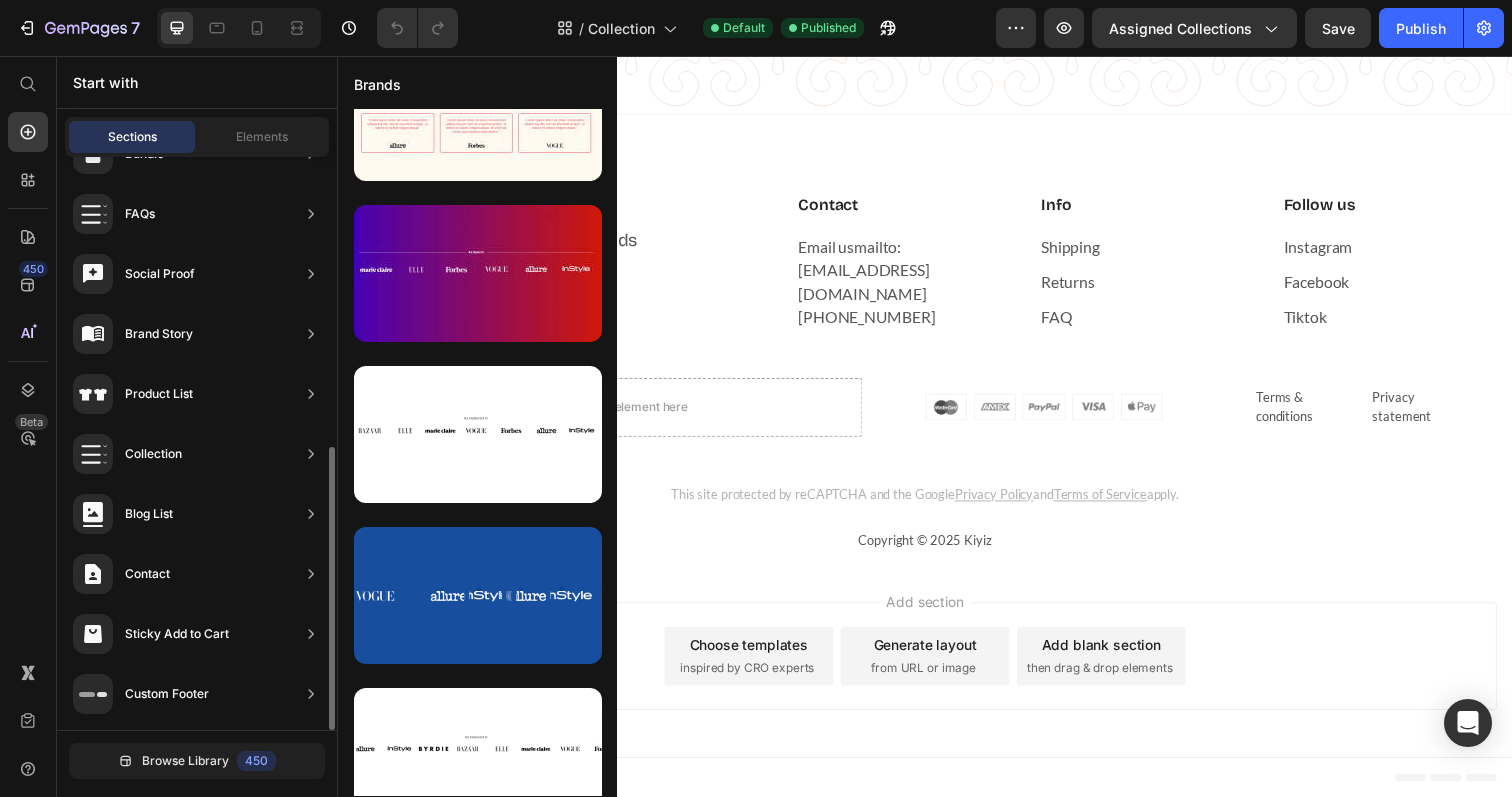 scroll, scrollTop: 0, scrollLeft: 0, axis: both 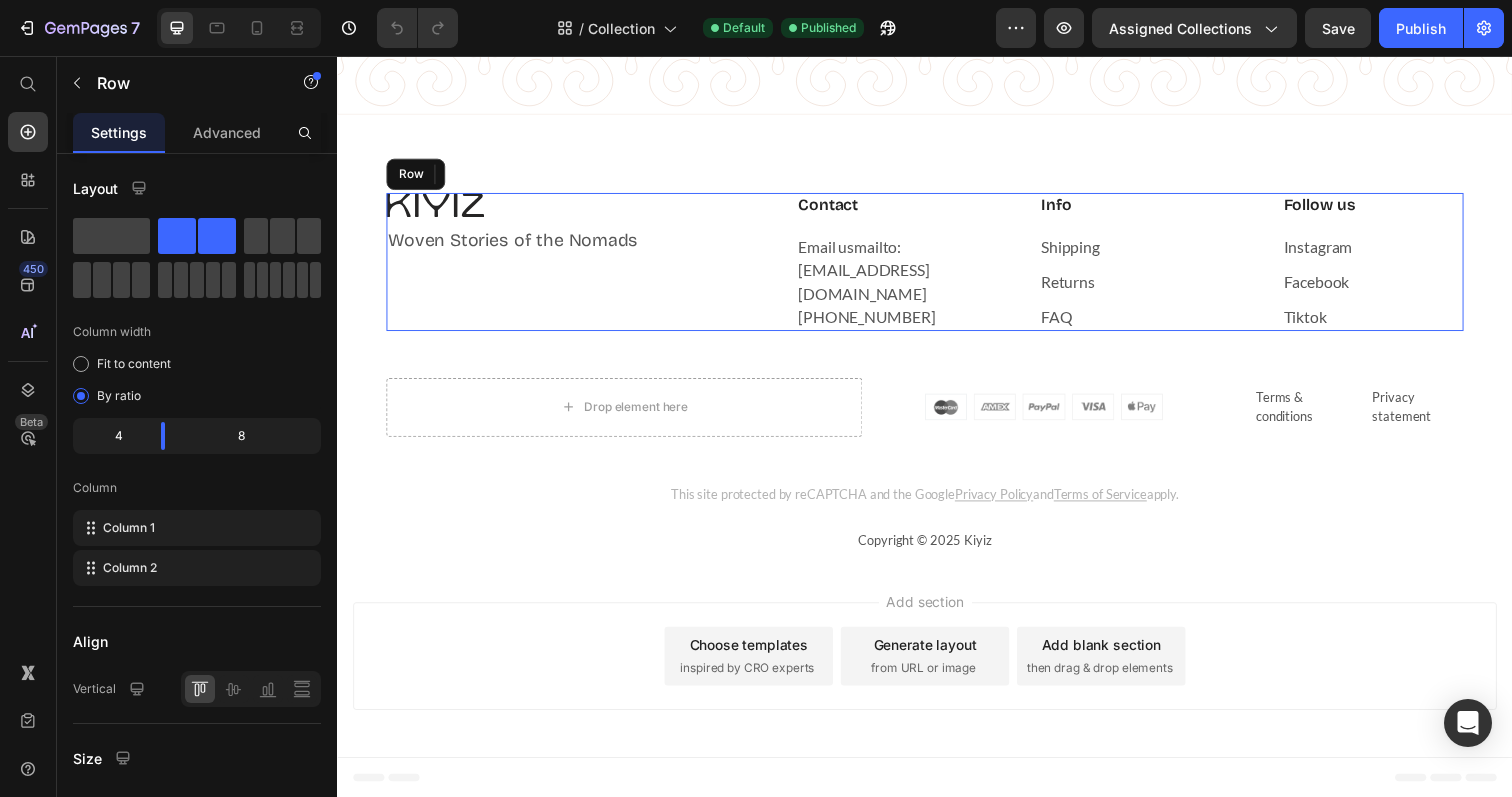 click on "Image Woven Stories of the Nomads Text block" at bounding box center (565, 266) 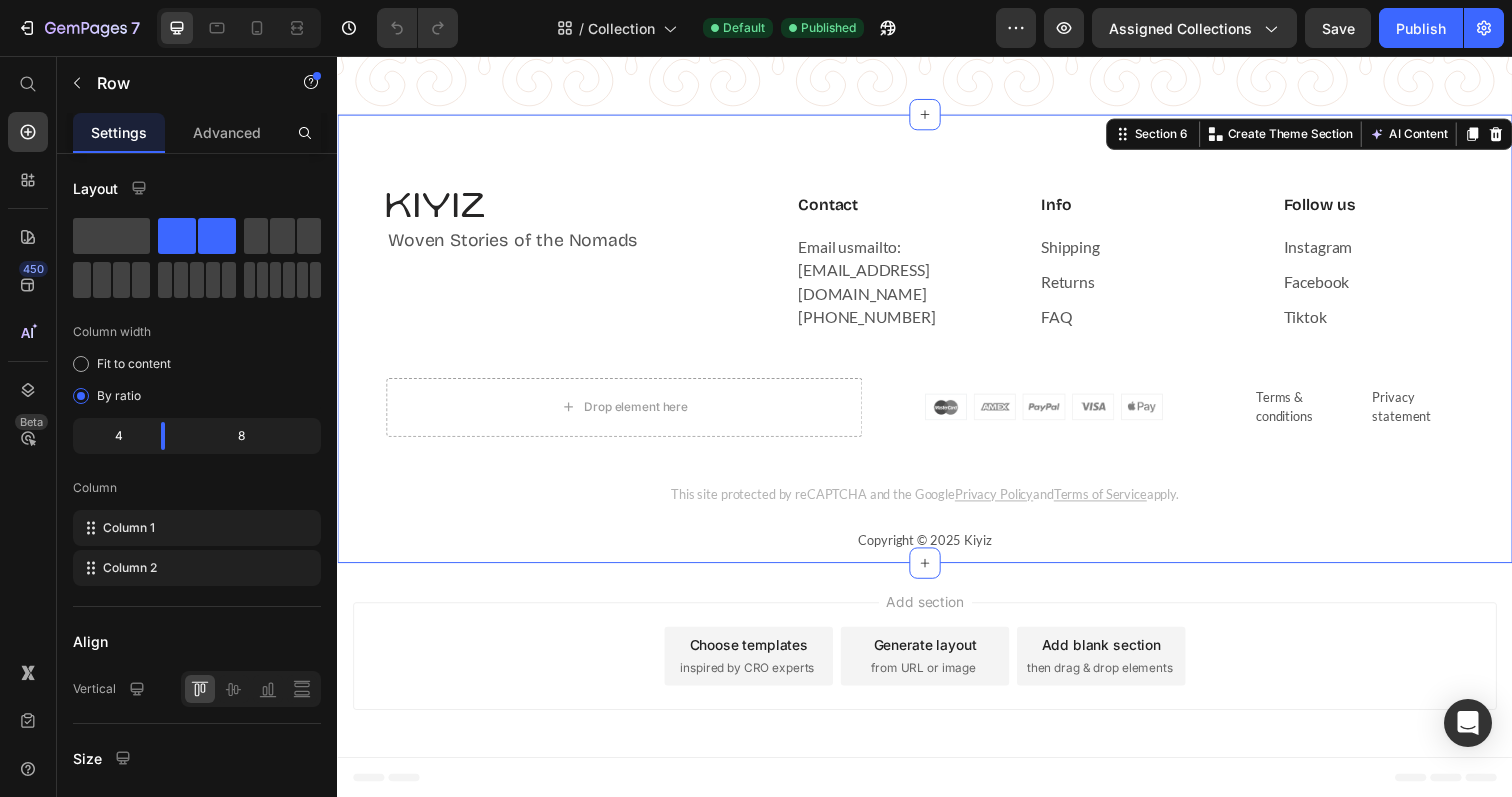 click on "Image Woven Stories of the Nomads Text block Contact Heading Email usmailto:[EMAIL_ADDRESS][DOMAIN_NAME] [PHONE_NUMBER] Text block Info Heading Shipping Text block Returns Text block FAQ Text block Follow us Heading Instagram Text block Facebook Text block Tiktok Text block Row Row
Drop element here Image Terms & conditions Text block Privacy statement Text block [GEOGRAPHIC_DATA] This site protected by reCAPTCHA and the Google  Privacy Policy  and  Terms of Service  apply. Text block Copyright © 2025 Kiyiz Text block" at bounding box center [937, 380] 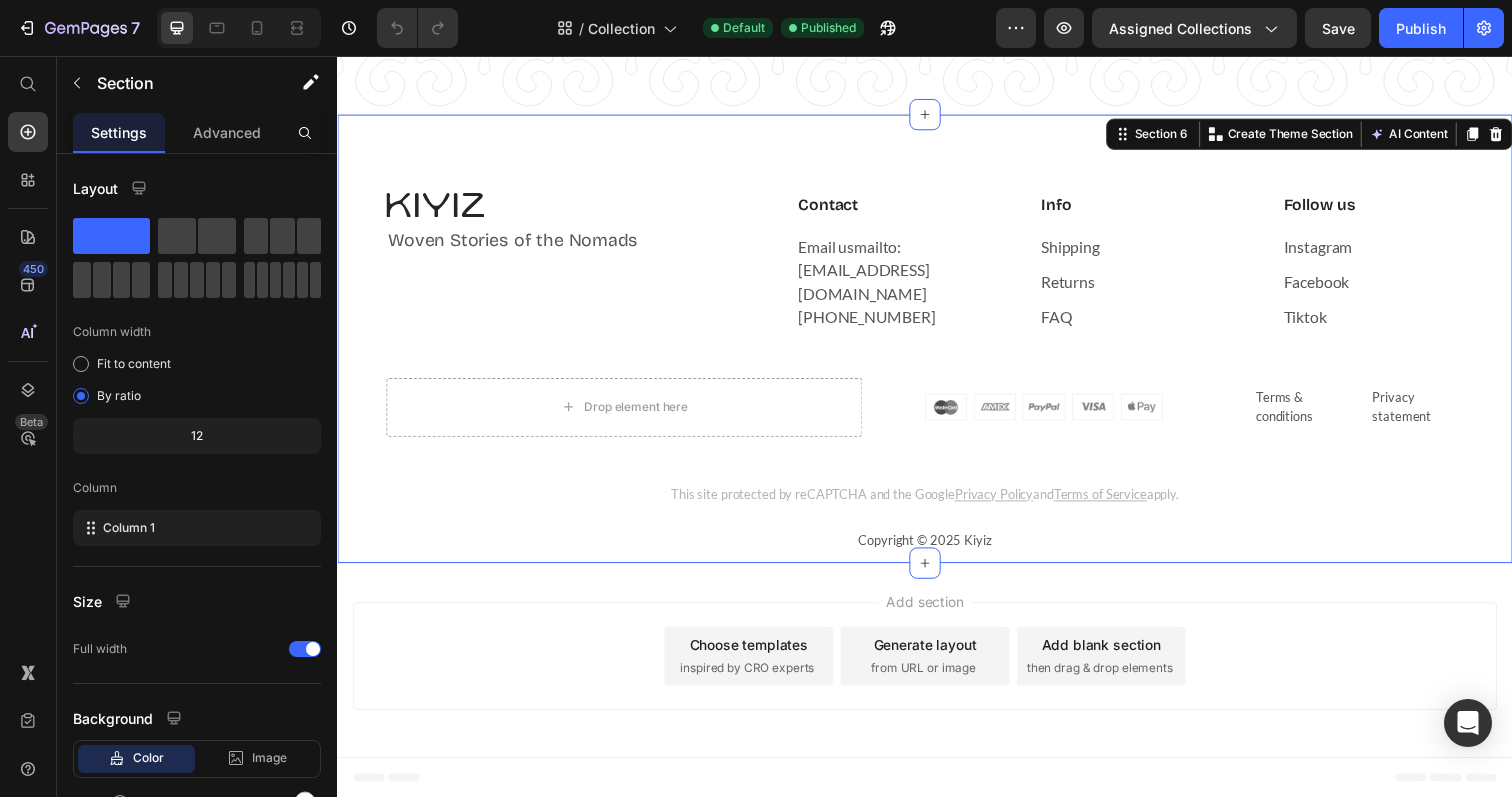 click on "Image Woven Stories of the Nomads Text block Contact Heading Email usmailto:[EMAIL_ADDRESS][DOMAIN_NAME] [PHONE_NUMBER] Text block Info Heading Shipping Text block Returns Text block FAQ Text block Follow us Heading Instagram Text block Facebook Text block Tiktok Text block Row Row
Drop element here Image Terms & conditions Text block Privacy statement Text block [GEOGRAPHIC_DATA] This site protected by reCAPTCHA and the Google  Privacy Policy  and  Terms of Service  apply. Text block Copyright © 2025 Kiyiz Text block Section 6   You can create reusable sections Create Theme Section AI Content Write with GemAI What would you like to describe here? Tone and Voice Persuasive Product Felt Pillowcase | 16 x 16 in Show more Generate" at bounding box center (937, 345) 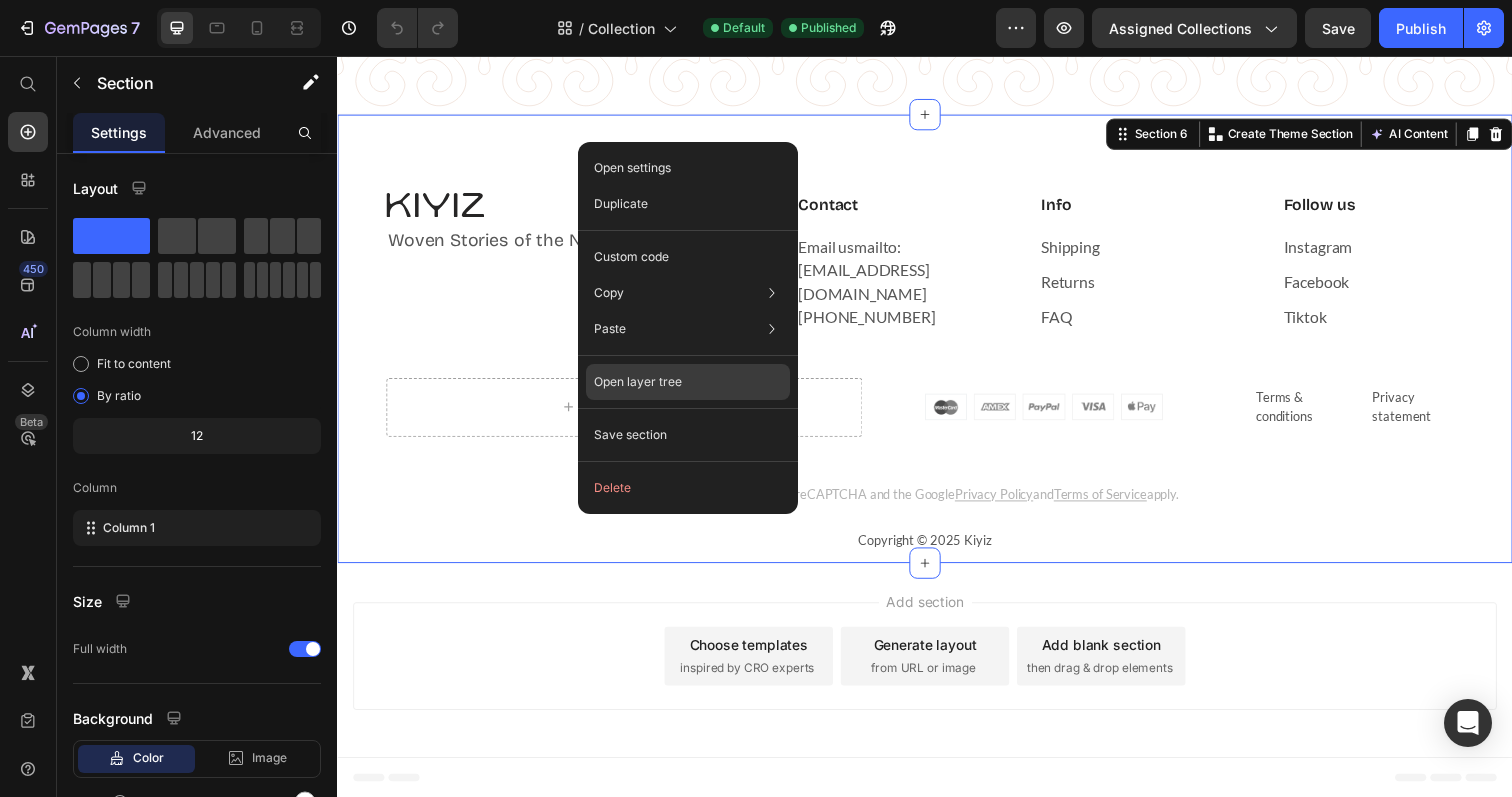 click on "Open layer tree" at bounding box center (638, 382) 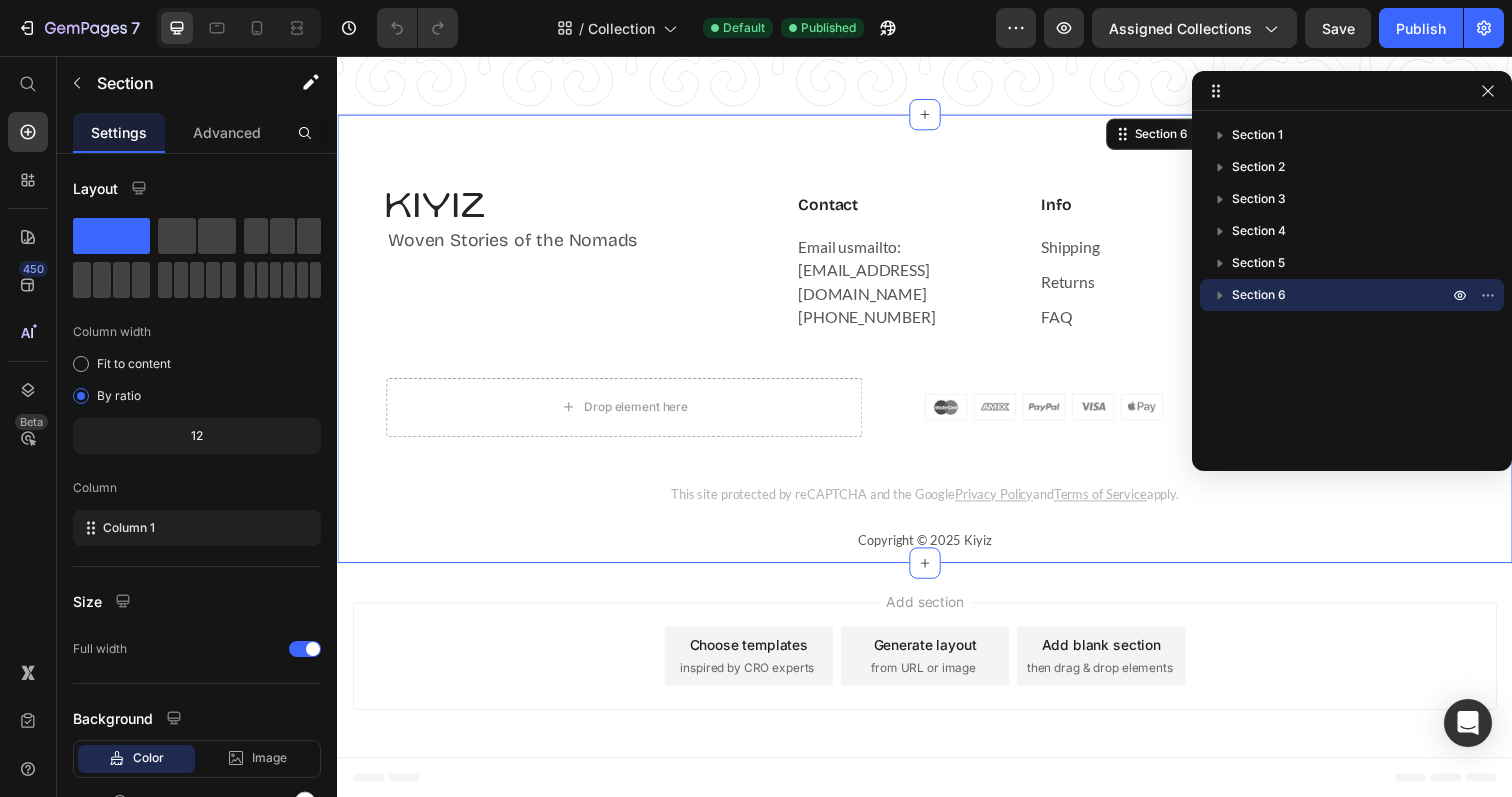 click 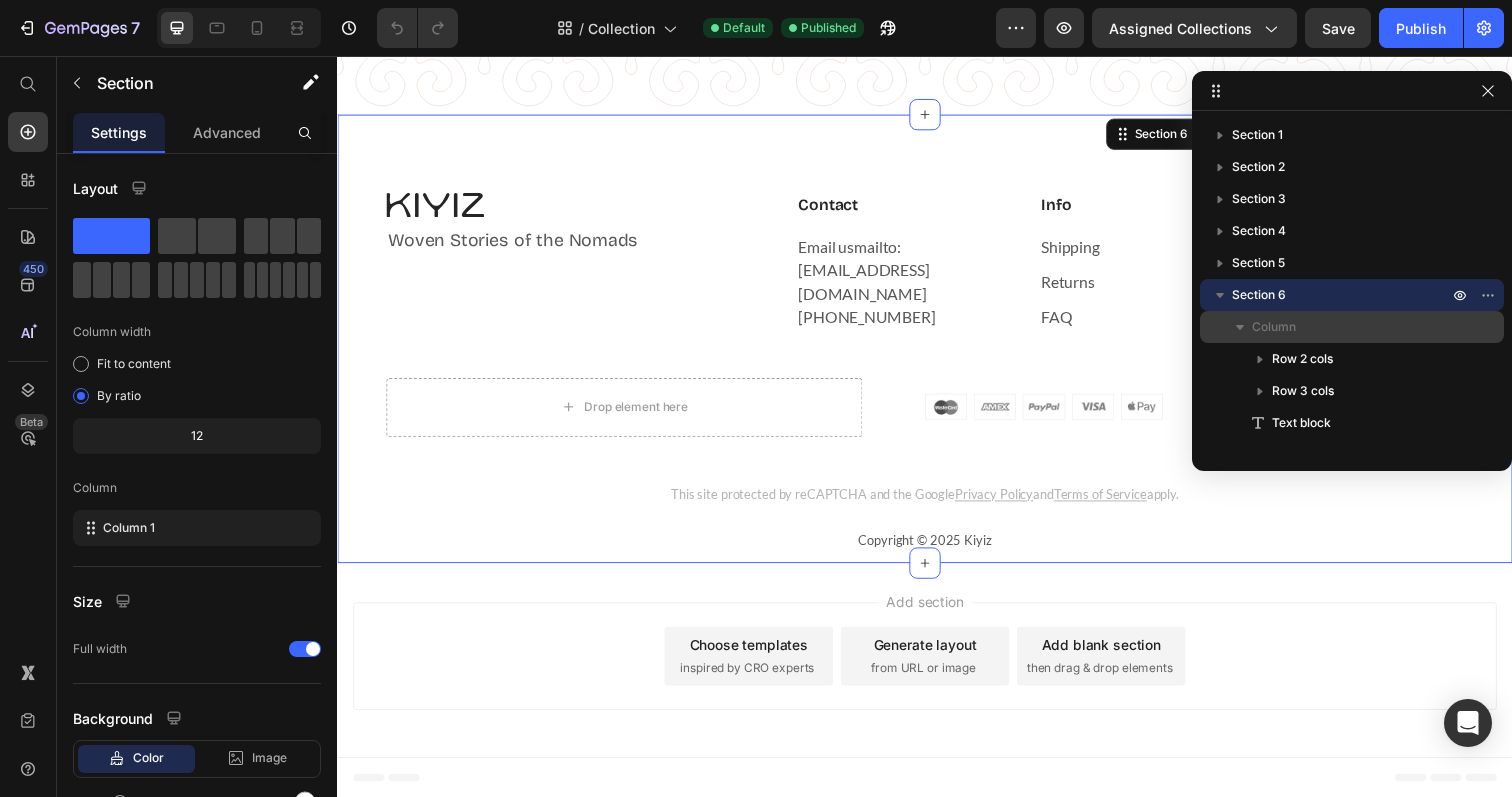click on "Column" at bounding box center [1352, 327] 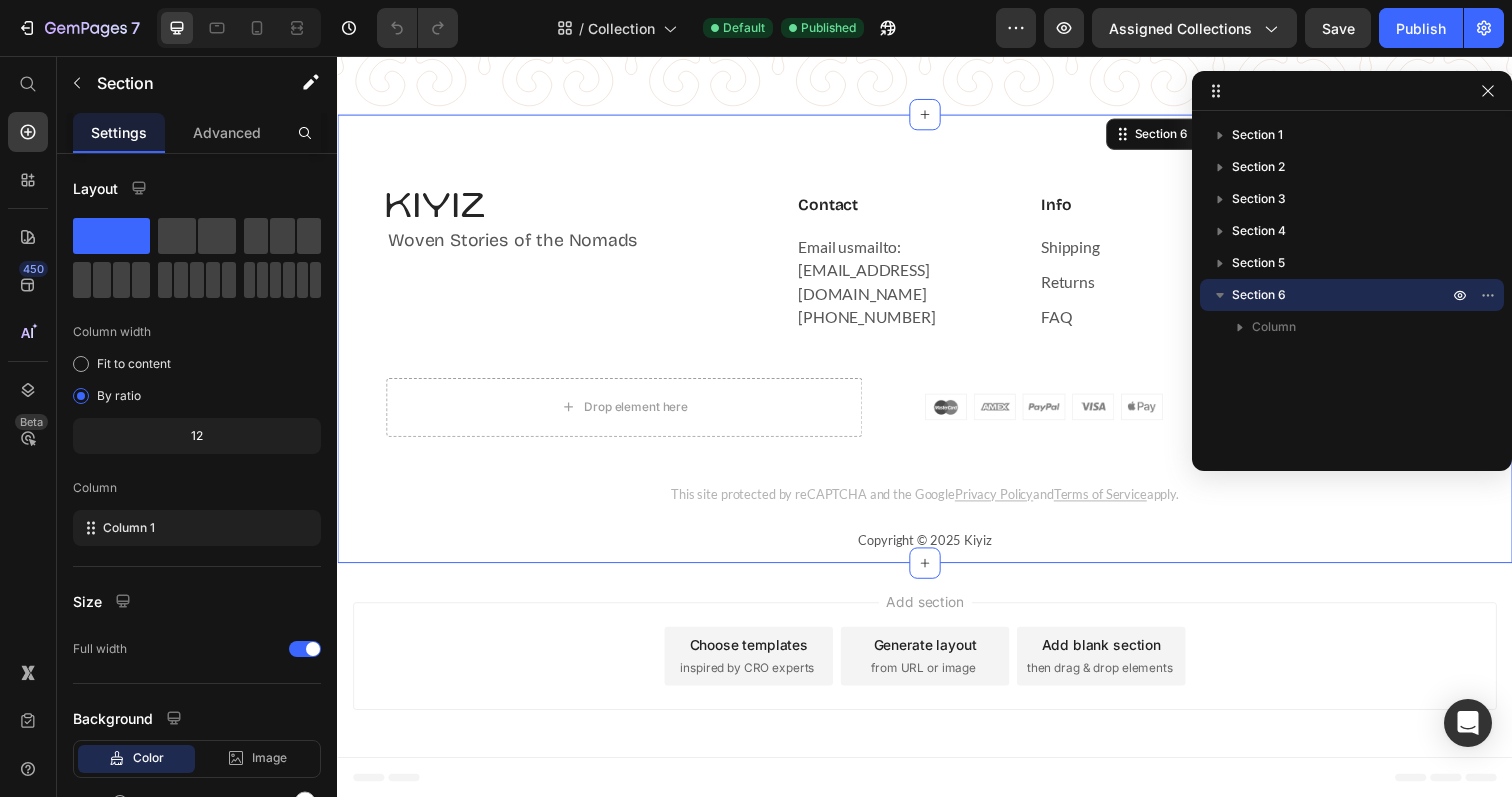 click on "Section 6" at bounding box center [1342, 295] 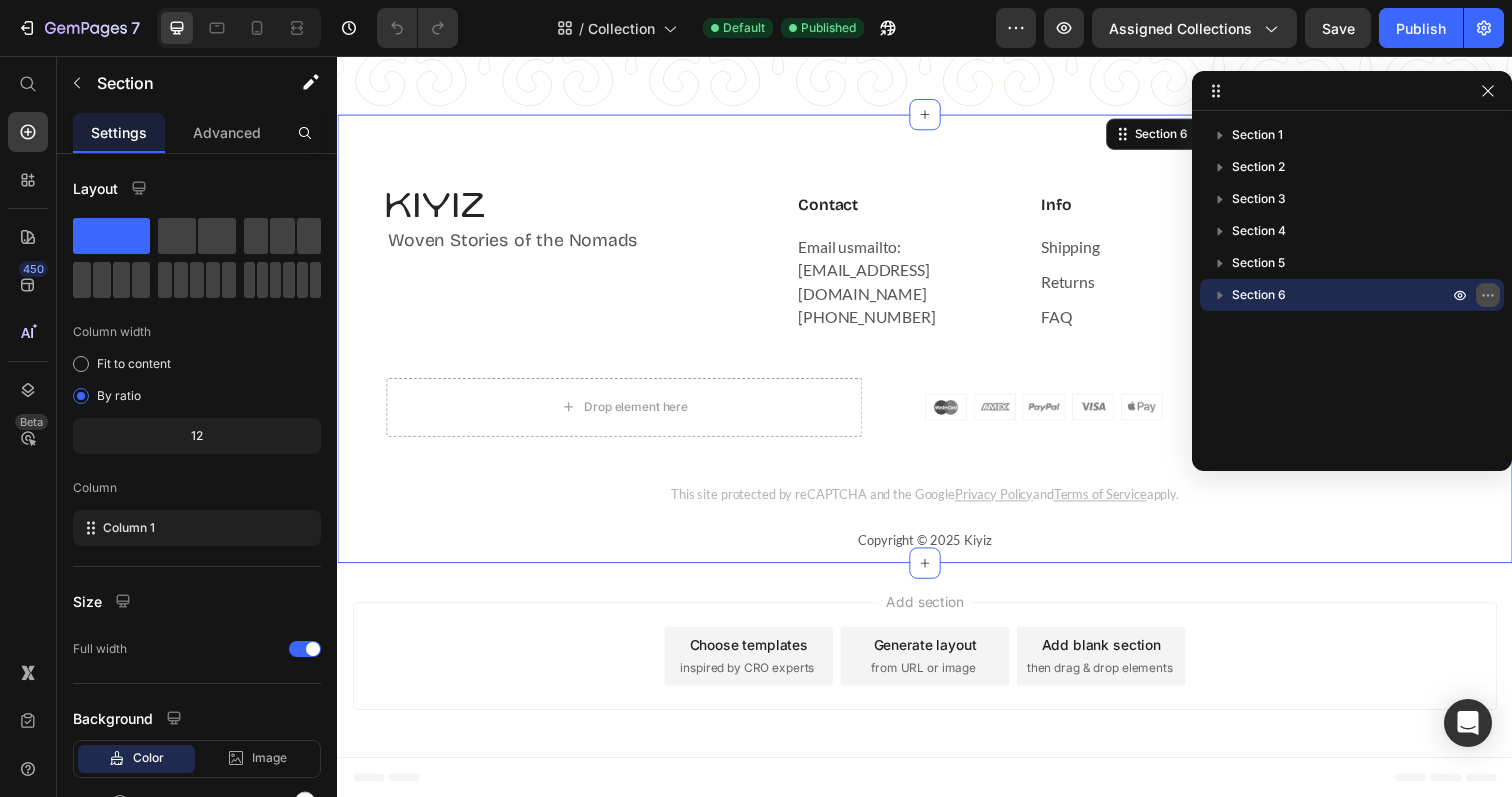 click 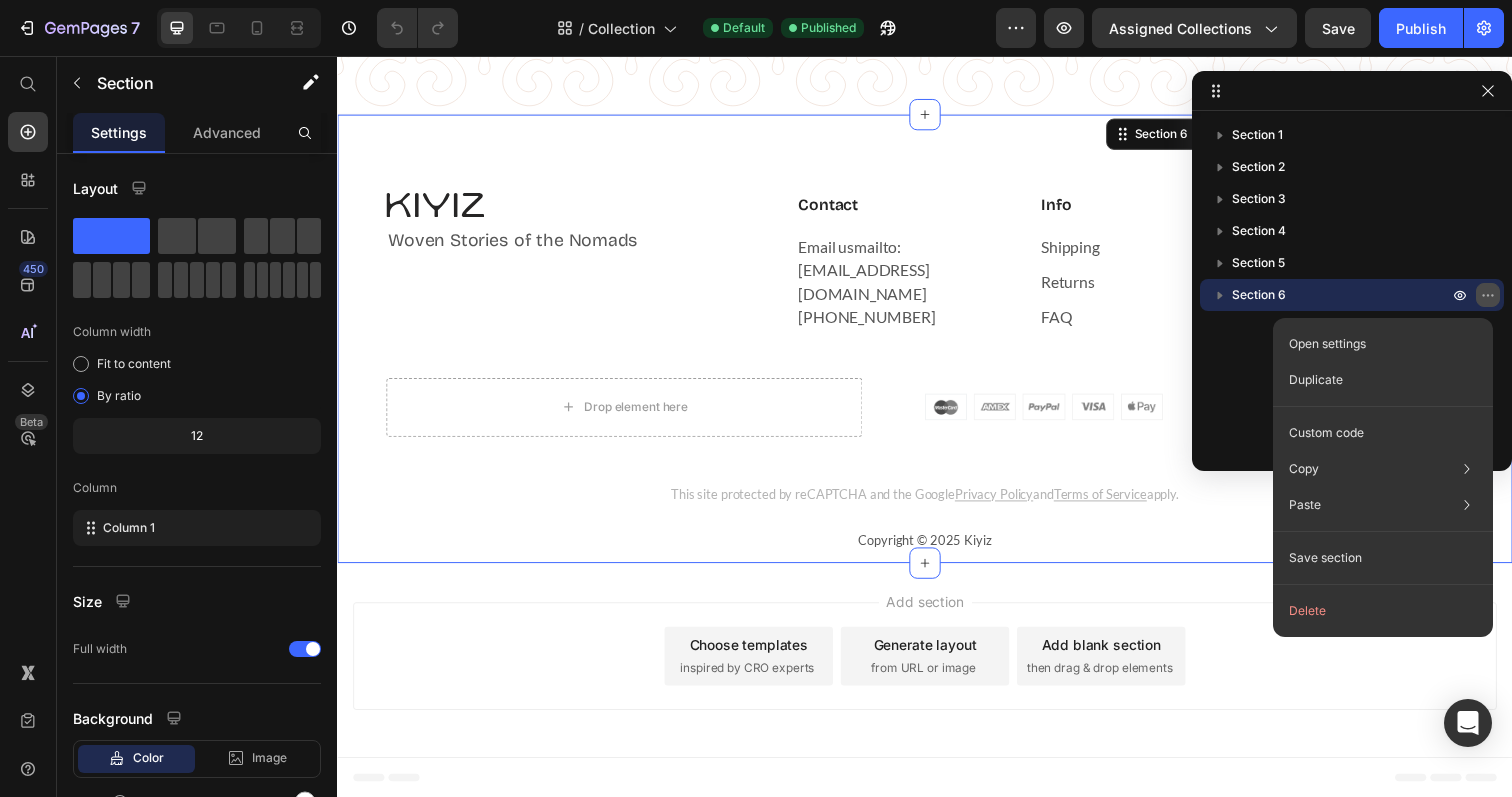 click 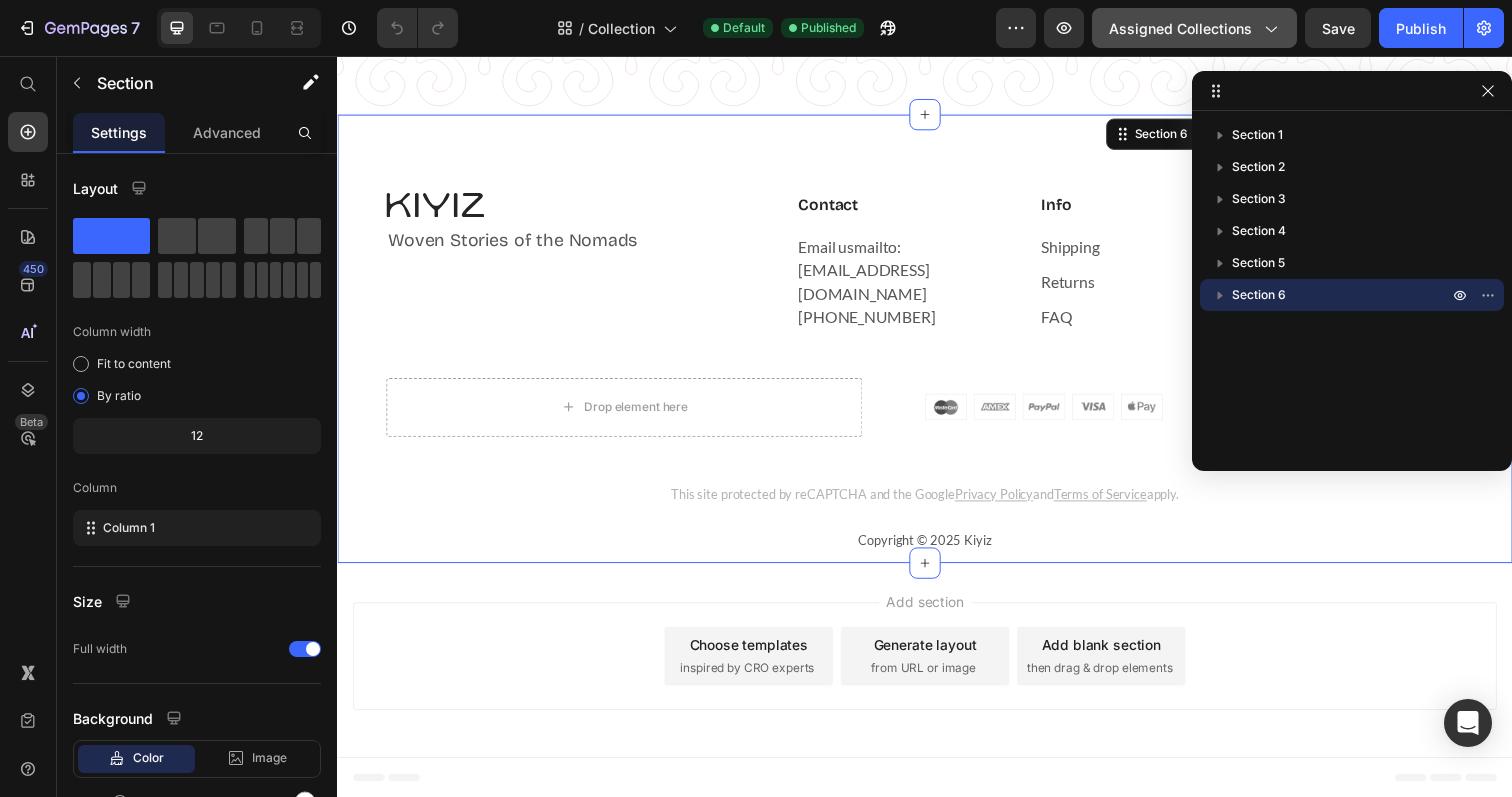 click on "Assigned Collections" 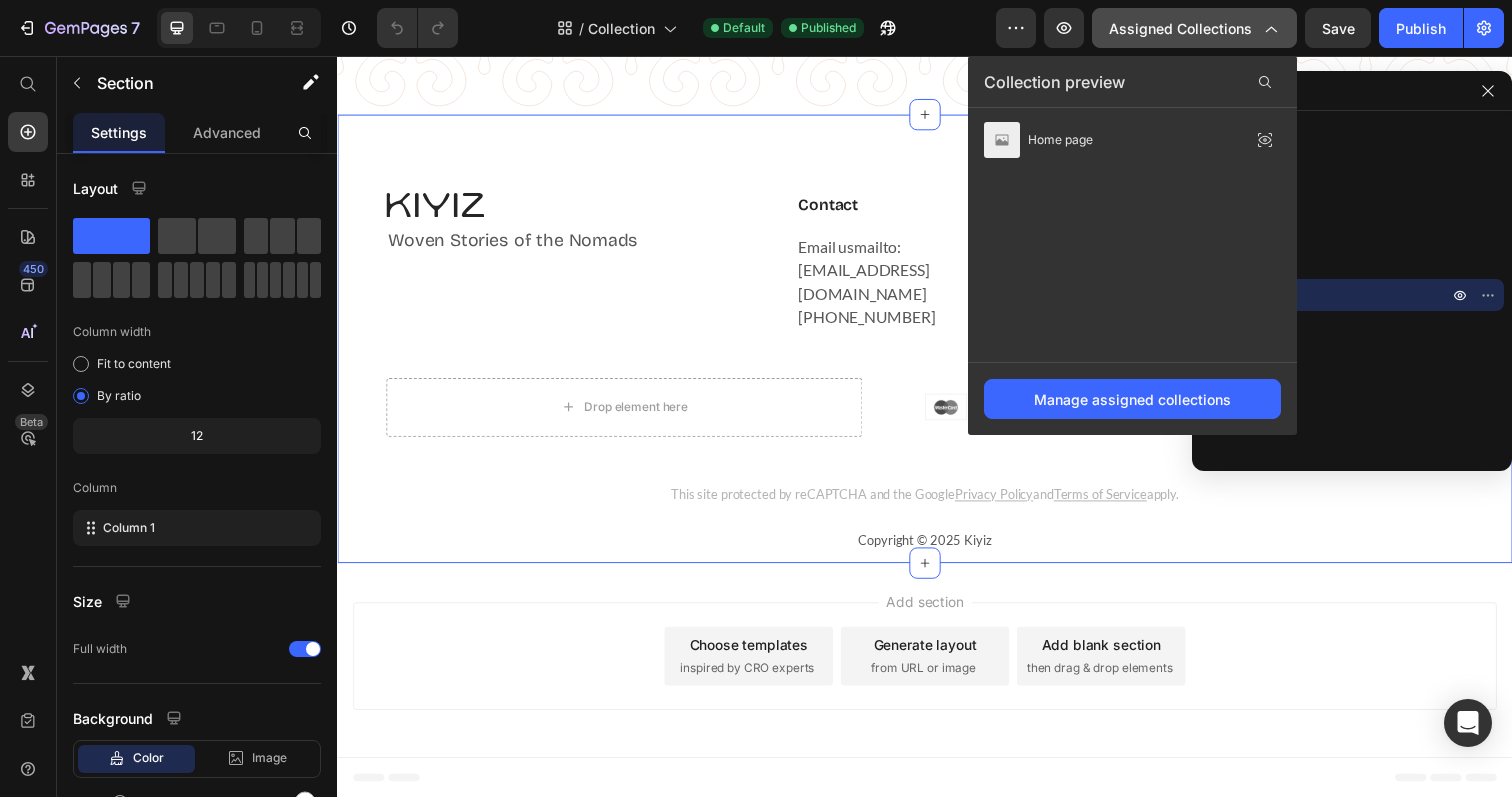 click on "Assigned Collections" 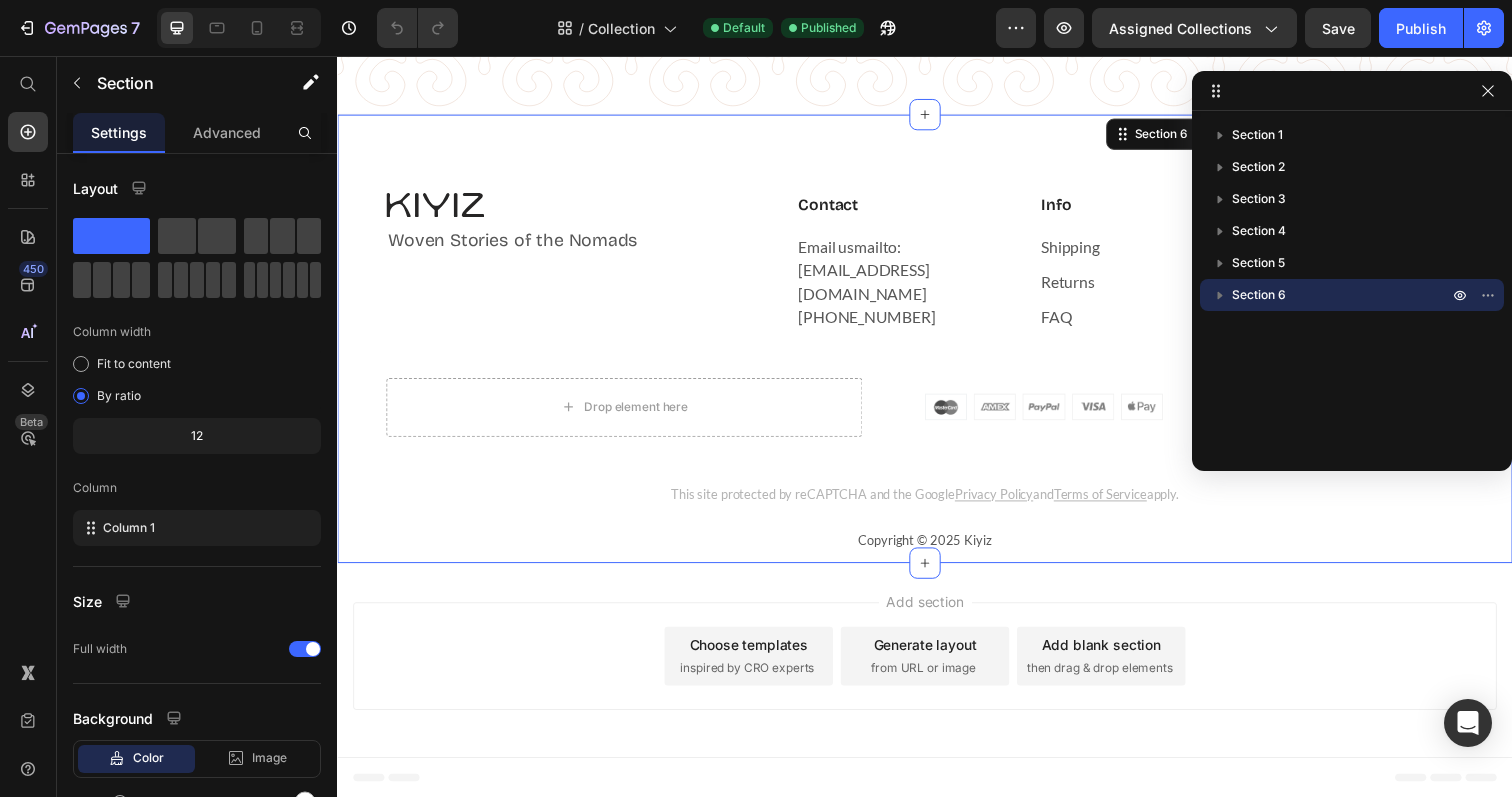 click on "Image Woven Stories of the Nomads Text block Contact Heading Email usmailto:[EMAIL_ADDRESS][DOMAIN_NAME] [PHONE_NUMBER] Text block Info Heading Shipping Text block Returns Text block FAQ Text block Follow us Heading Instagram Text block Facebook Text block Tiktok Text block Row Row
Drop element here Image Terms & conditions Text block Privacy statement Text block [GEOGRAPHIC_DATA] This site protected by reCAPTCHA and the Google  Privacy Policy  and  Terms of Service  apply. Text block Copyright © 2025 Kiyiz Text block Section 6   You can create reusable sections Create Theme Section AI Content Write with GemAI What would you like to describe here? Tone and Voice Persuasive Product Felt Pillowcase | 16 x 16 in Show more Generate" at bounding box center (937, 345) 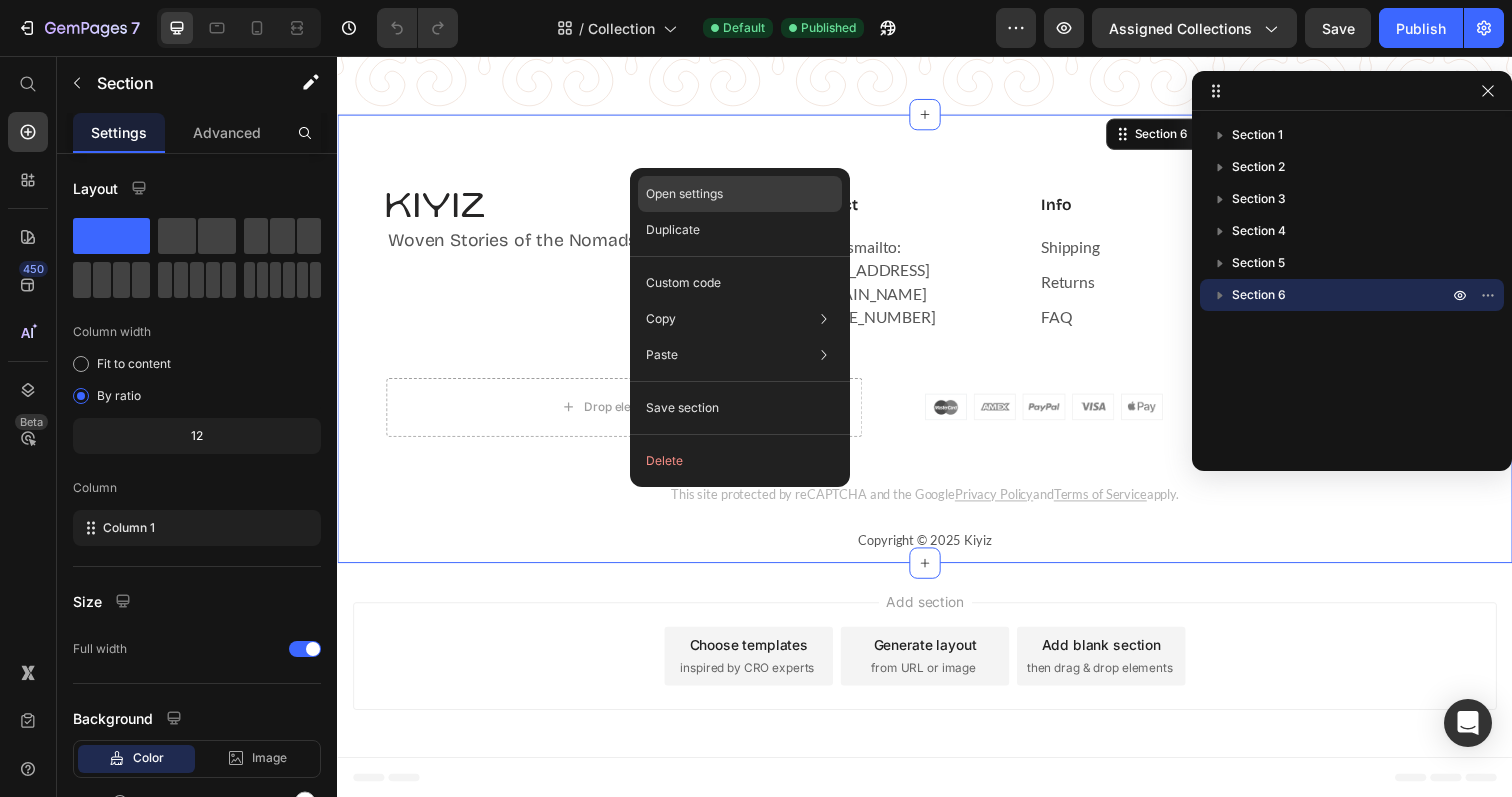 click on "Open settings" at bounding box center [684, 194] 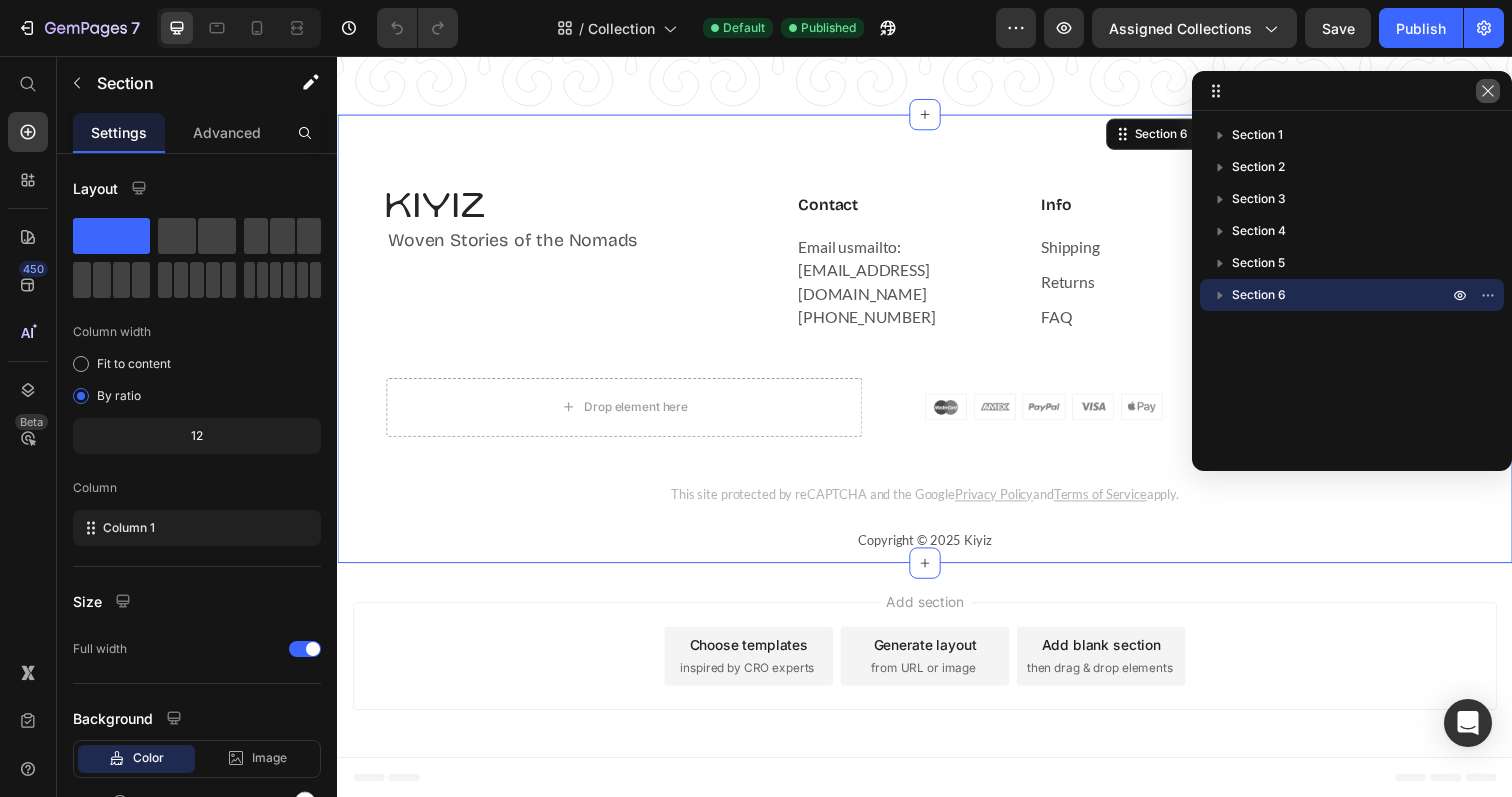 click 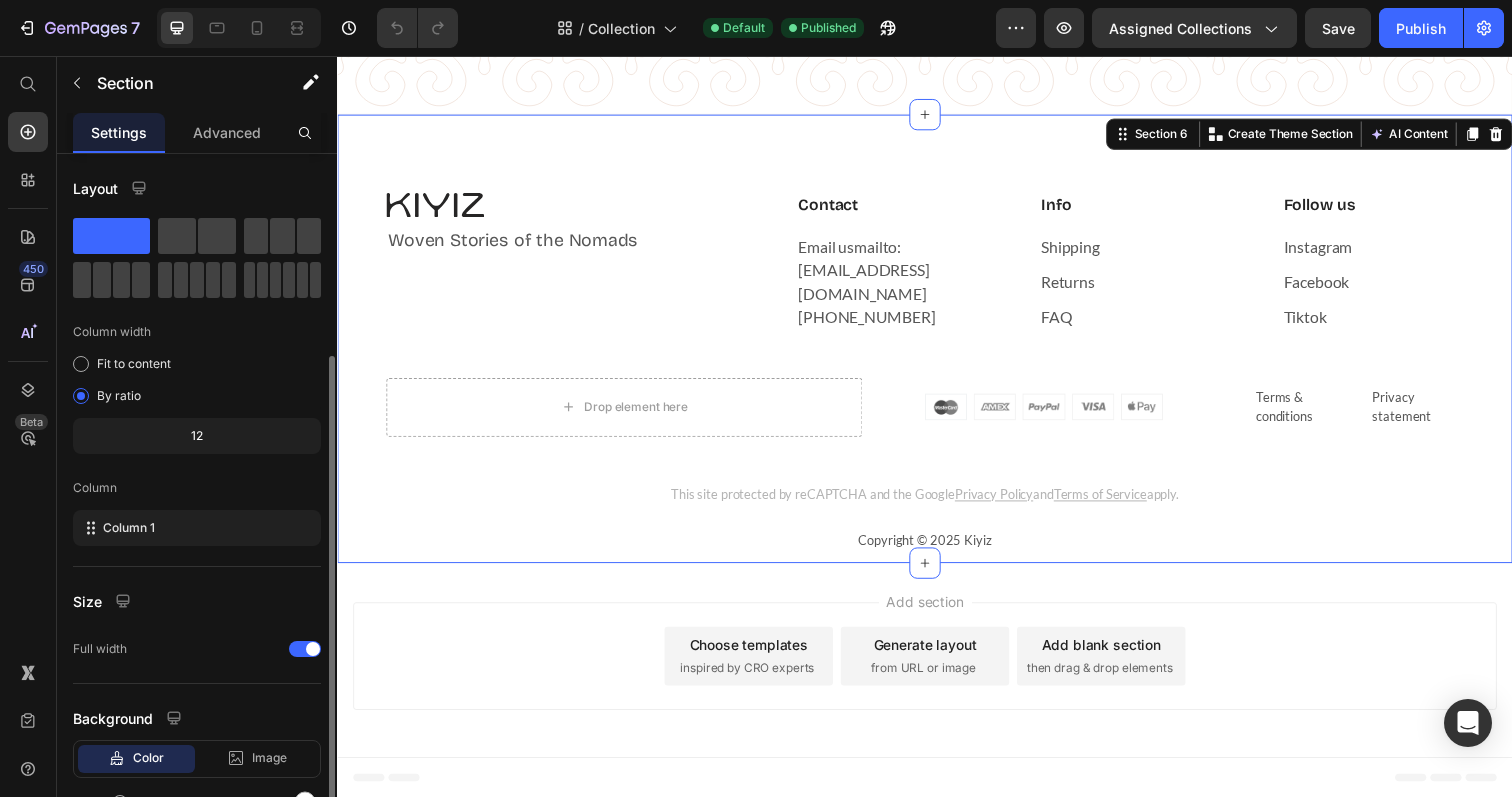 scroll, scrollTop: 108, scrollLeft: 0, axis: vertical 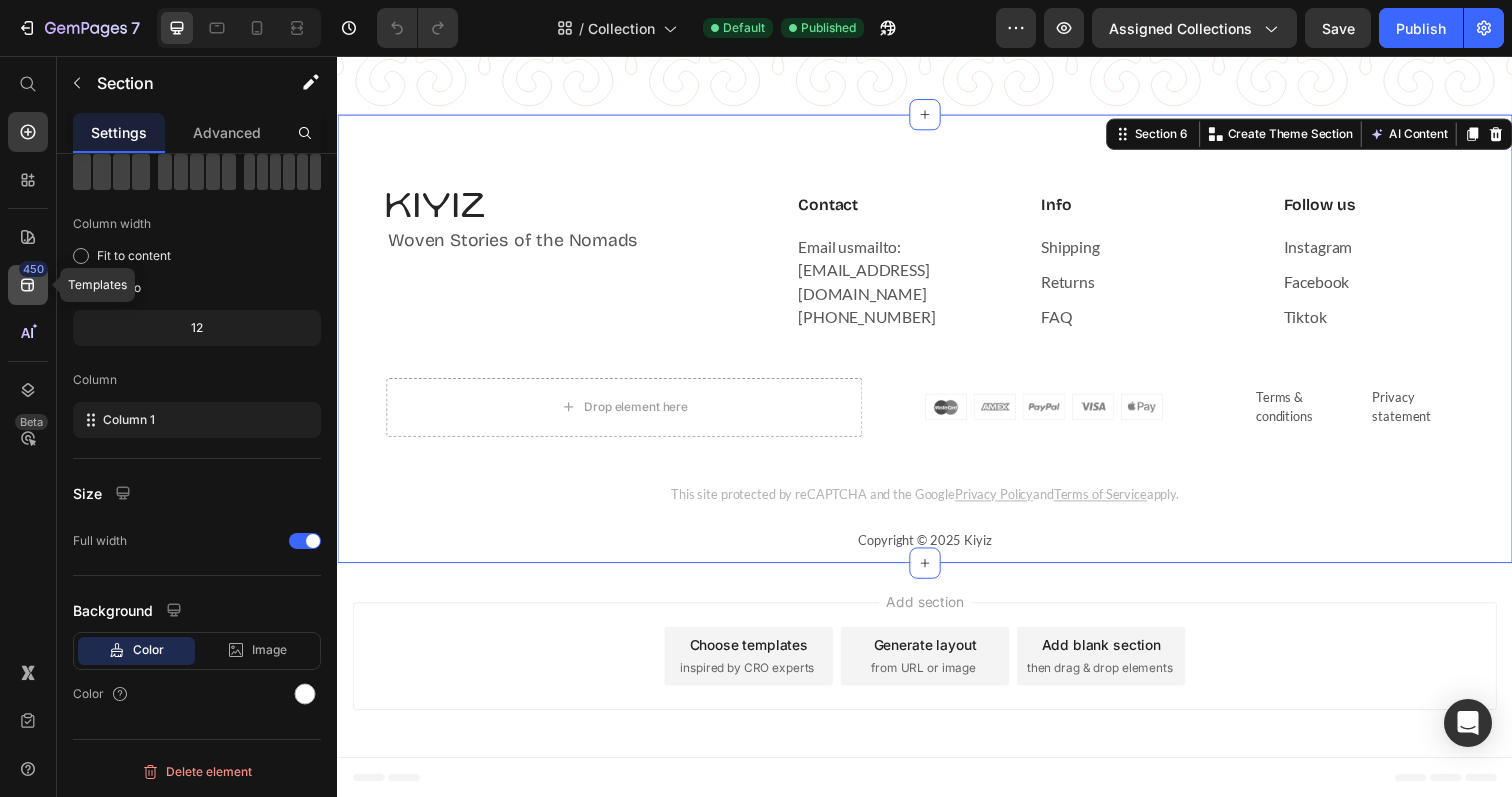click 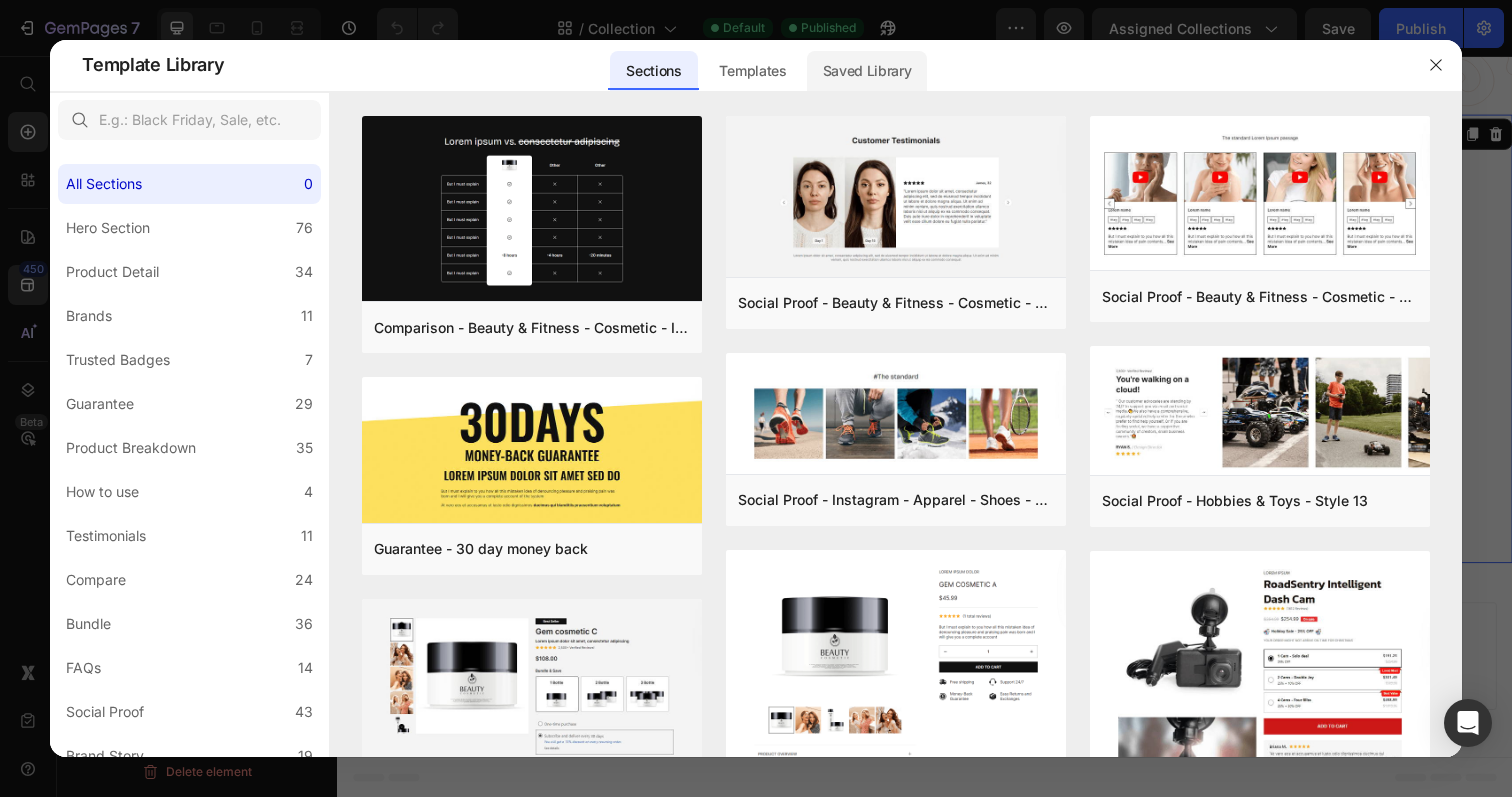 click on "Saved Library" 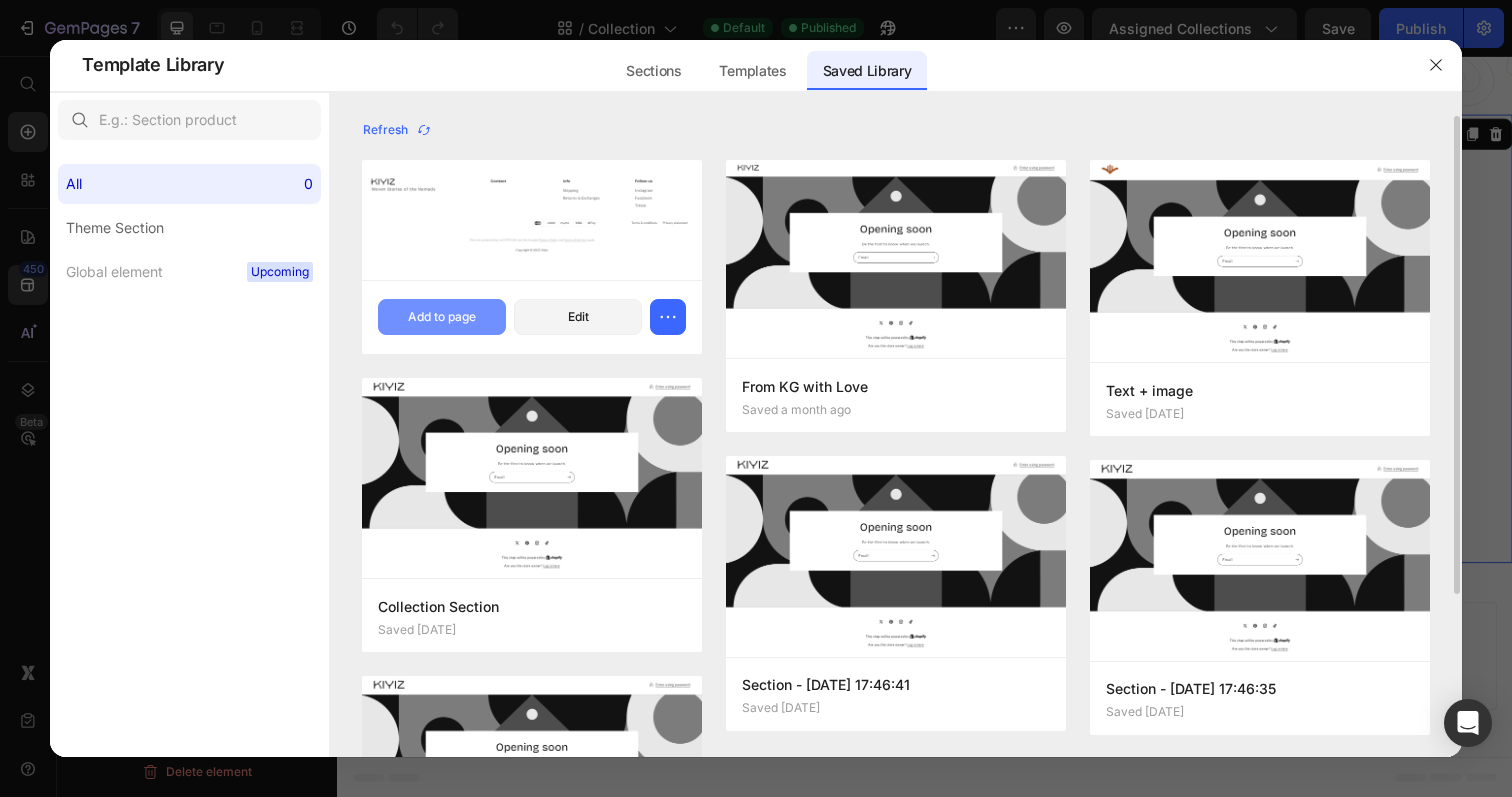 click on "Add to page" at bounding box center [442, 317] 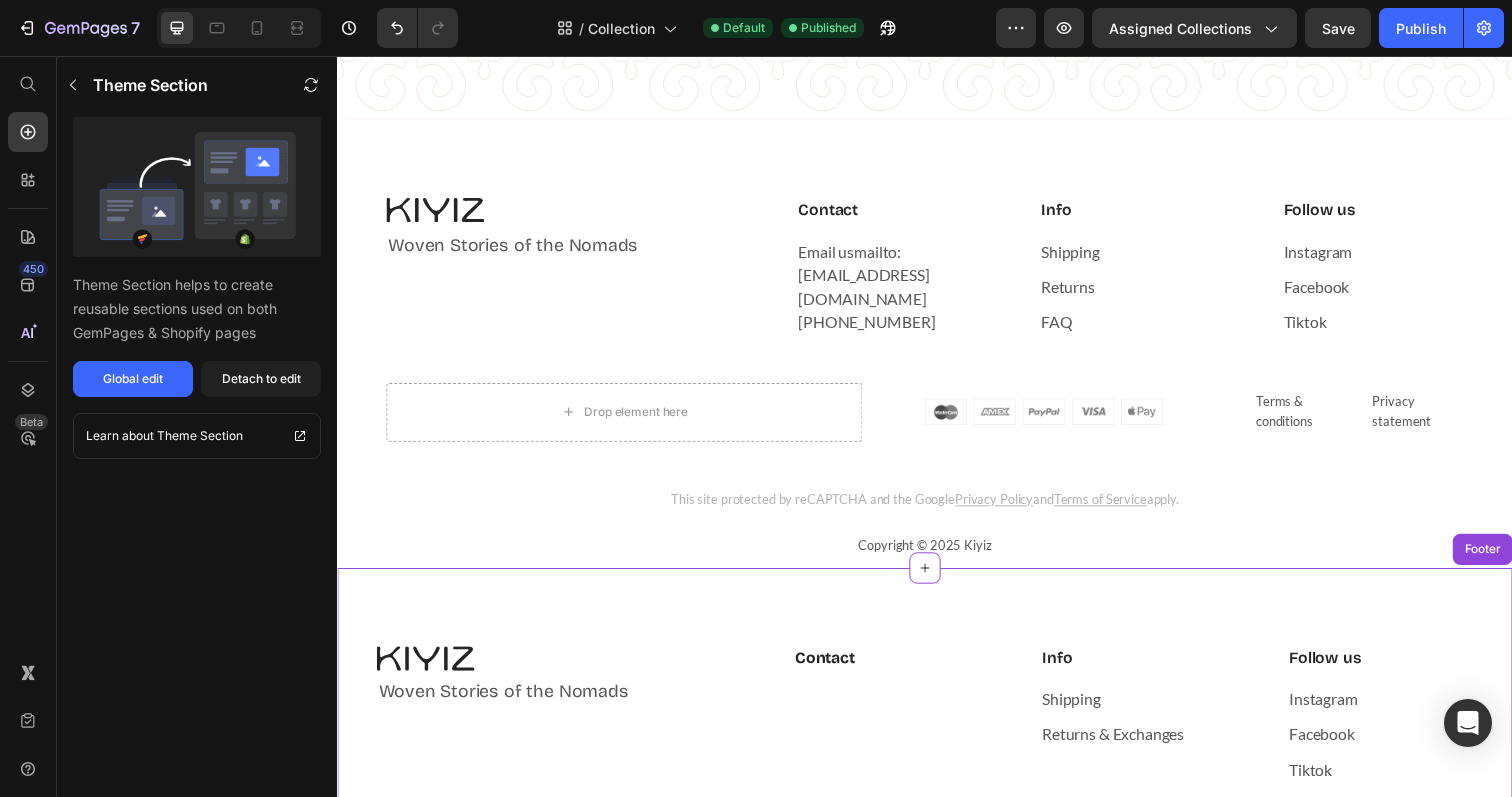 scroll, scrollTop: 2408, scrollLeft: 0, axis: vertical 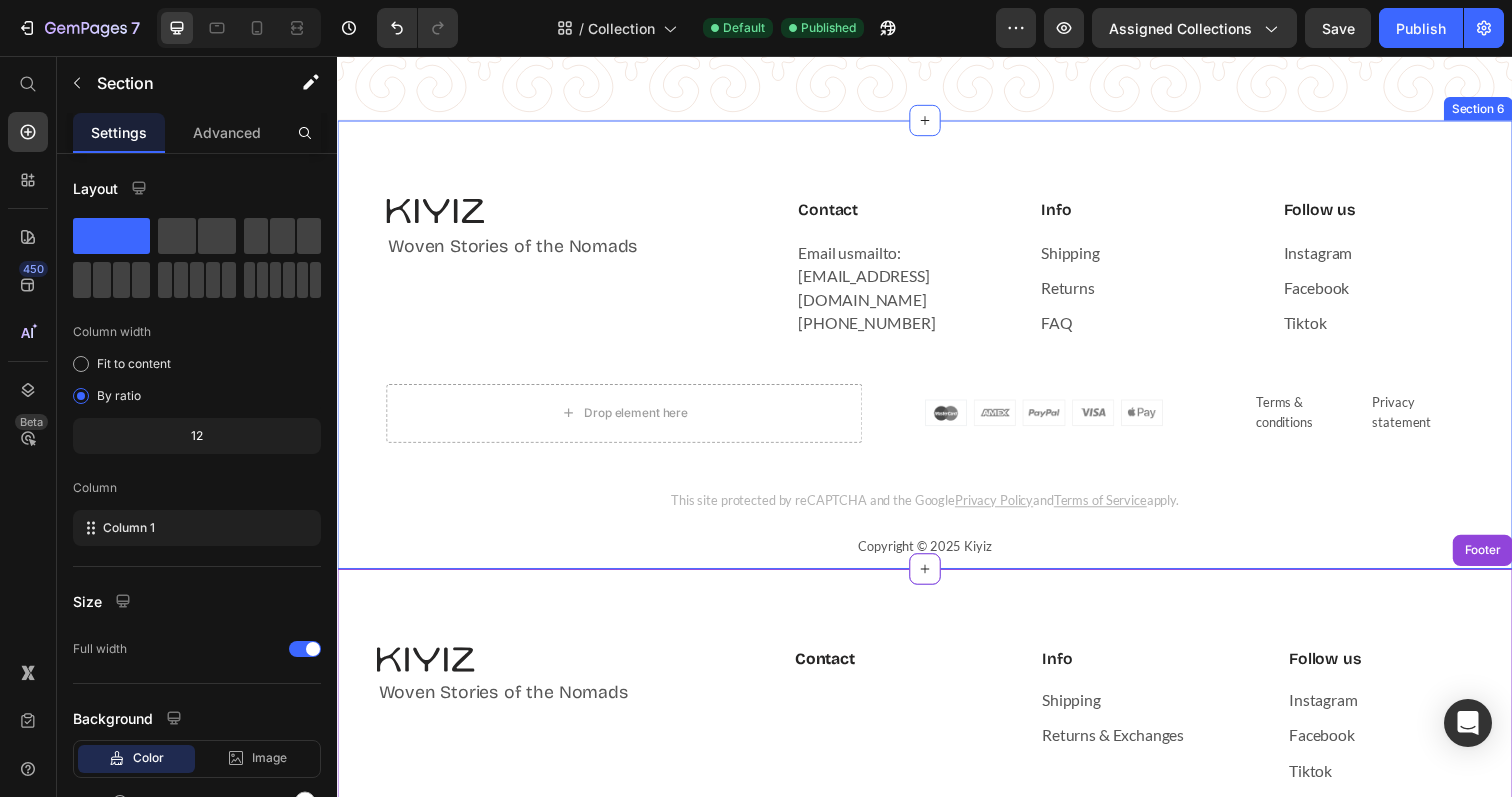 click on "Image Woven Stories of the Nomads Text block Contact Heading Email usmailto:[EMAIL_ADDRESS][DOMAIN_NAME] [PHONE_NUMBER] Text block Info Heading Shipping Text block Returns Text block FAQ Text block Follow us Heading Instagram Text block Facebook Text block Tiktok Text block Row Row
Drop element here Image Terms & conditions Text block Privacy statement Text block [GEOGRAPHIC_DATA] This site protected by reCAPTCHA and the Google  Privacy Policy  and  Terms of Service  apply. Text block Copyright © 2025 Kiyiz Text block" at bounding box center [937, 386] 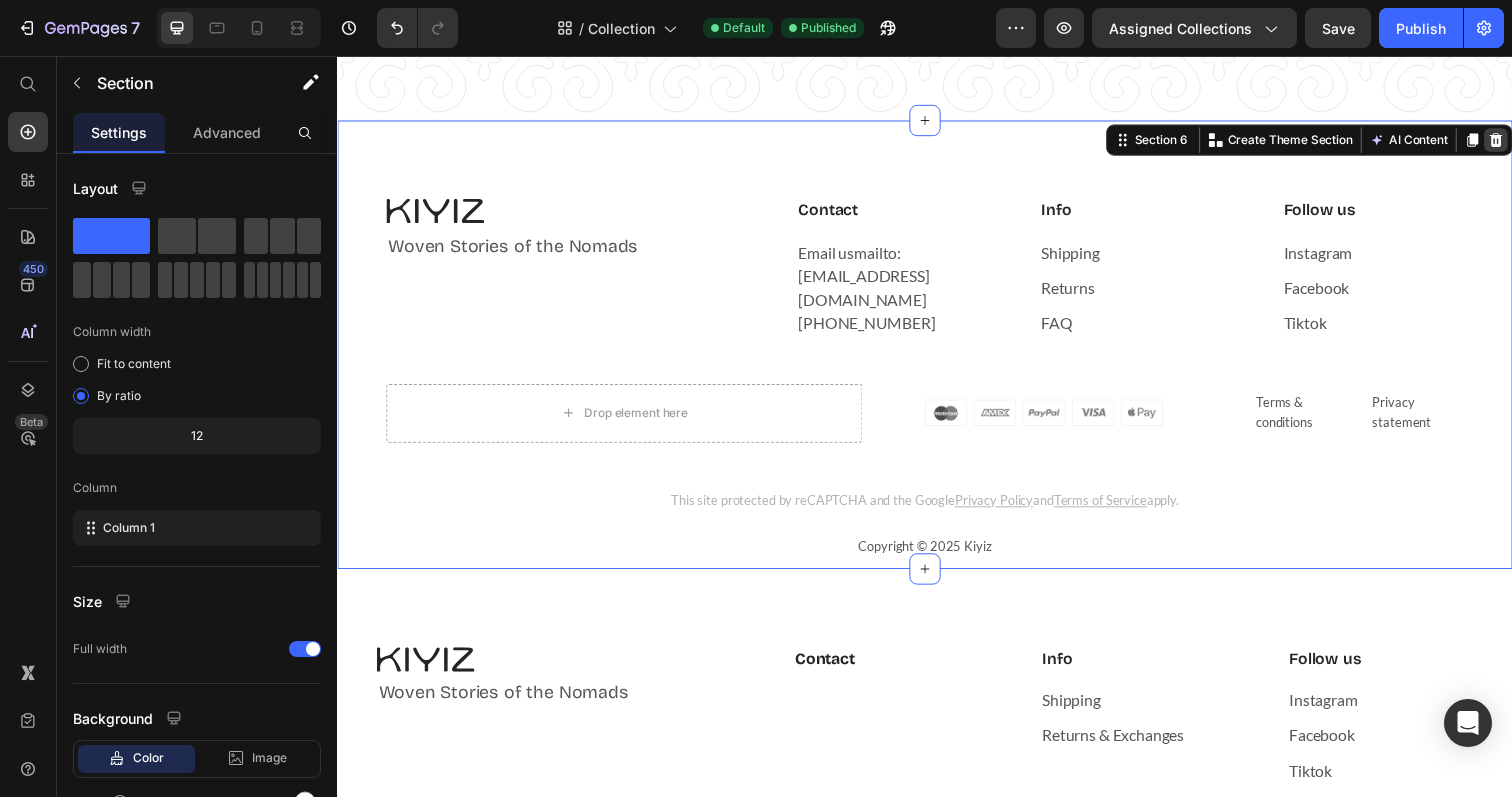 click 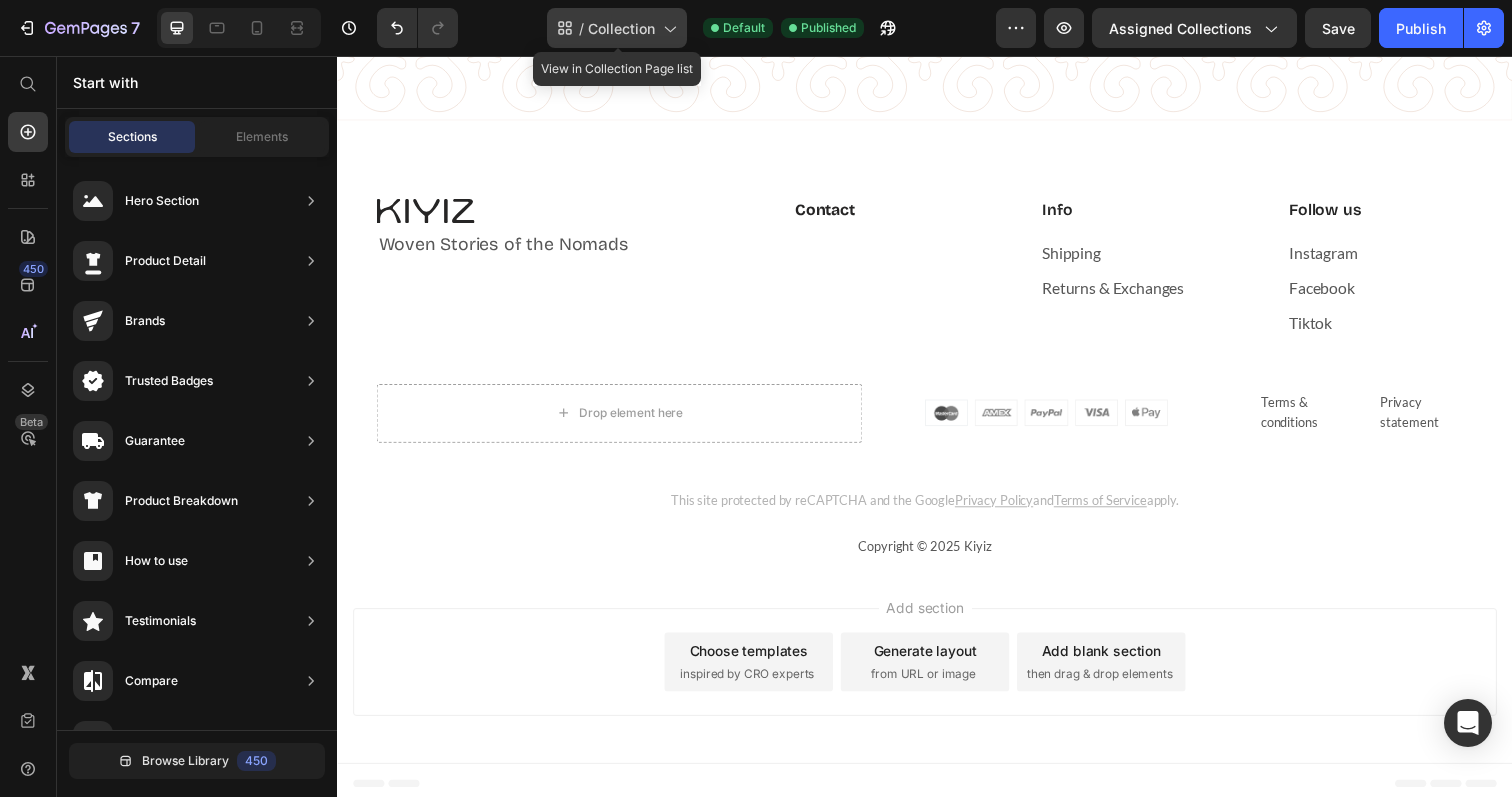 click 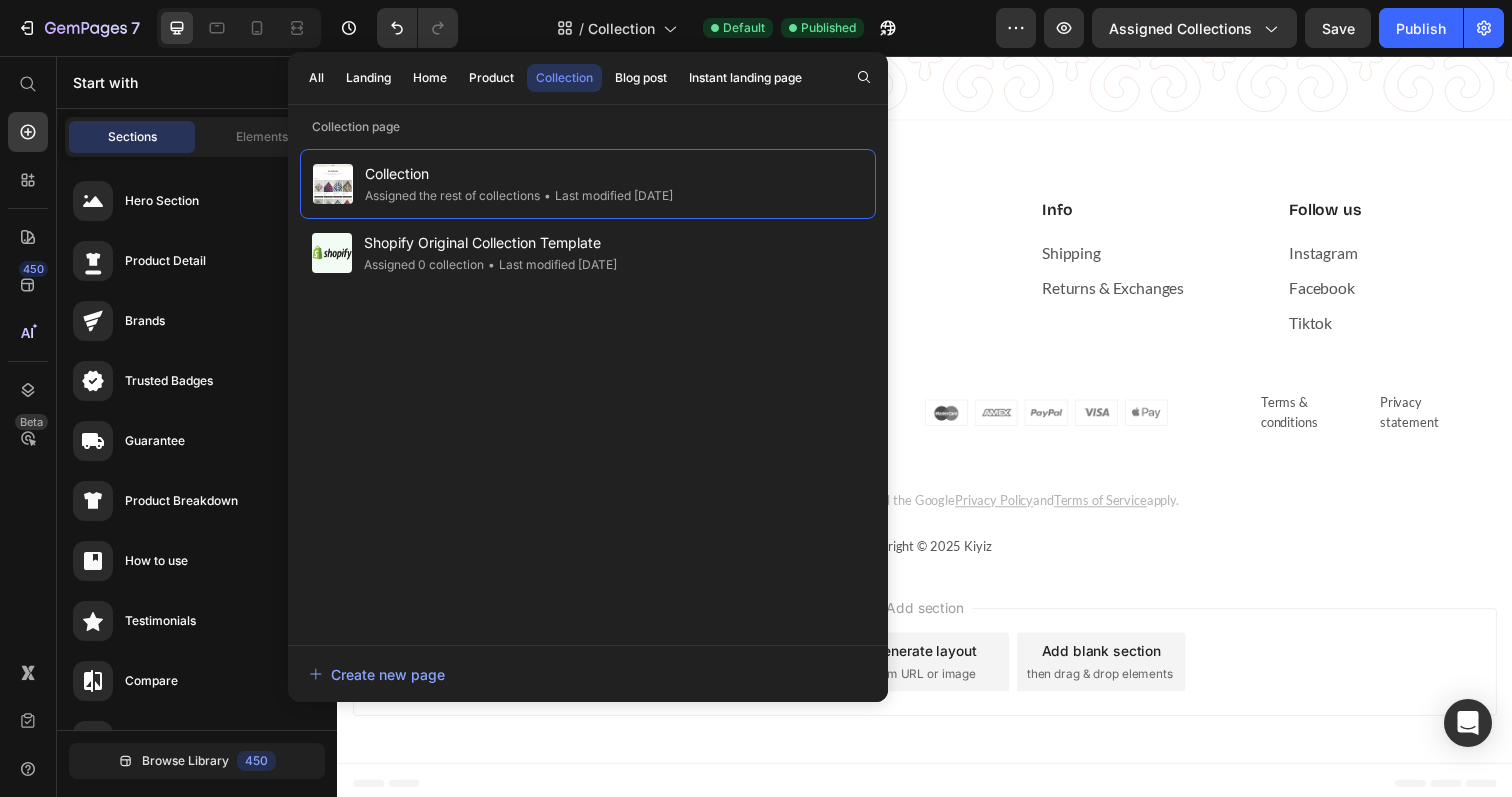 click on "All Landing Home Product Collection Blog post Instant landing page" at bounding box center [555, 78] 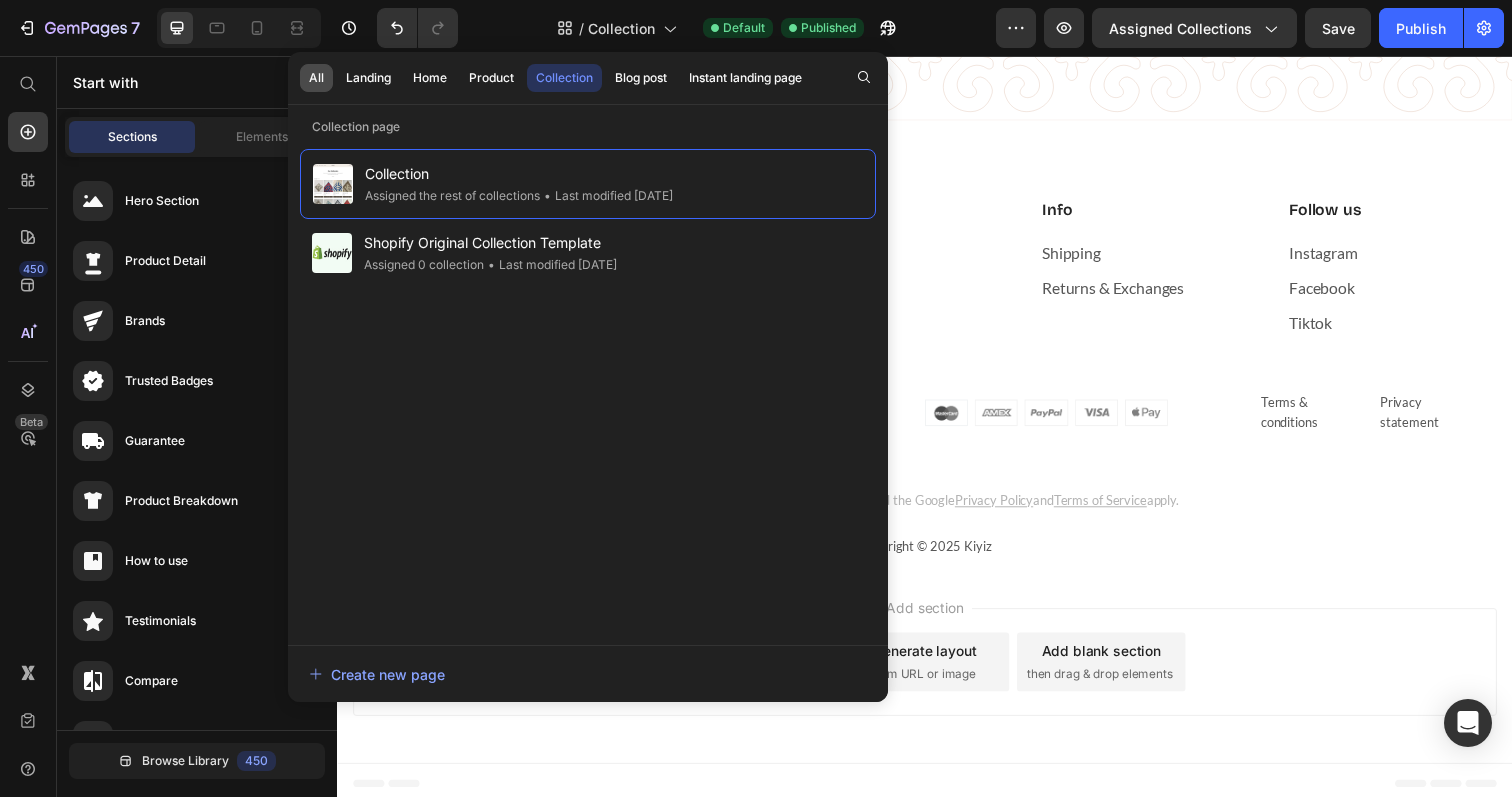 click on "All" at bounding box center (316, 78) 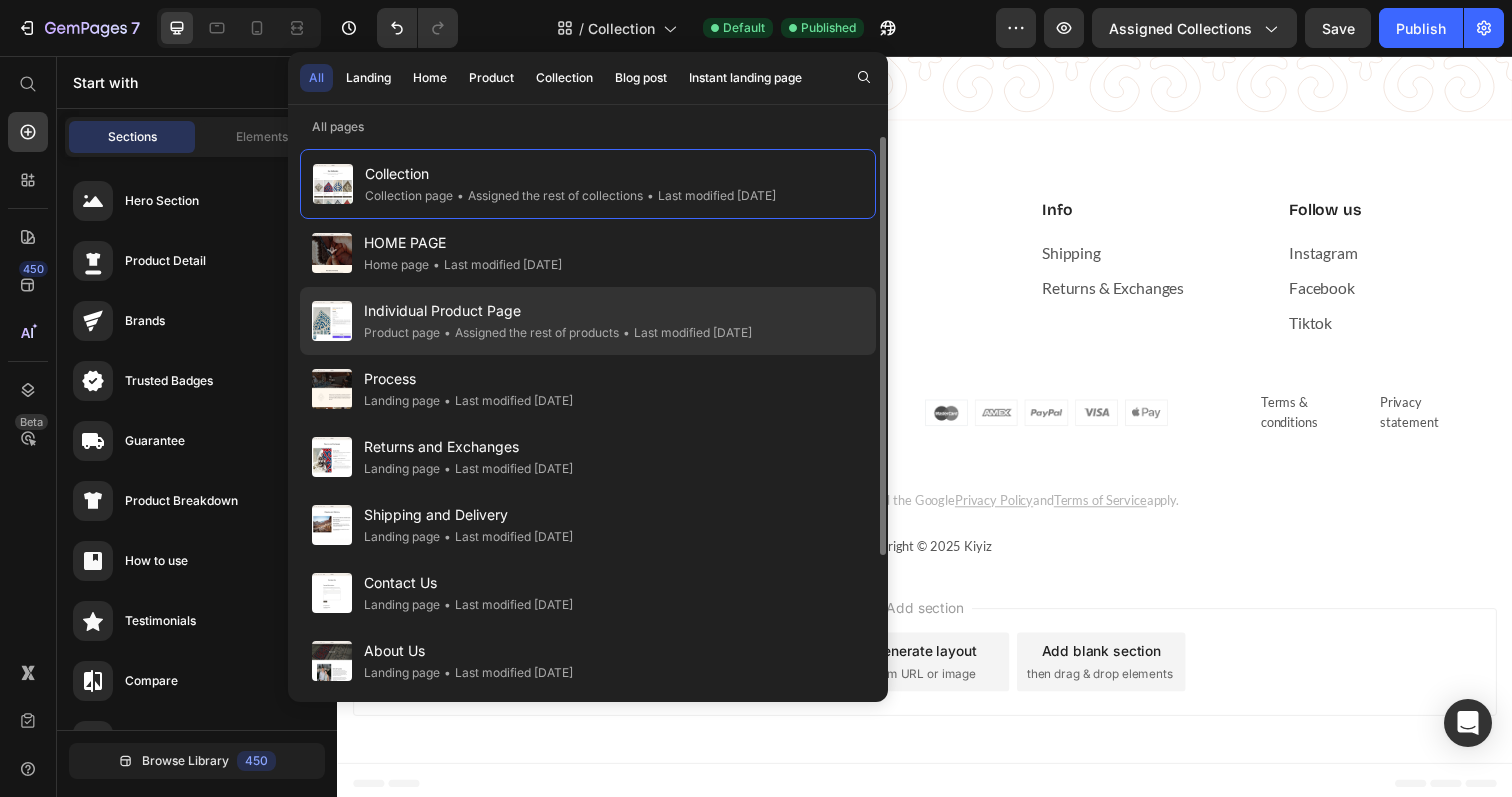 click on "Individual Product Page" at bounding box center [558, 311] 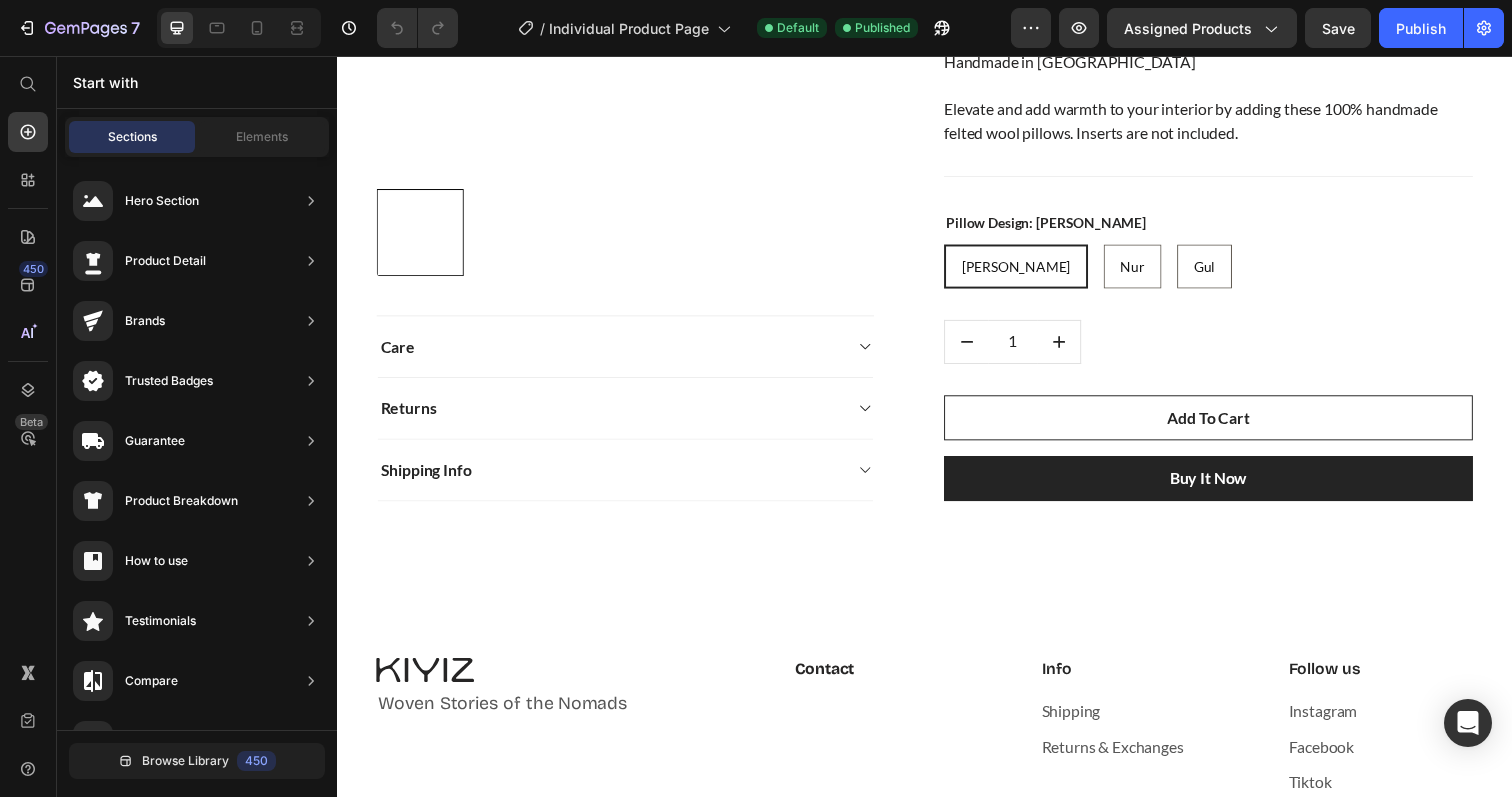 scroll, scrollTop: 978, scrollLeft: 0, axis: vertical 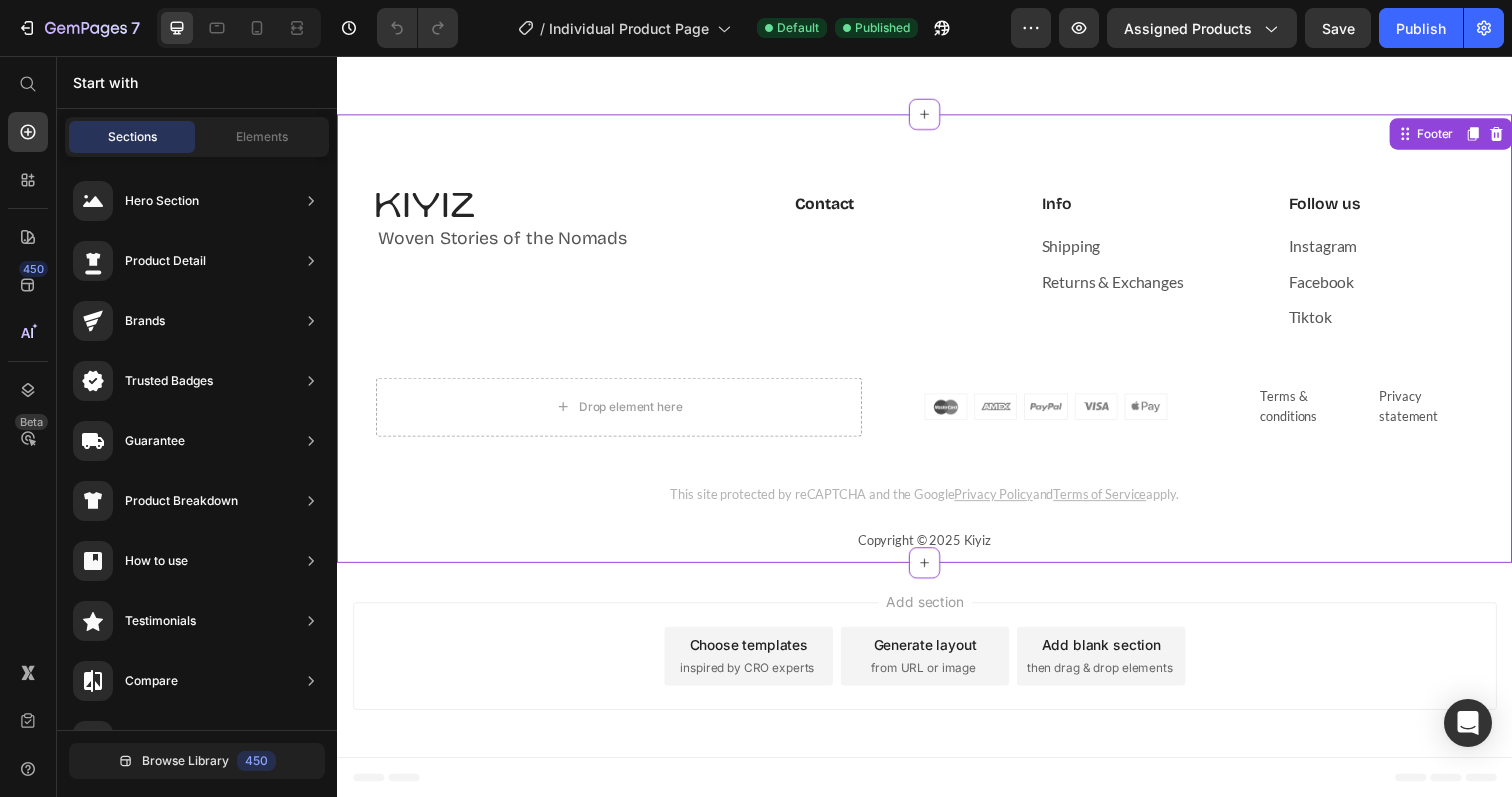 click on "Image Woven Stories of the Nomads Text block Contact Text block Info Heading Care Text block Shipping Text block Returns & Exchanges Text block FAQ Text block Follow us Heading Instagram Text block Facebook Text block Tiktok Text block Row Row
Drop element here Image Terms & conditions Text block Privacy statement Text block [GEOGRAPHIC_DATA] This site protected by reCAPTCHA and the Google  Privacy Policy  and  Terms of Service  apply. Text block Copyright © 2025 Kiyiz Text block Footer" at bounding box center [937, 345] 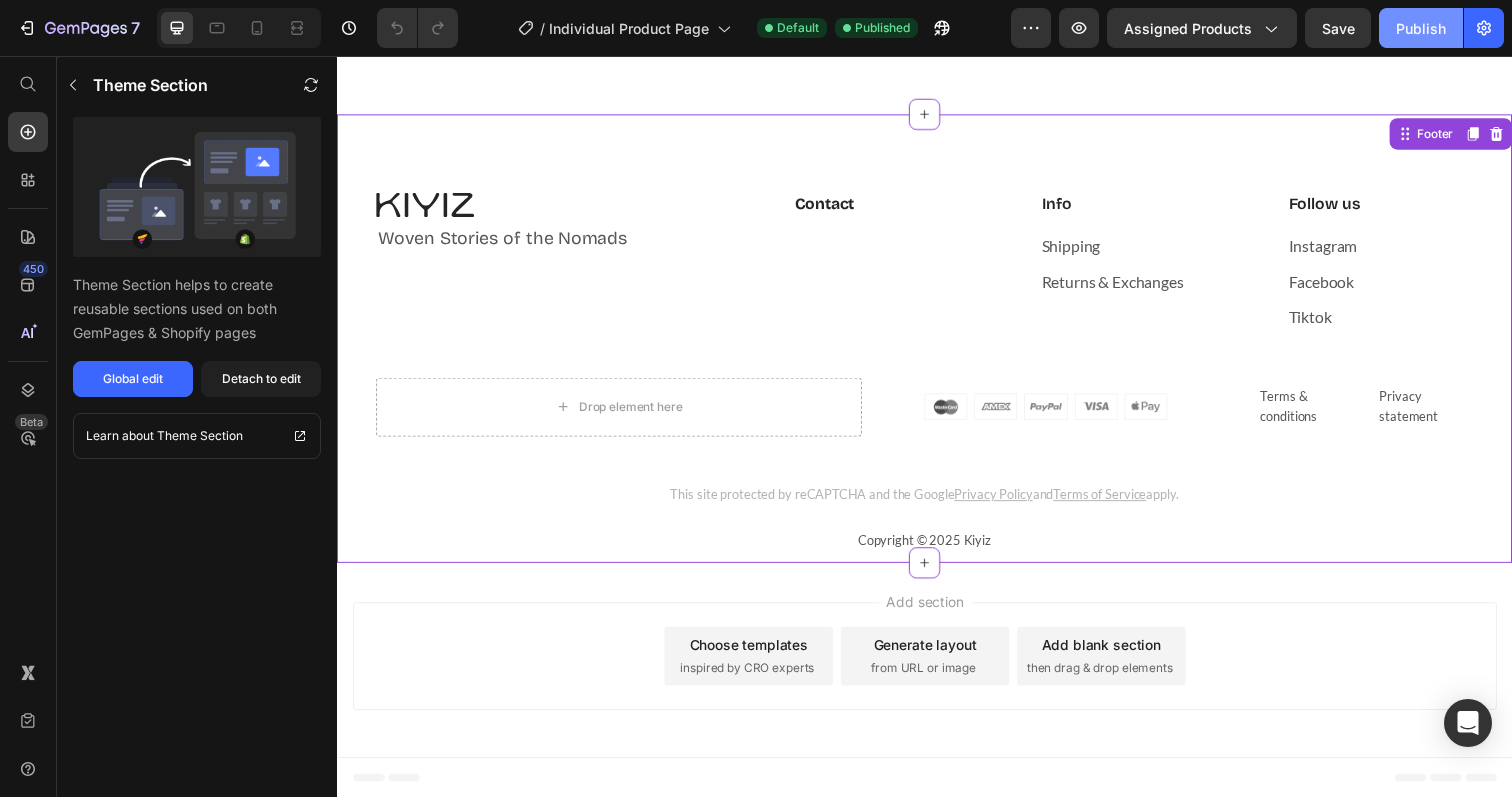 click on "Publish" 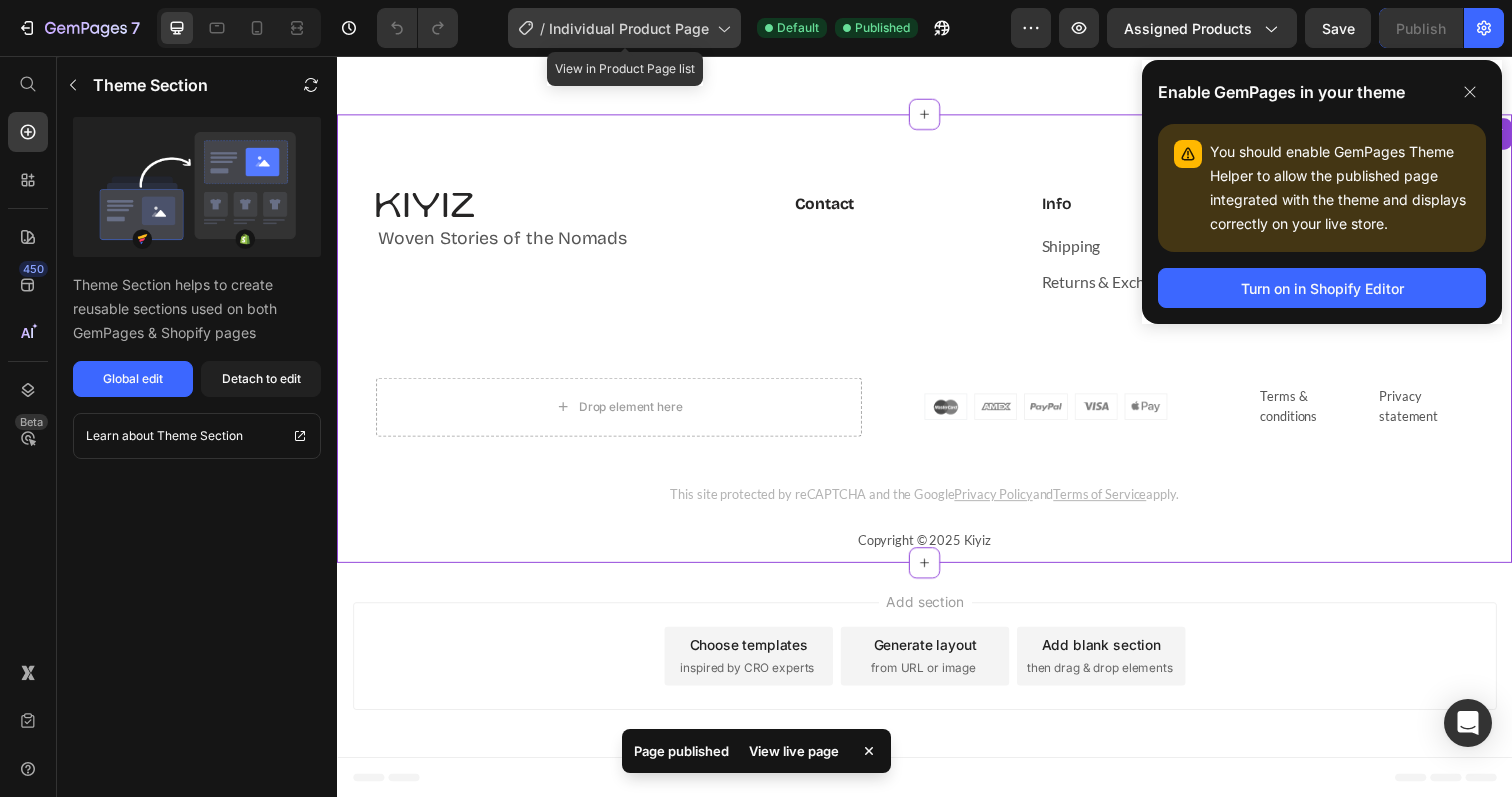 click on "Individual Product Page" at bounding box center [629, 28] 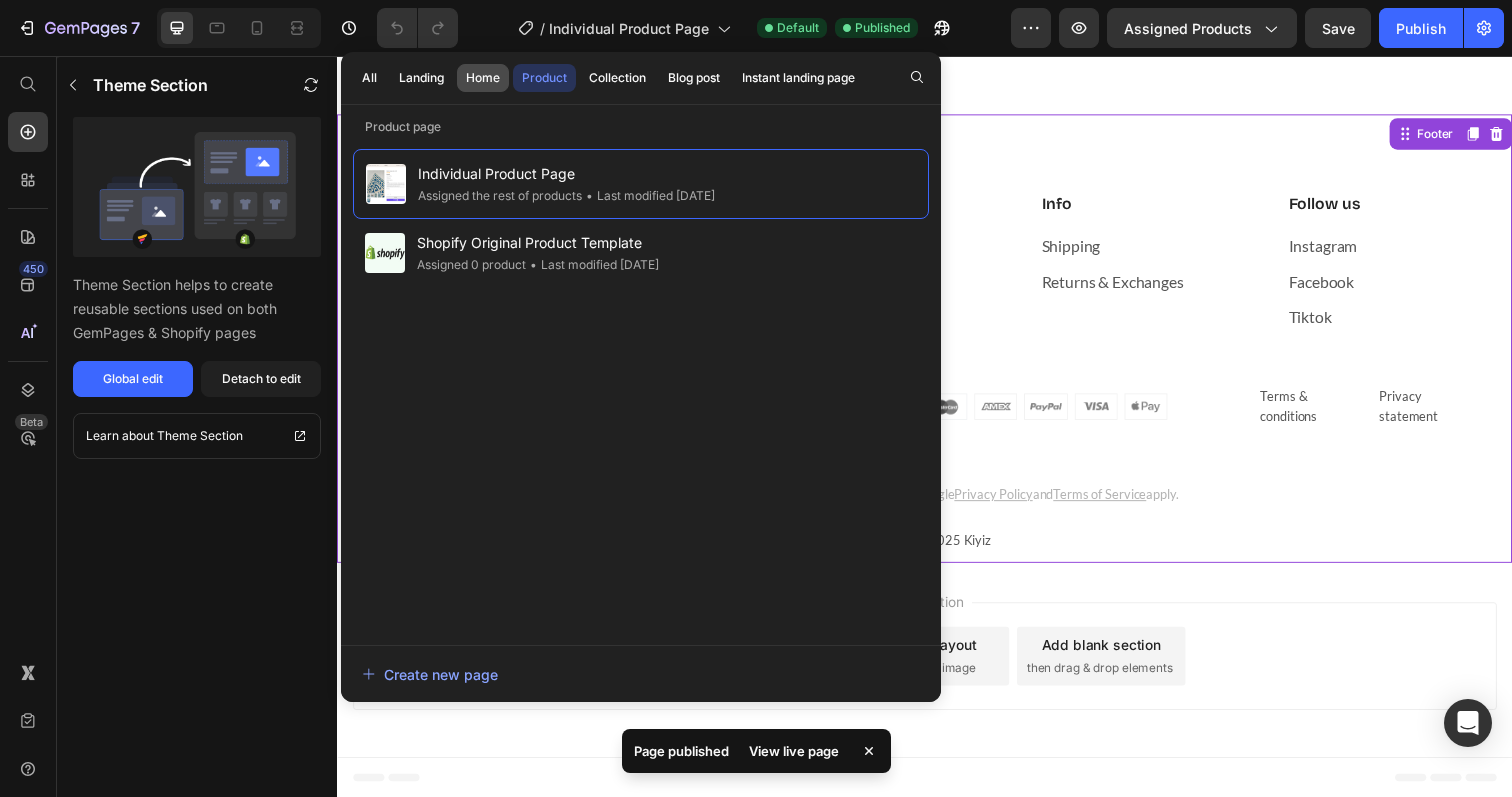 click on "Home" at bounding box center (483, 78) 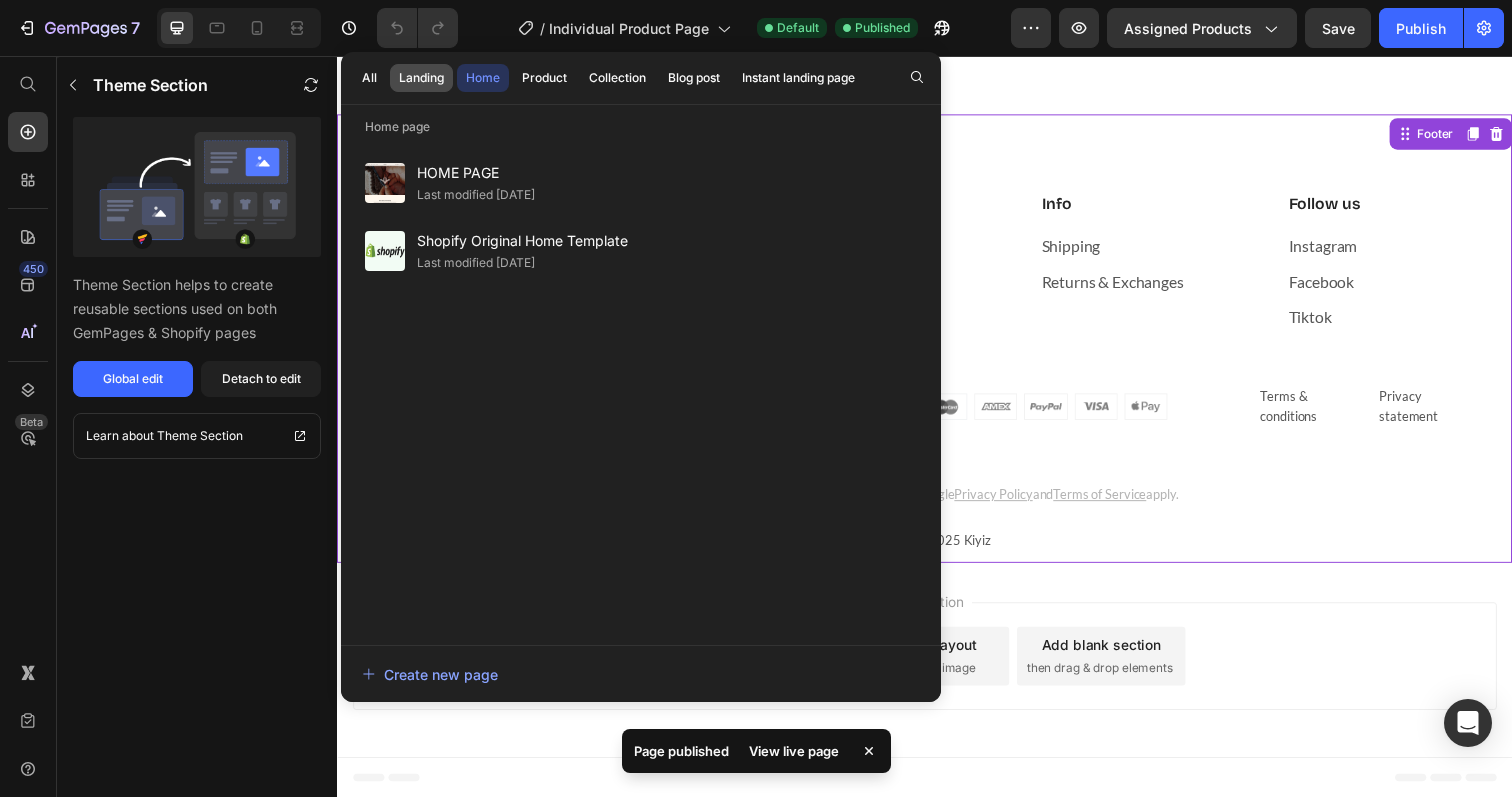 click on "Landing" at bounding box center [421, 78] 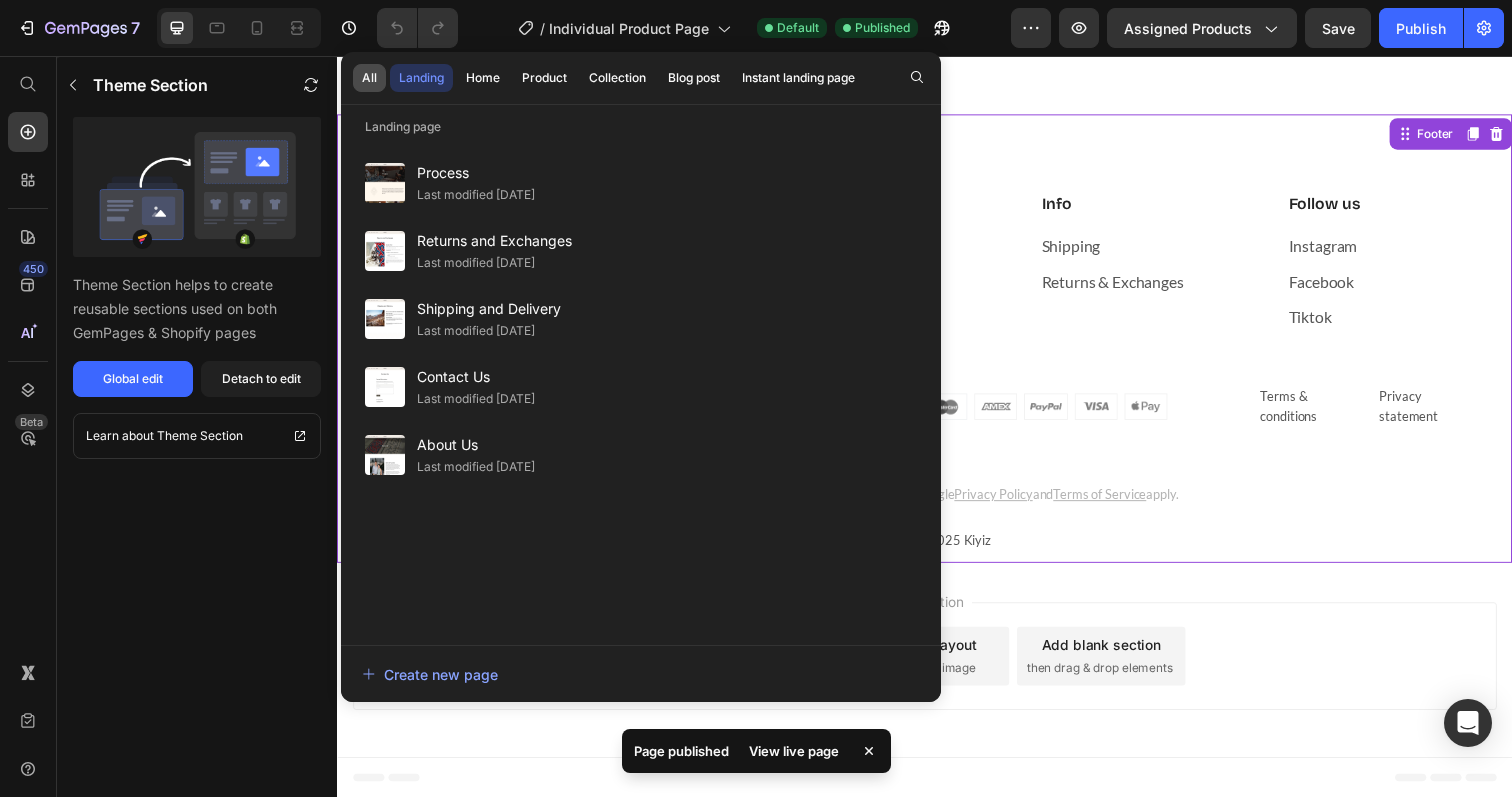 click on "All" 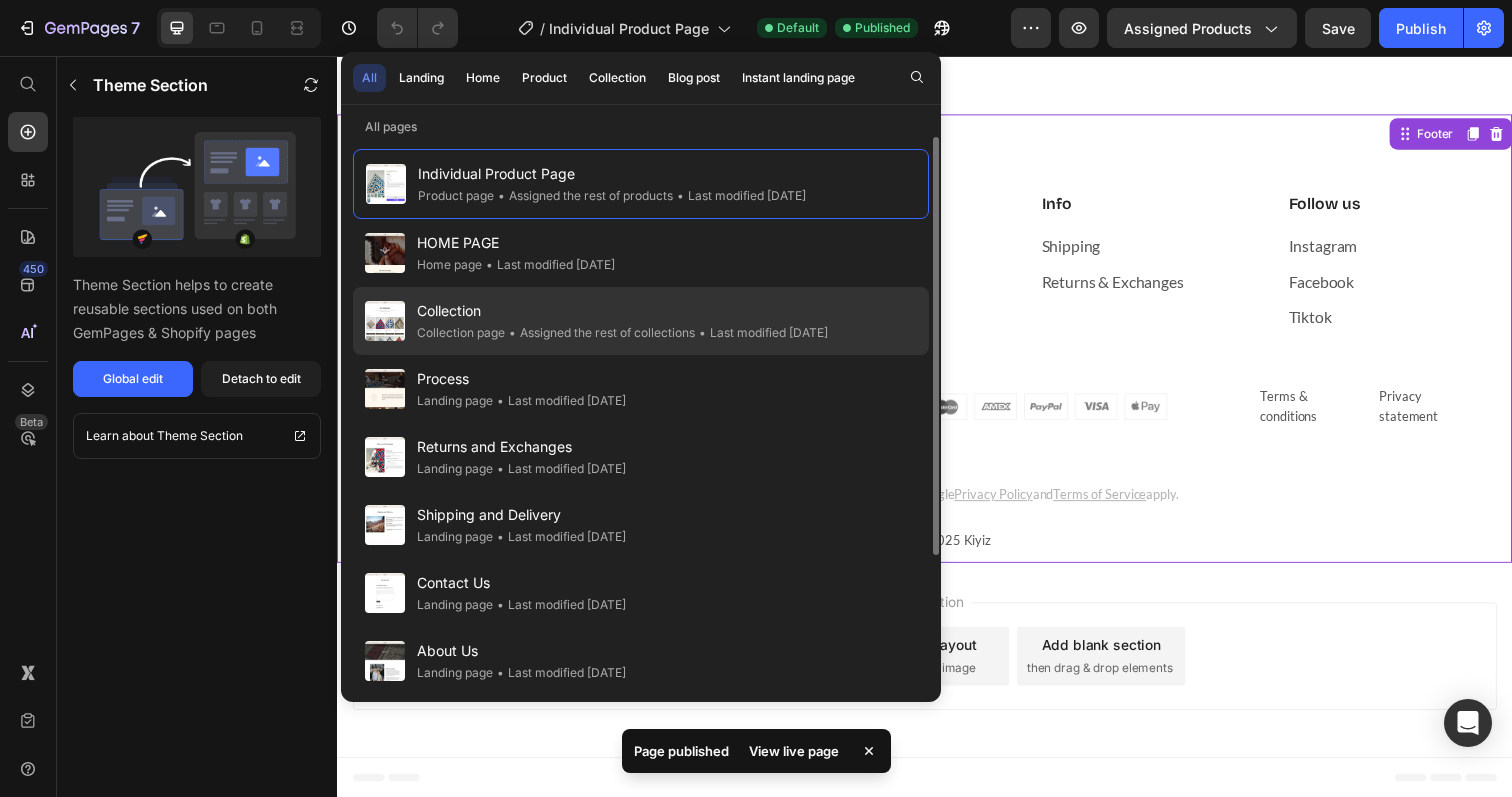 click on "Collection" at bounding box center (622, 311) 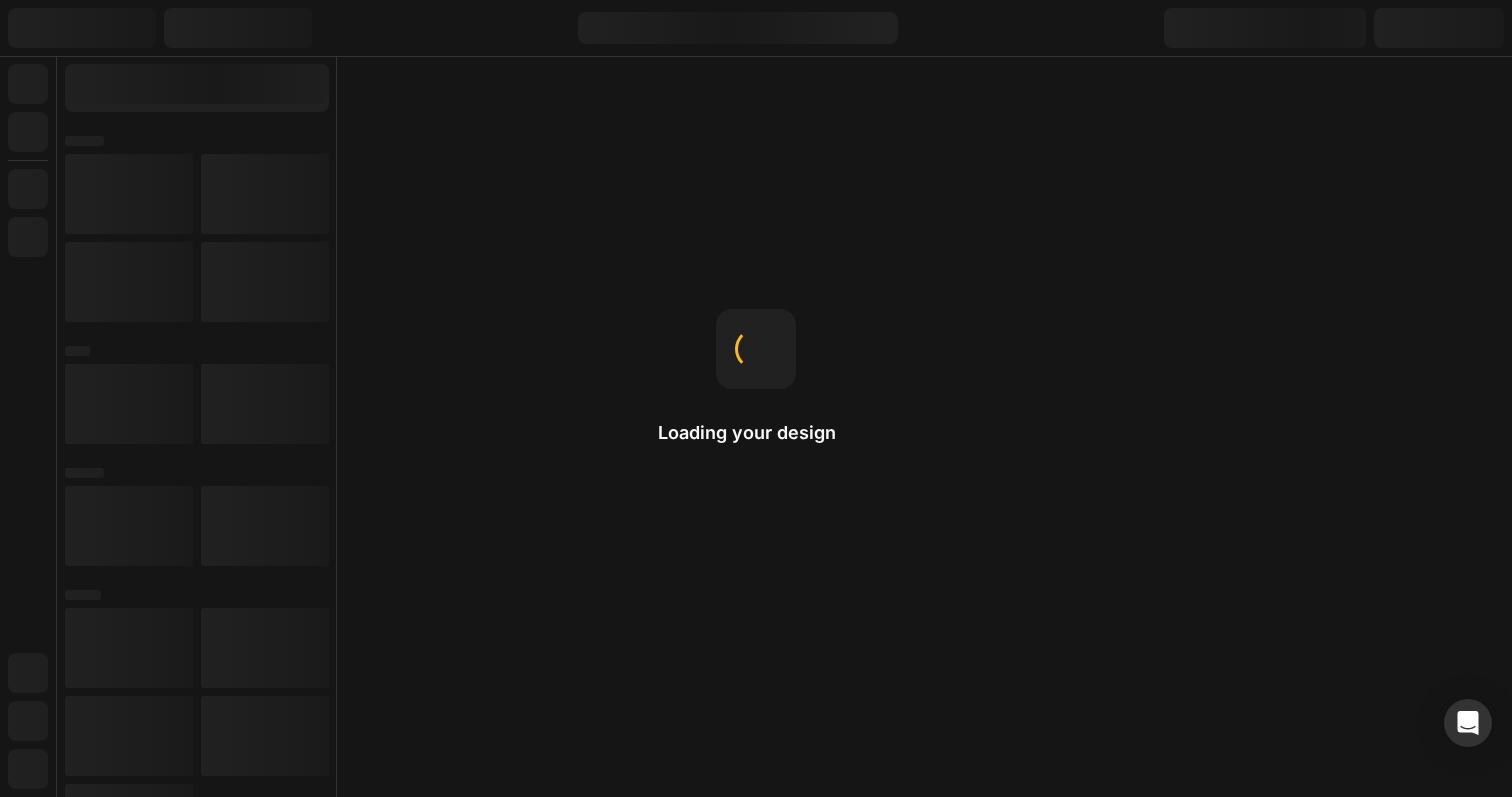 scroll, scrollTop: 0, scrollLeft: 0, axis: both 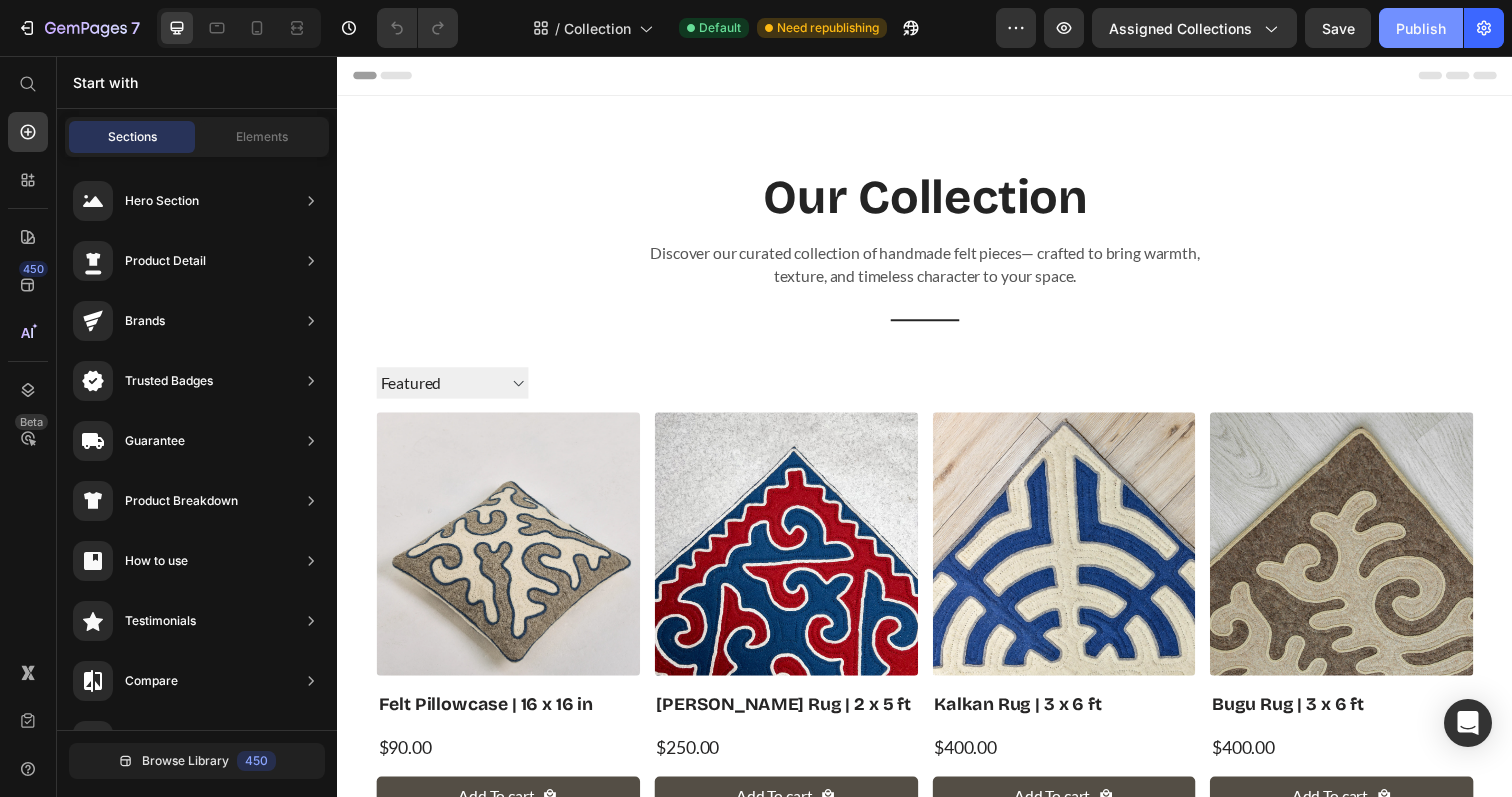 click on "Publish" at bounding box center [1421, 28] 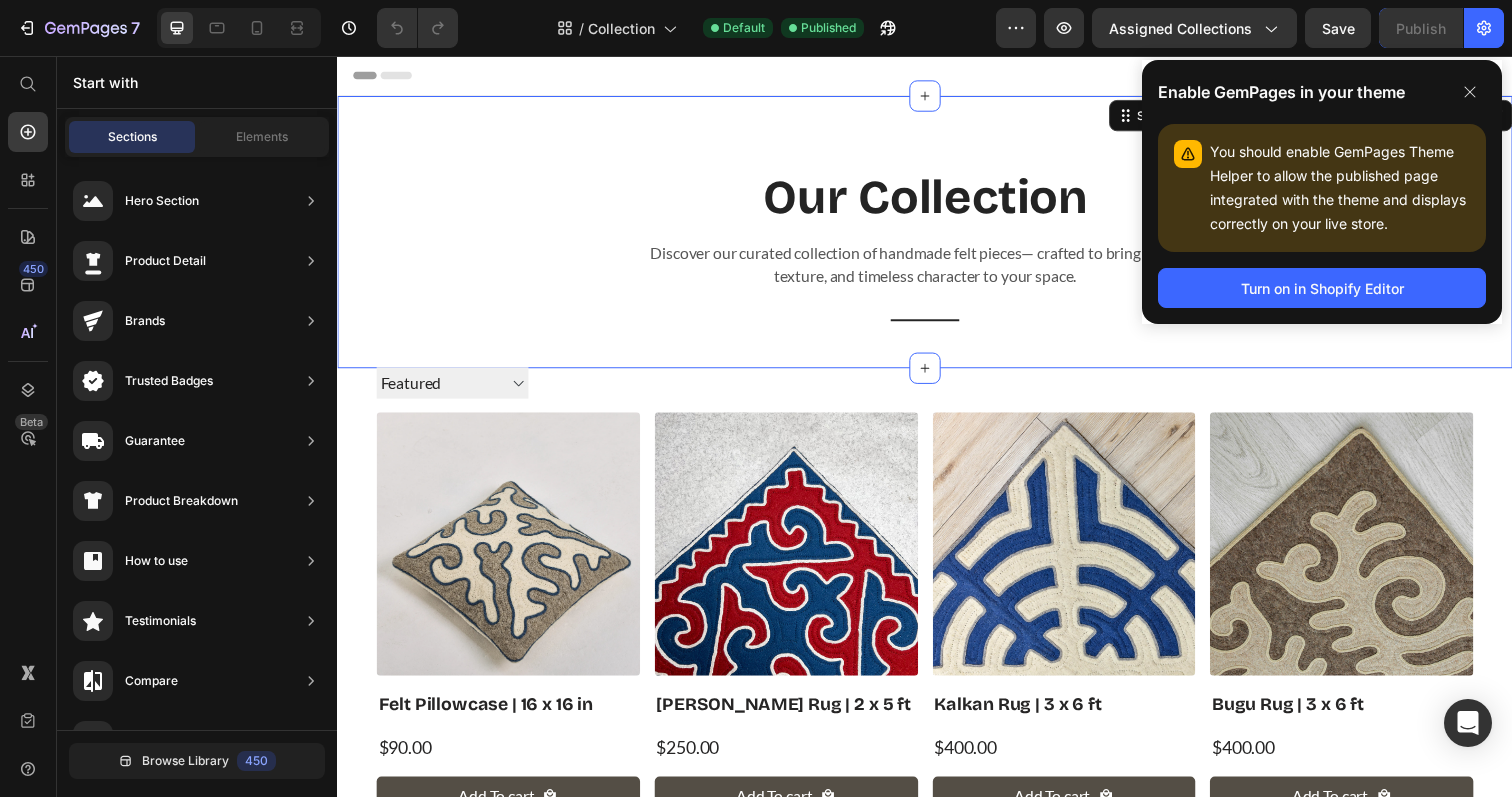 click on "Our Collection Heading Discover our curated collection of handmade felt pieces— crafted to bring warmth, texture, and timeless character to your space. Text block                Title Line Row" at bounding box center (937, 271) 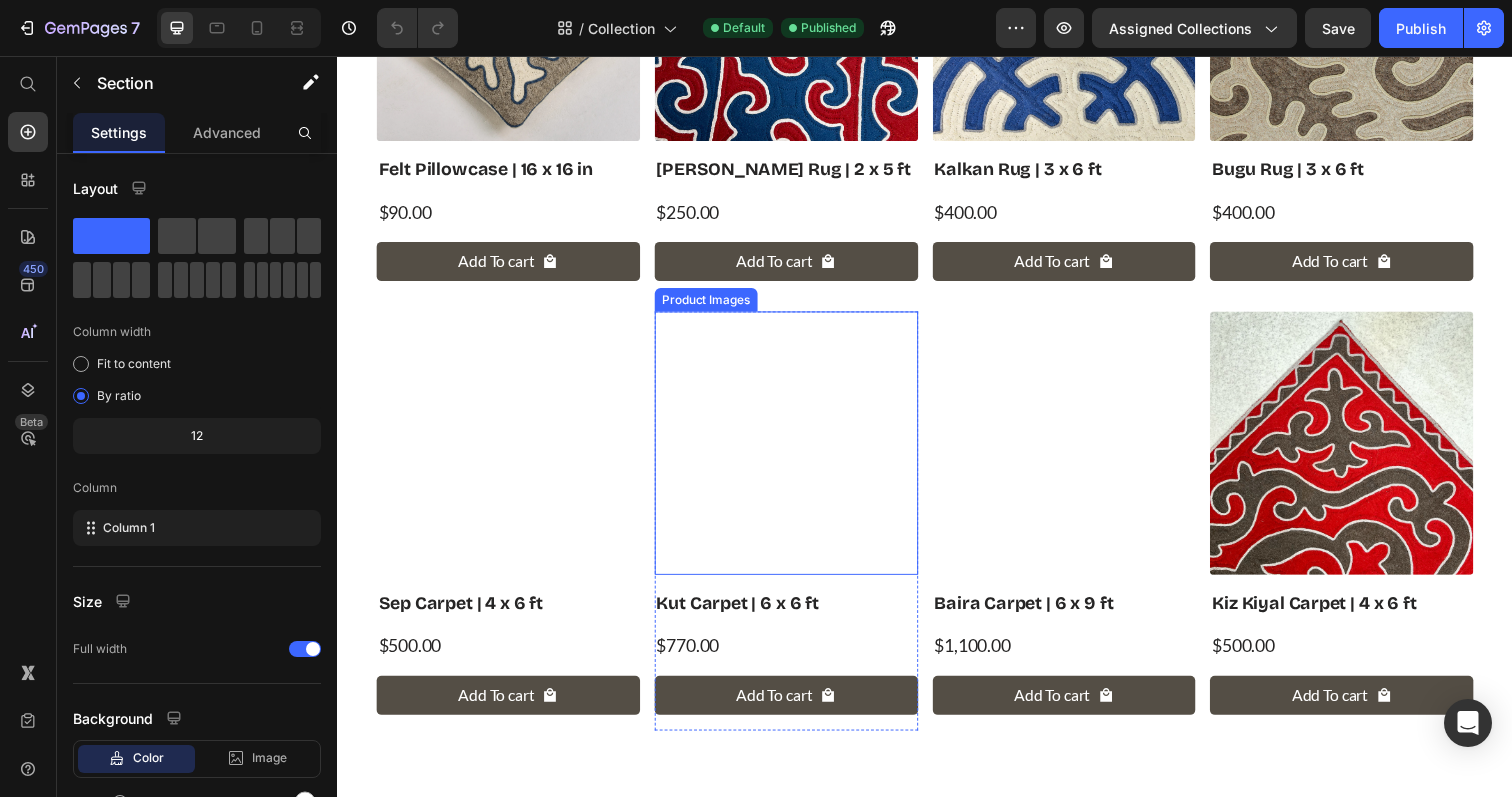 scroll, scrollTop: 589, scrollLeft: 0, axis: vertical 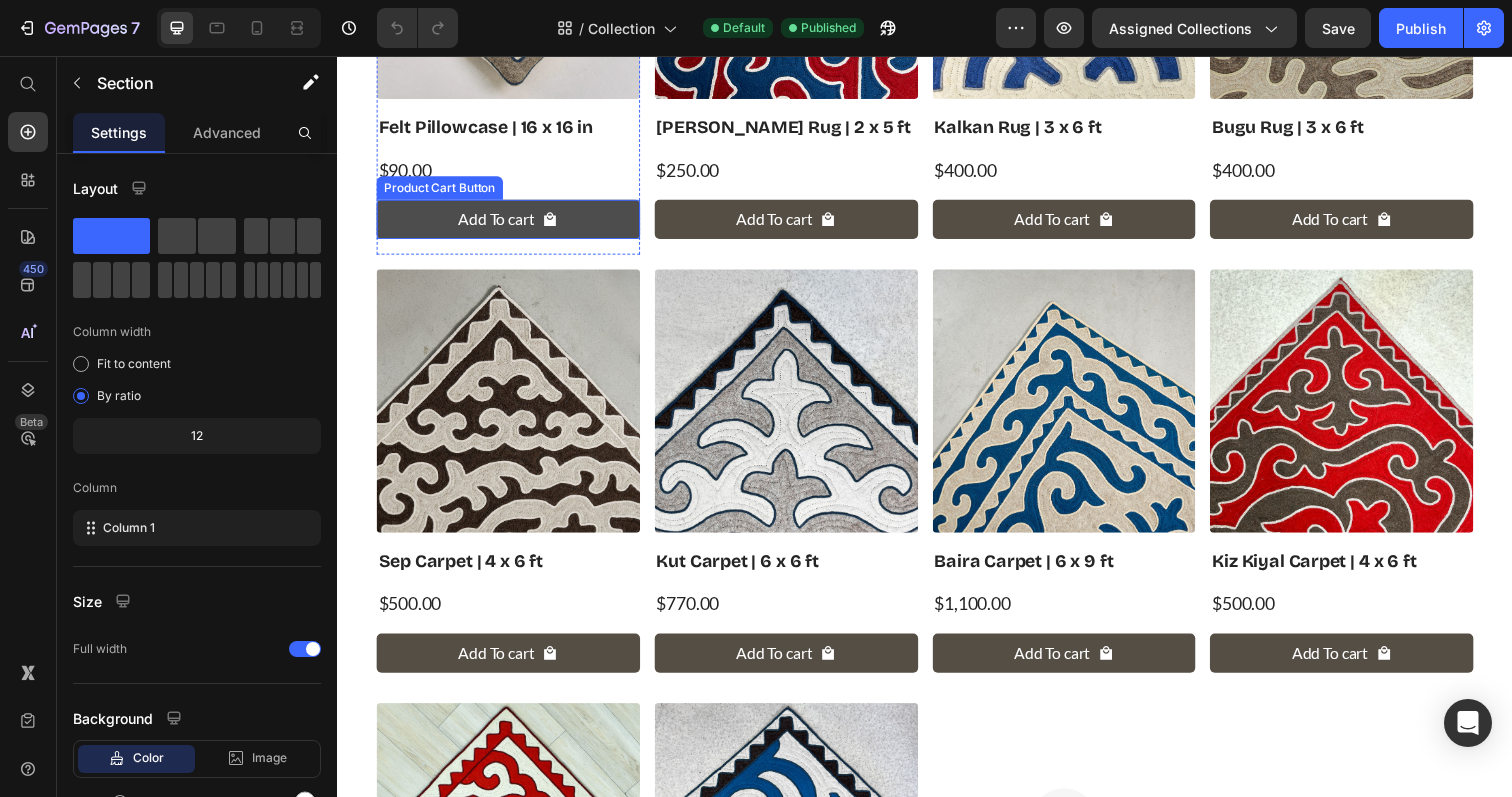 click on "Add To cart" at bounding box center (511, 223) 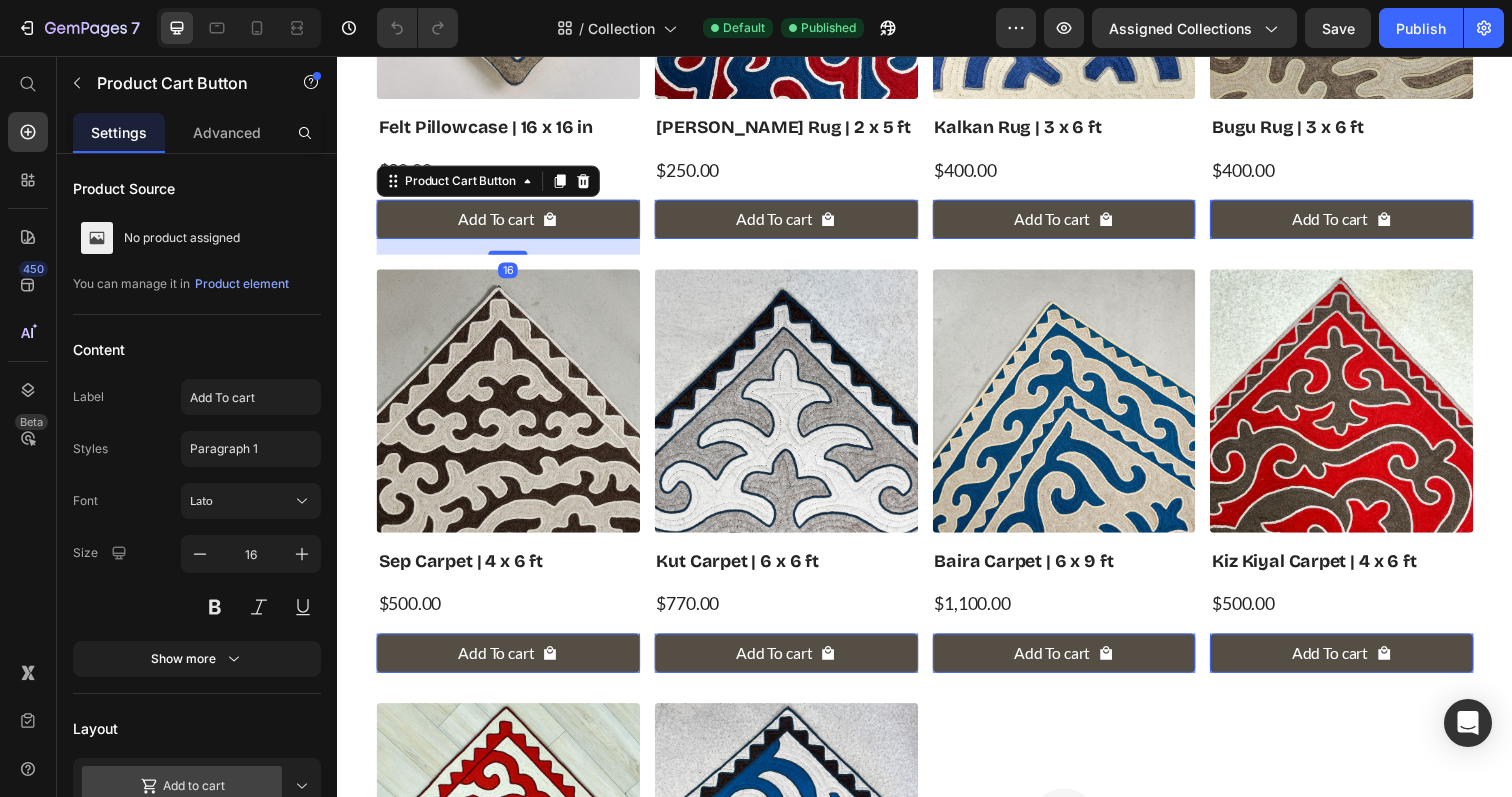 click on "Product Images Felt Pillowcase | 16 x 16 in Product Title $90.00 Product Price Row Add To cart Product Cart Button   16 Row Product Images [PERSON_NAME] Rug | 2 x 5 ft Product Title $250.00 Product Price Row Add To cart Product Cart Button   0 Row Product Images Kalkan Rug | 3 x 6 ft Product Title $400.00 Product Price Row Add To cart Product Cart Button   0 Row Product Images Bugu Rug | 3 x 6 ft Product Title $400.00 Product Price Row Add To cart Product Cart Button   0 Row Product Images Sep Carpet | 4 x 6 ft Product Title $500.00 Product Price Row Add To cart Product Cart Button   0 Row Product Images Kut Carpet | 6 x 6 ft Product Title $770.00 Product Price Row Add To cart Product Cart Button   0 Row Product Images Baira Carpet | 6 x 9 ft Product Title $1,100.00 Product Price Row Add To cart Product Cart Button   0 Row Product Images Kiz Kiyal Carpet | 4 x 6 ft Product Title $500.00 Product Price Row Add To cart Product Cart Button   0 Row Product Images Keremet Capret | 6 x 9 ft Product Title $1,100.00 Row   0" at bounding box center [937, 487] 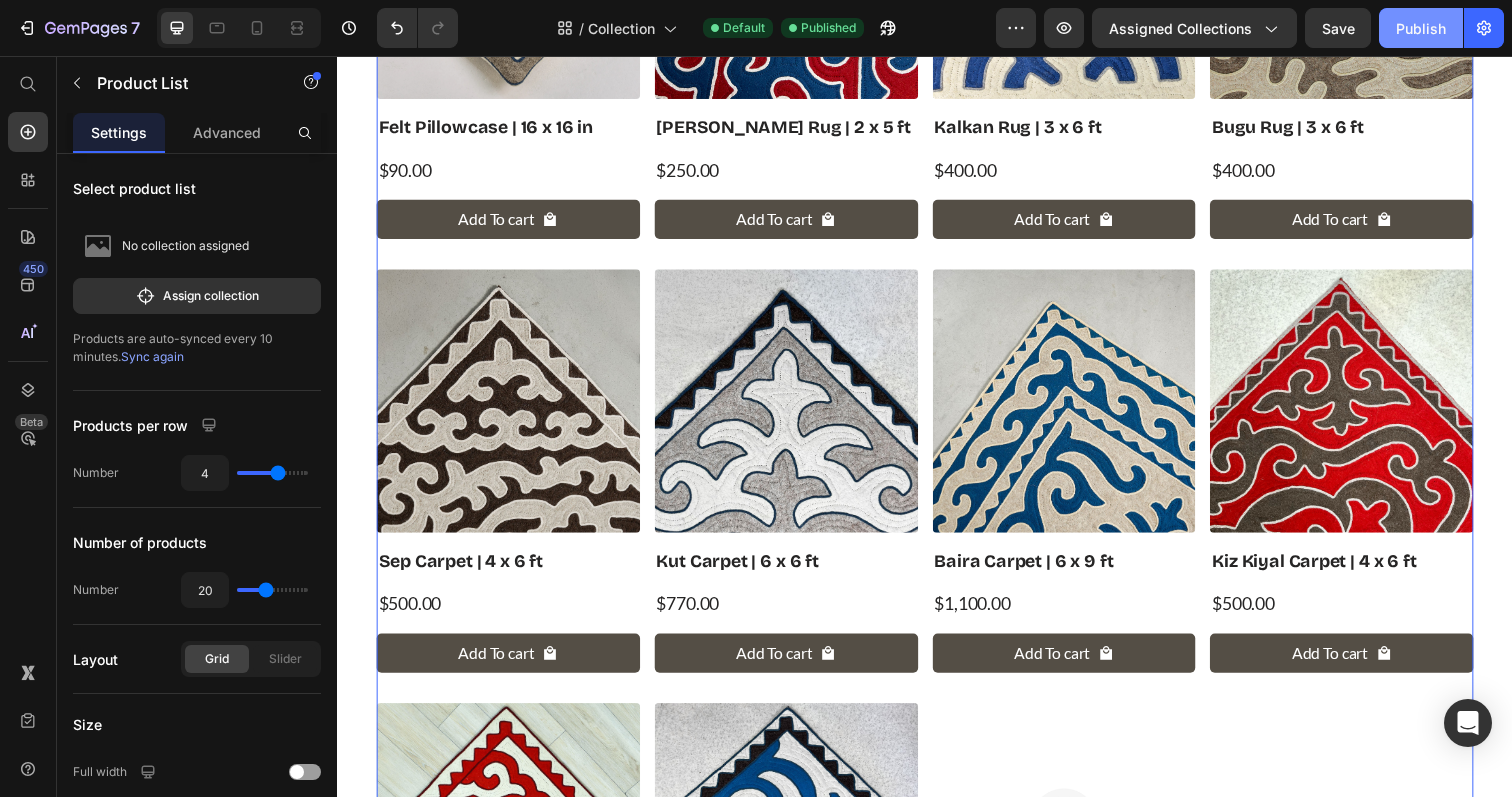 click on "Publish" at bounding box center (1421, 28) 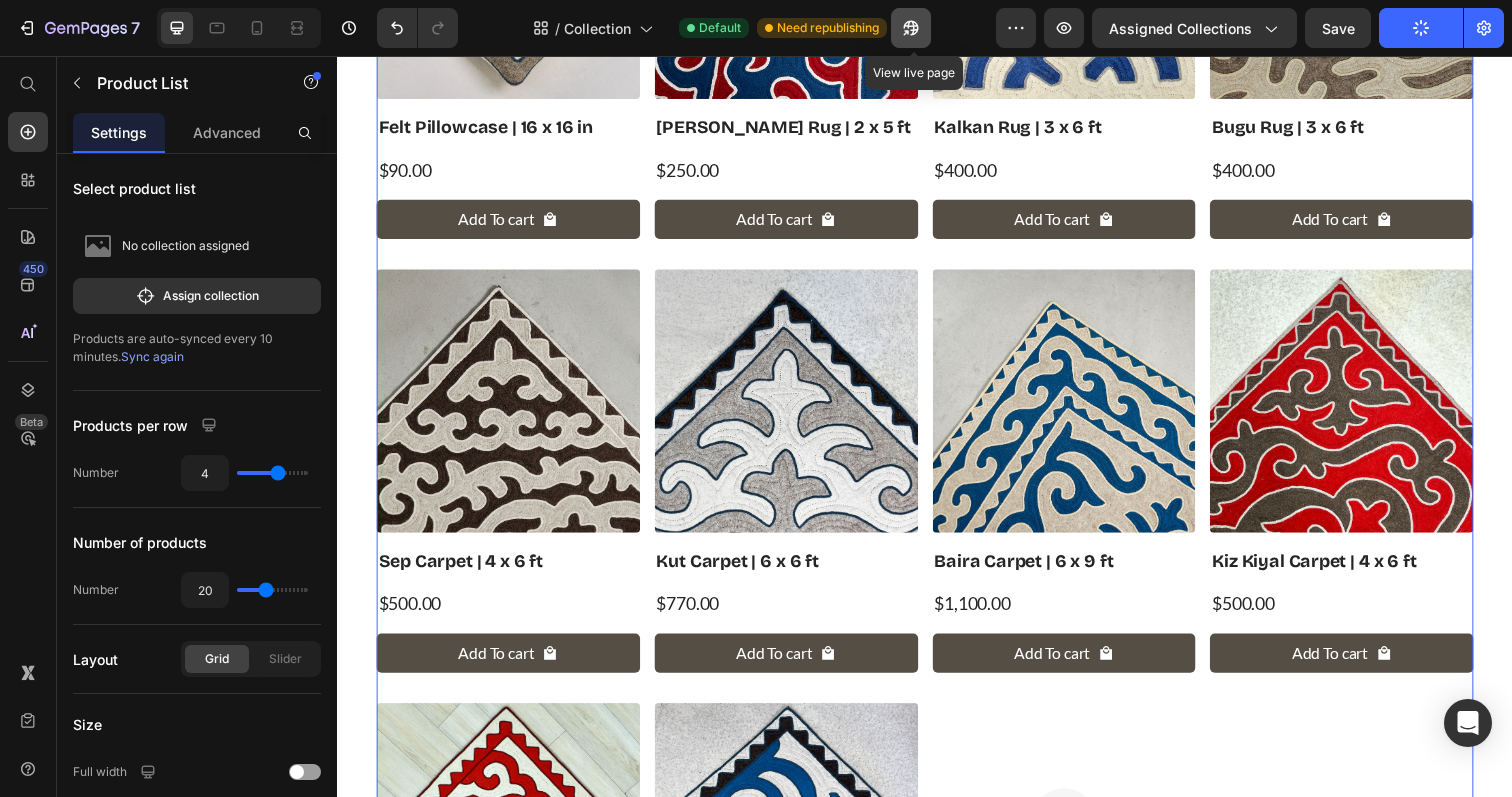 click 